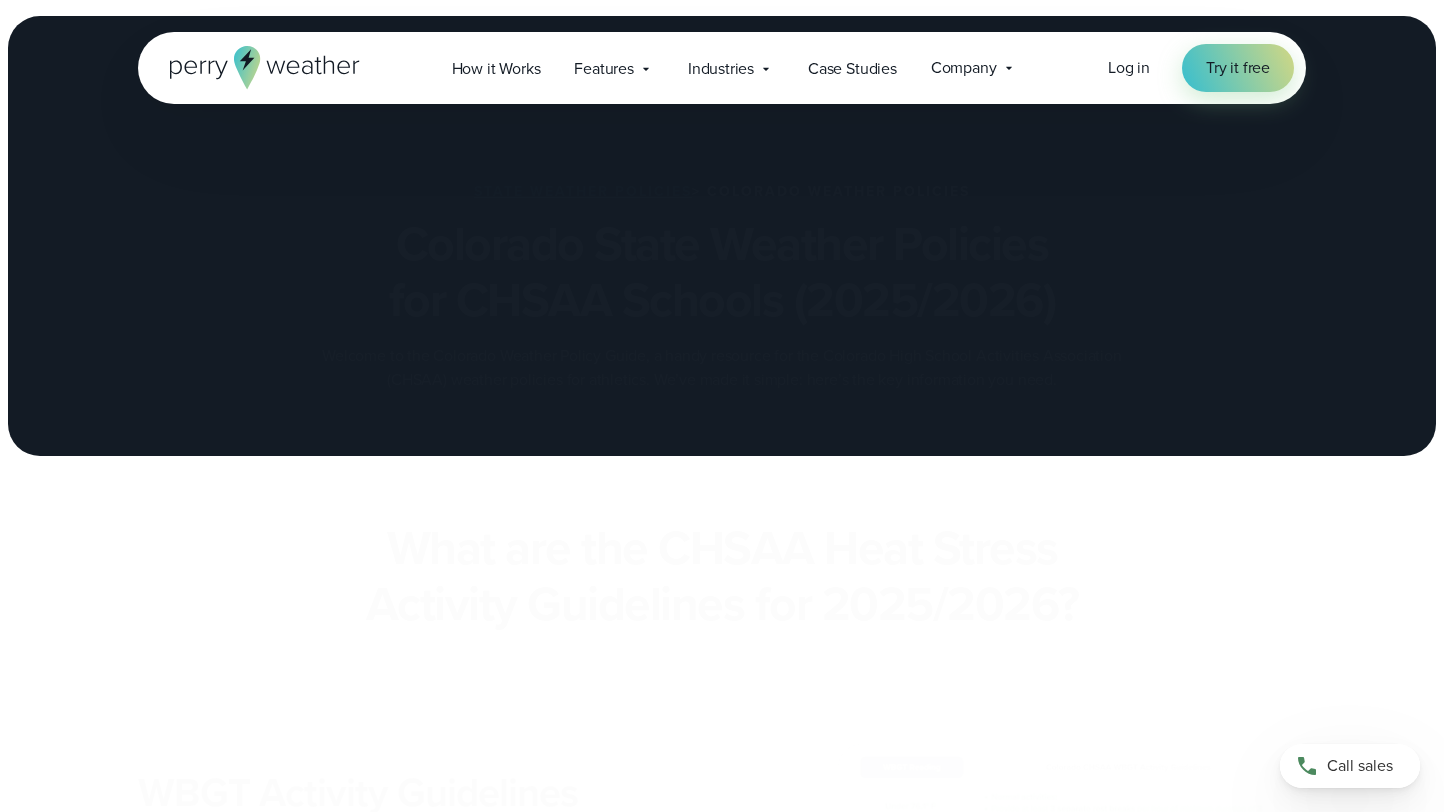scroll, scrollTop: 755, scrollLeft: 0, axis: vertical 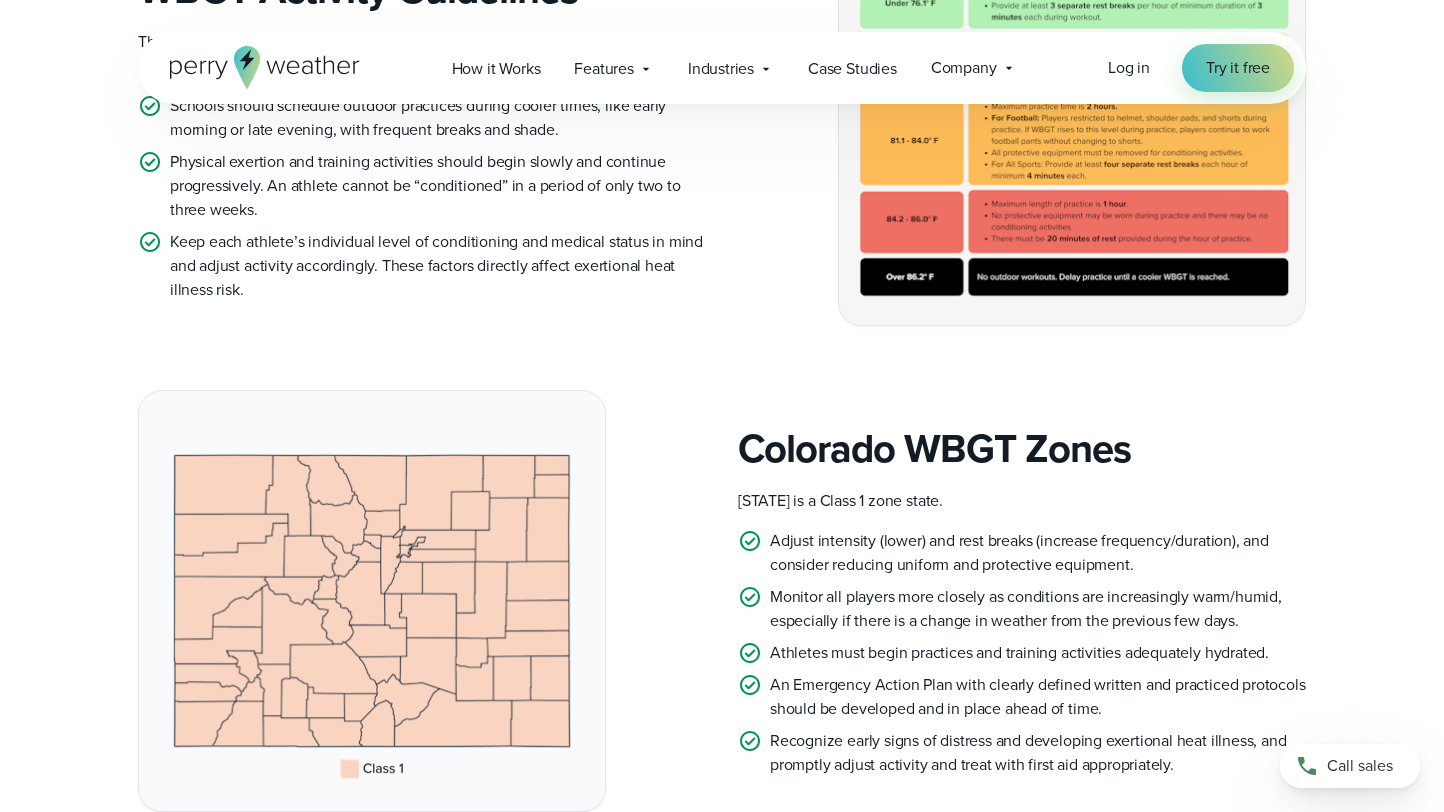 click on "WBGT Activity Guidelines
The following  Wet Bulb Globe Temperature  (WBGT) guidelines are based on recommendations by the Colorado High School Activities Association (CHSAA):
Schools should schedule outdoor practices during cooler times, like early morning or late evening, with frequent breaks and shade.
Physical exertion and training activities should begin slowly and continue progressively. An athlete cannot be “conditioned” in a period of only two to three weeks.
Keep each athlete’s individual level of conditioning and medical status in mind and adjust activity accordingly. These factors directly affect exertional heat illness risk." at bounding box center (722, 133) 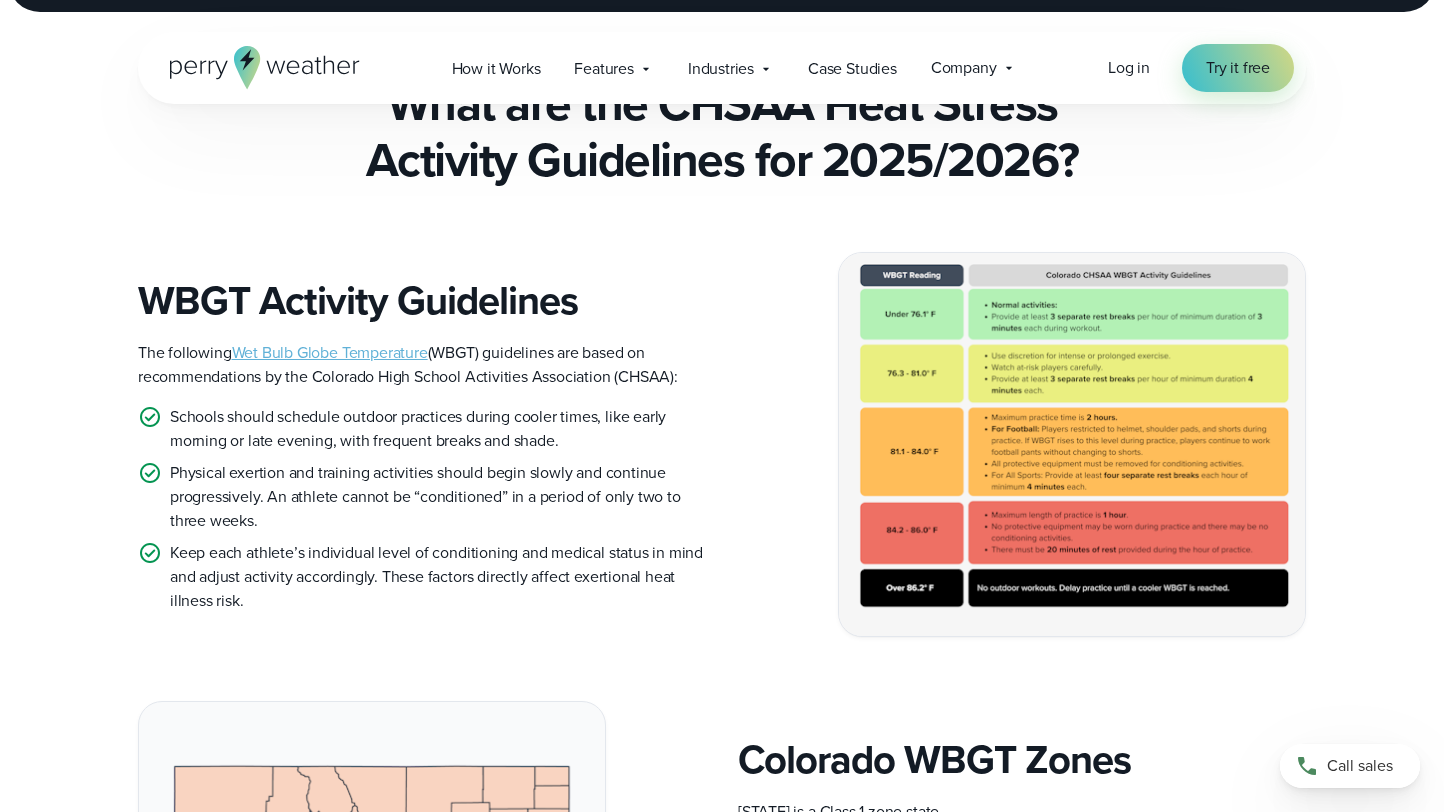 scroll, scrollTop: 433, scrollLeft: 0, axis: vertical 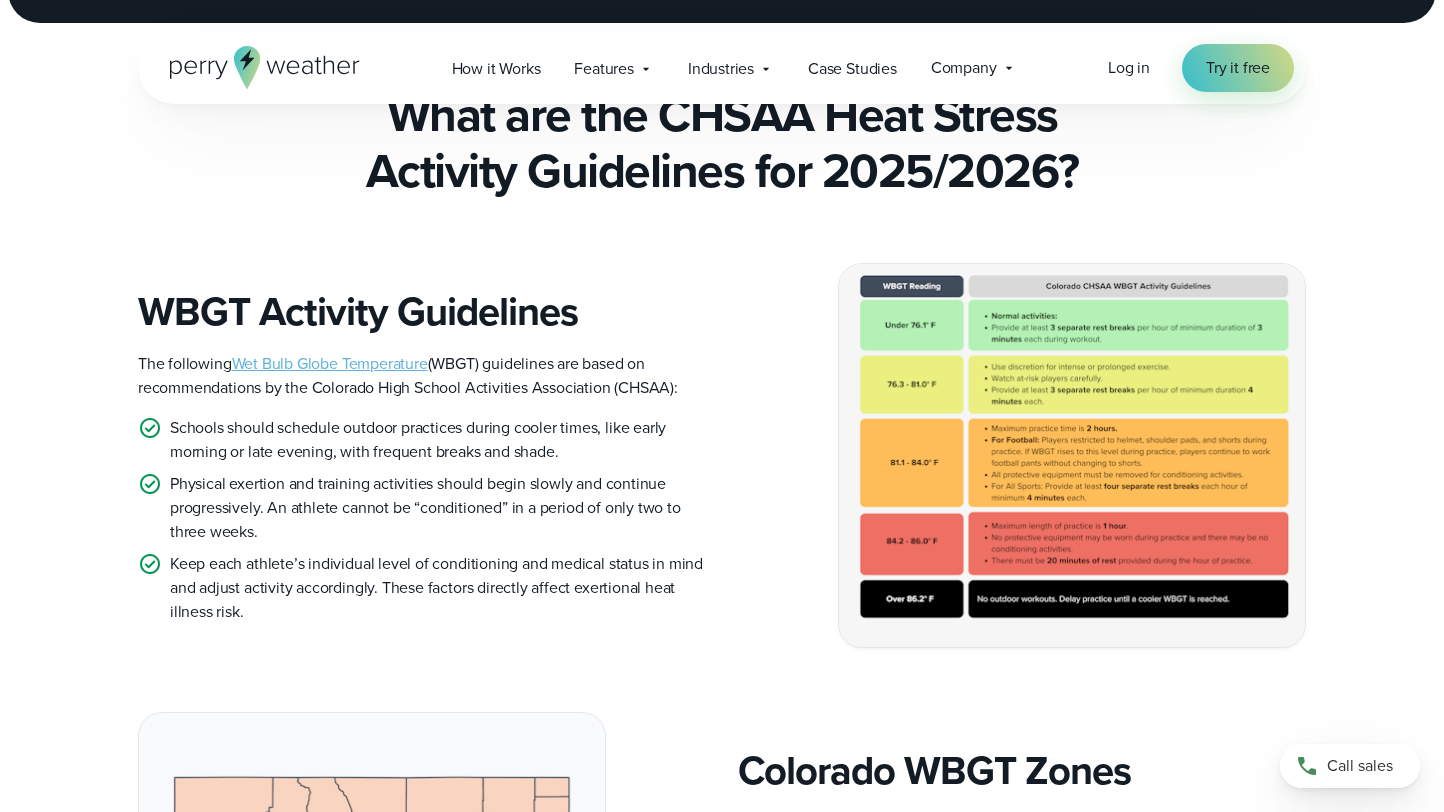 click at bounding box center [1072, 455] 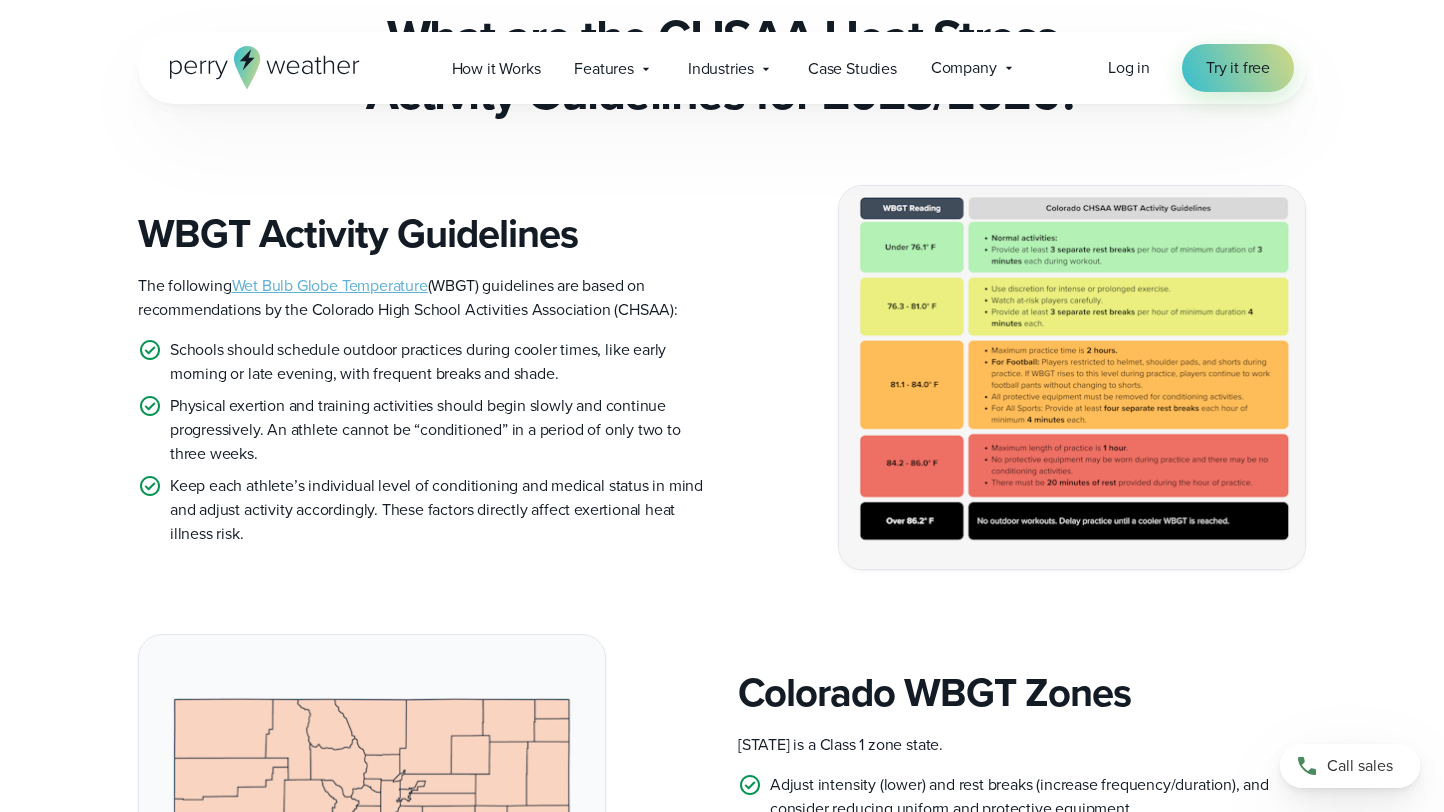 scroll, scrollTop: 513, scrollLeft: 0, axis: vertical 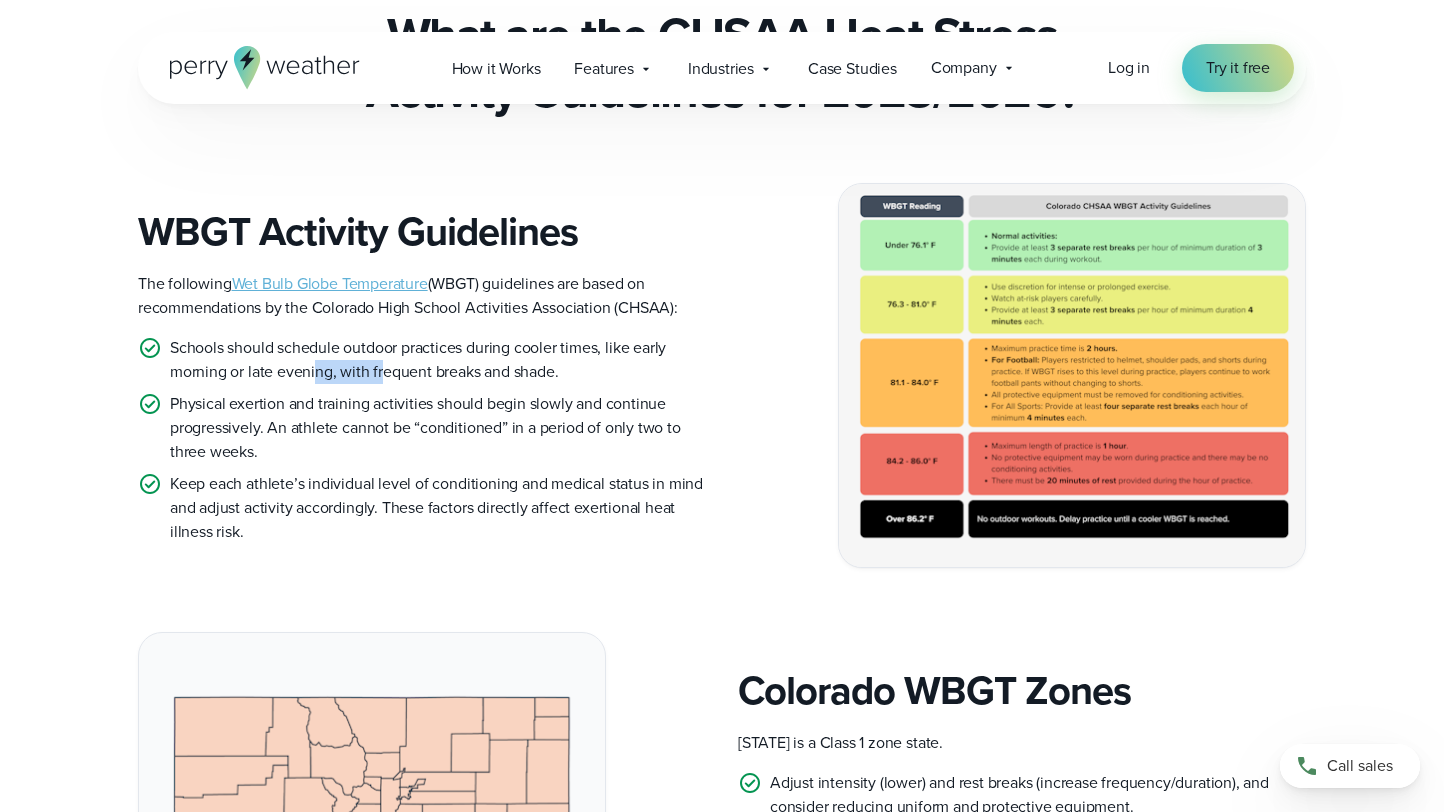 drag, startPoint x: 314, startPoint y: 372, endPoint x: 385, endPoint y: 372, distance: 71 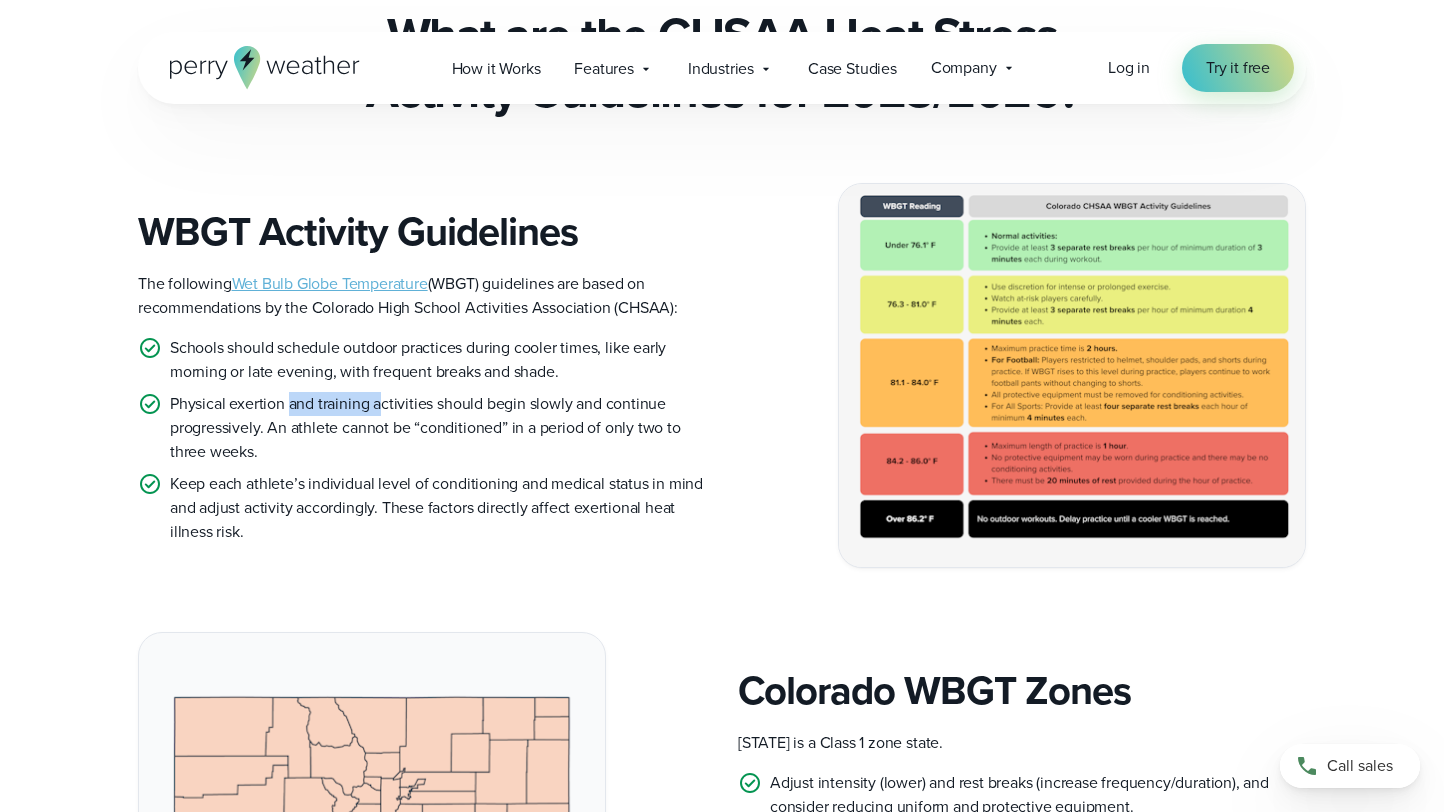 drag, startPoint x: 289, startPoint y: 398, endPoint x: 383, endPoint y: 402, distance: 94.08507 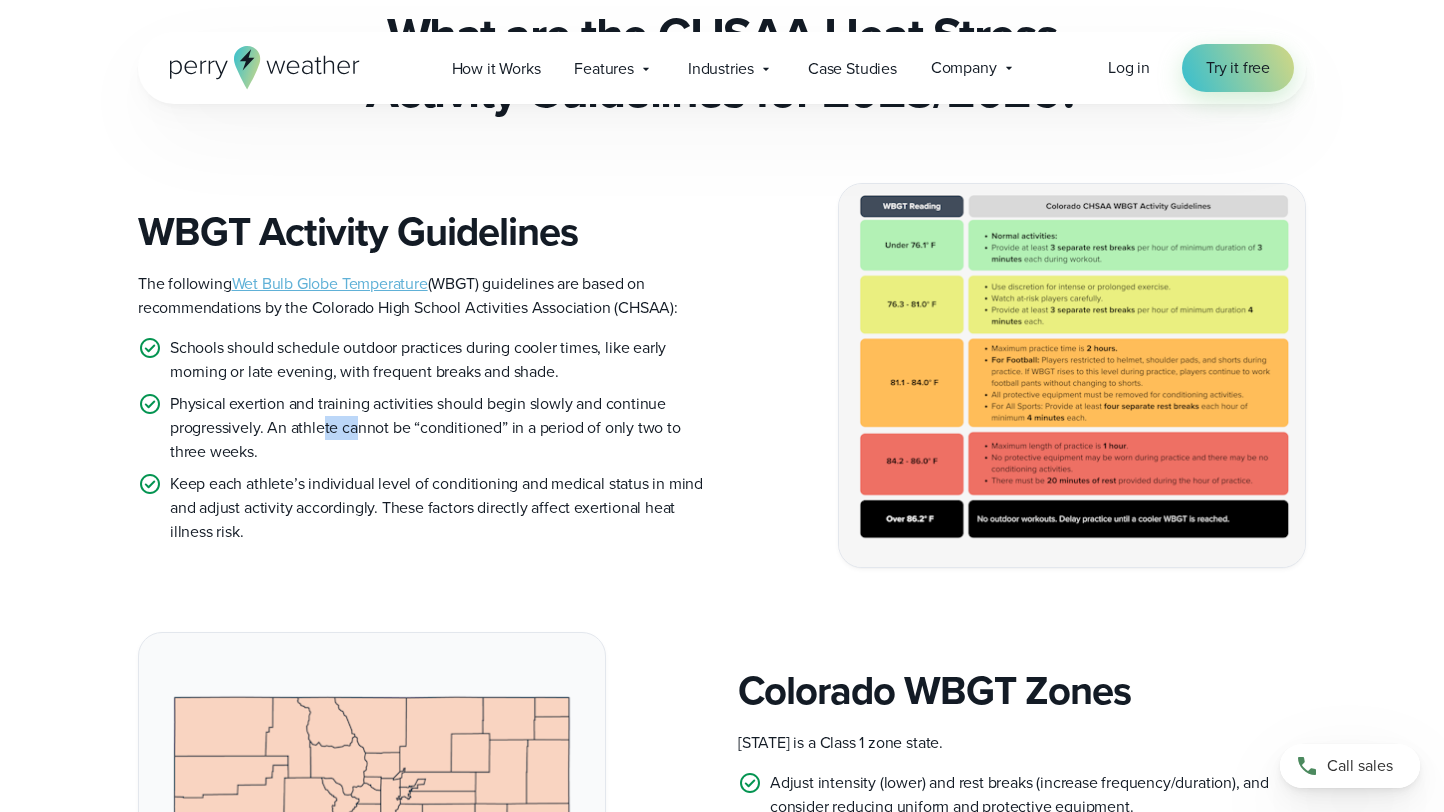 drag, startPoint x: 322, startPoint y: 432, endPoint x: 402, endPoint y: 432, distance: 80 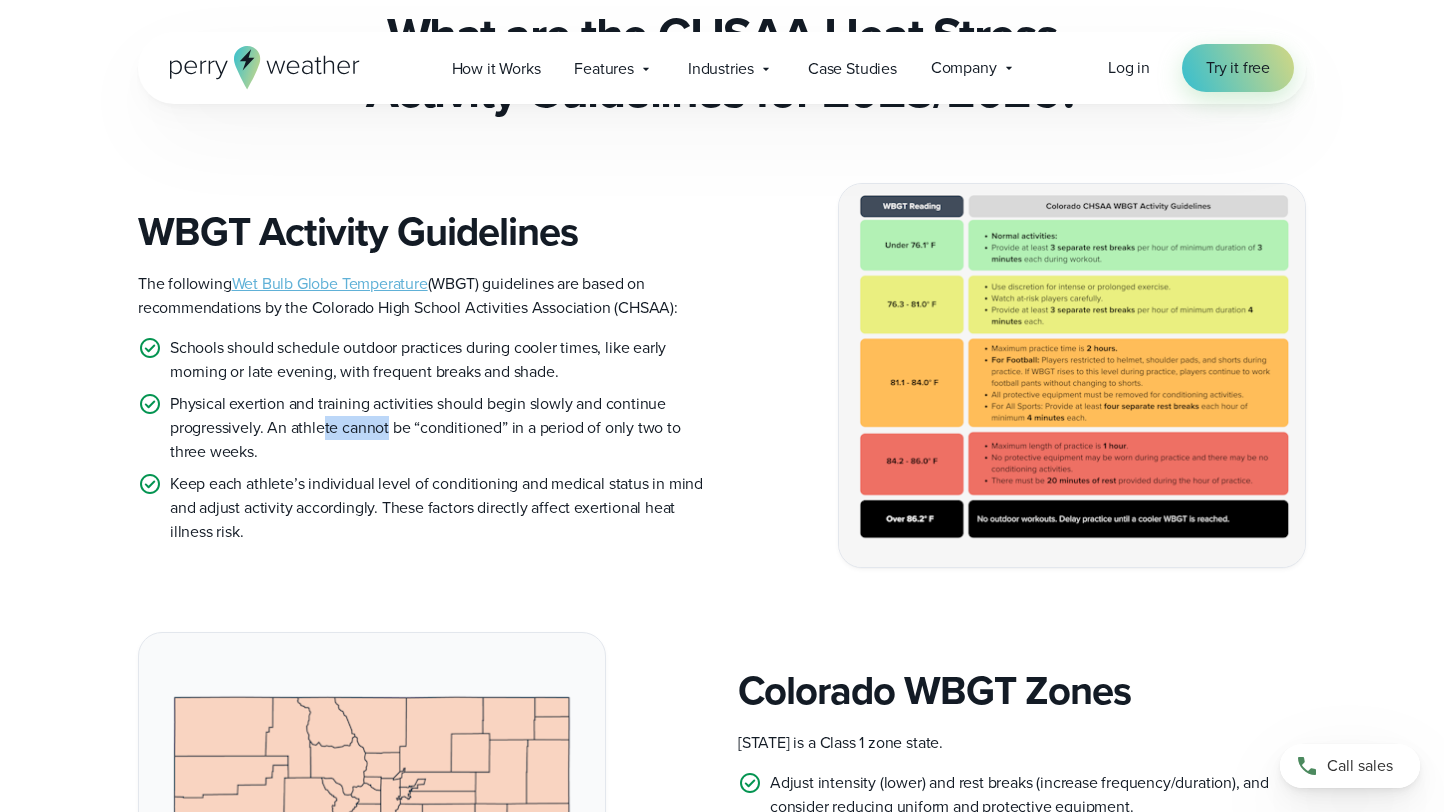 click on "Schools should schedule outdoor practices during cooler times, like early morning or late evening, with frequent breaks and shade.
Physical exertion and training activities should begin slowly and continue progressively. An athlete cannot be “conditioned” in a period of only two to three weeks.
Keep each athlete’s individual level of conditioning and medical status in mind and adjust activity accordingly. These factors directly affect exertional heat illness risk." at bounding box center [422, 440] 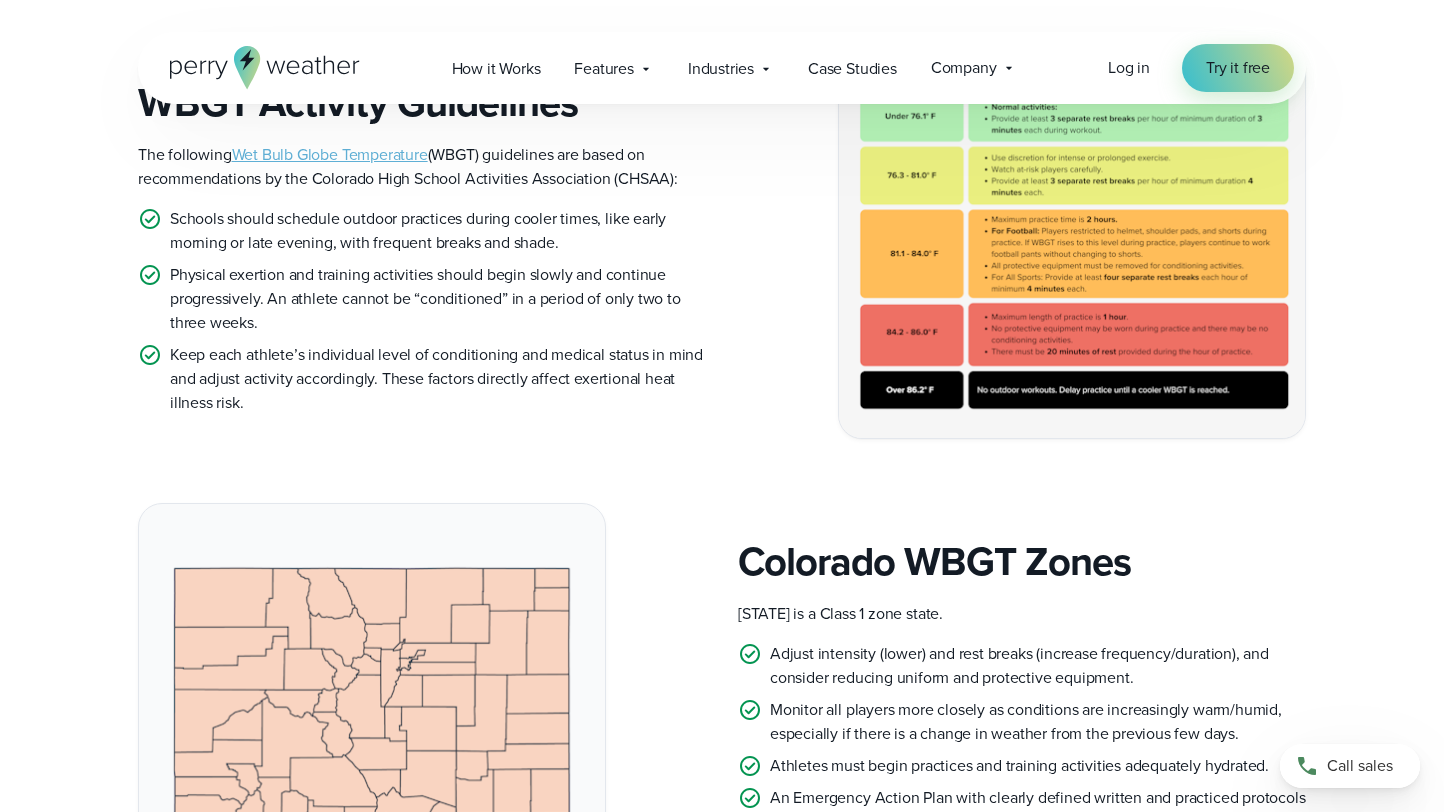 scroll, scrollTop: 649, scrollLeft: 0, axis: vertical 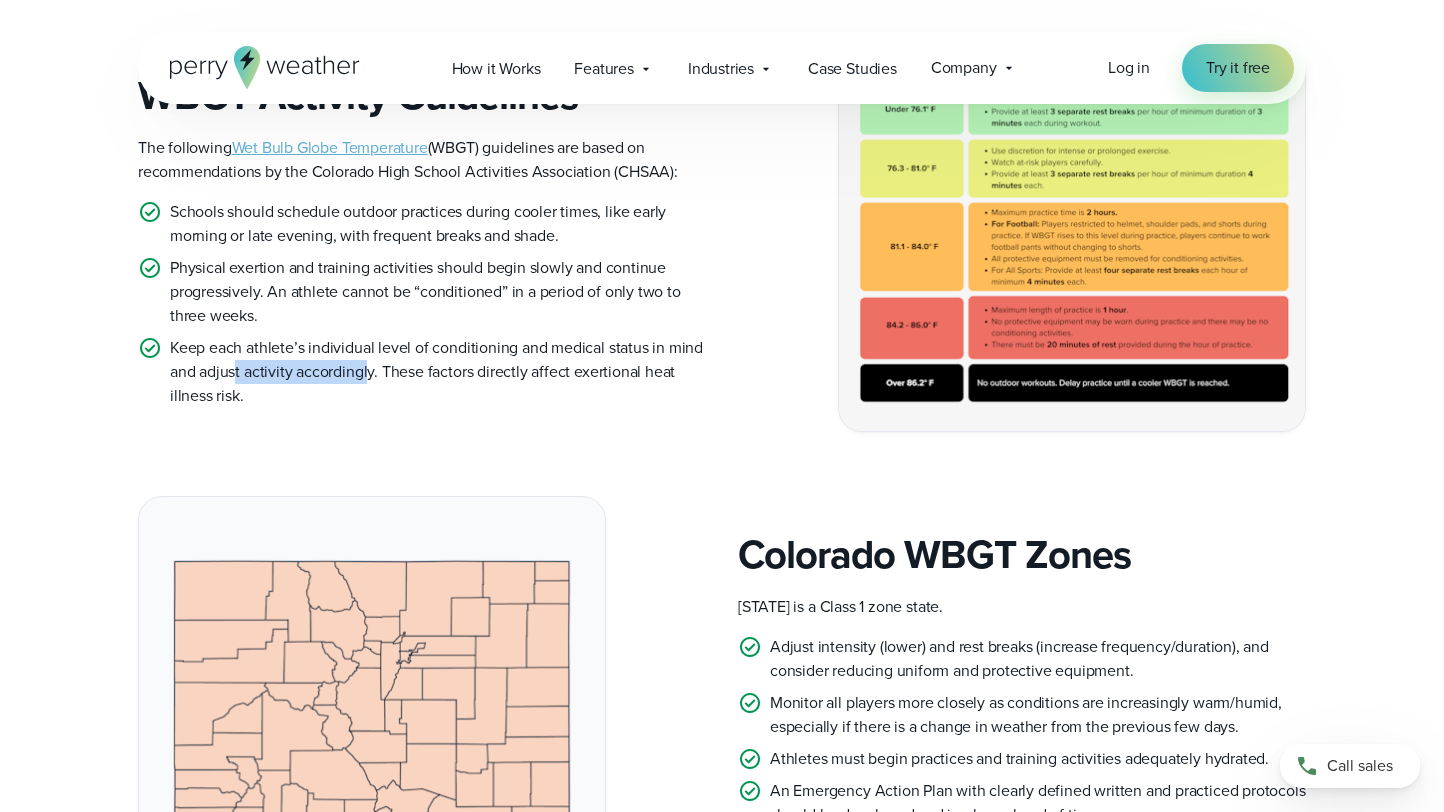 drag, startPoint x: 234, startPoint y: 368, endPoint x: 371, endPoint y: 372, distance: 137.05838 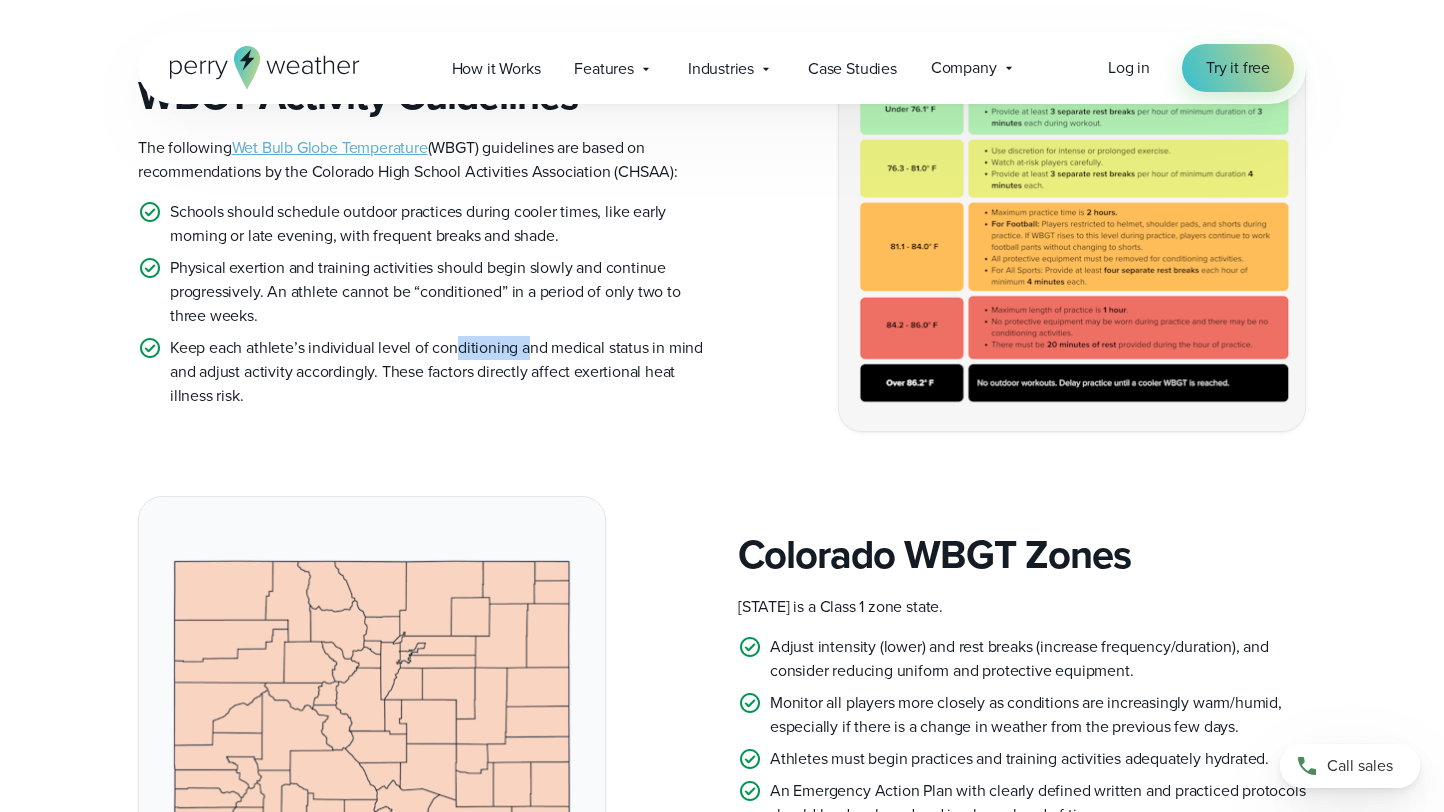 drag, startPoint x: 453, startPoint y: 348, endPoint x: 530, endPoint y: 350, distance: 77.02597 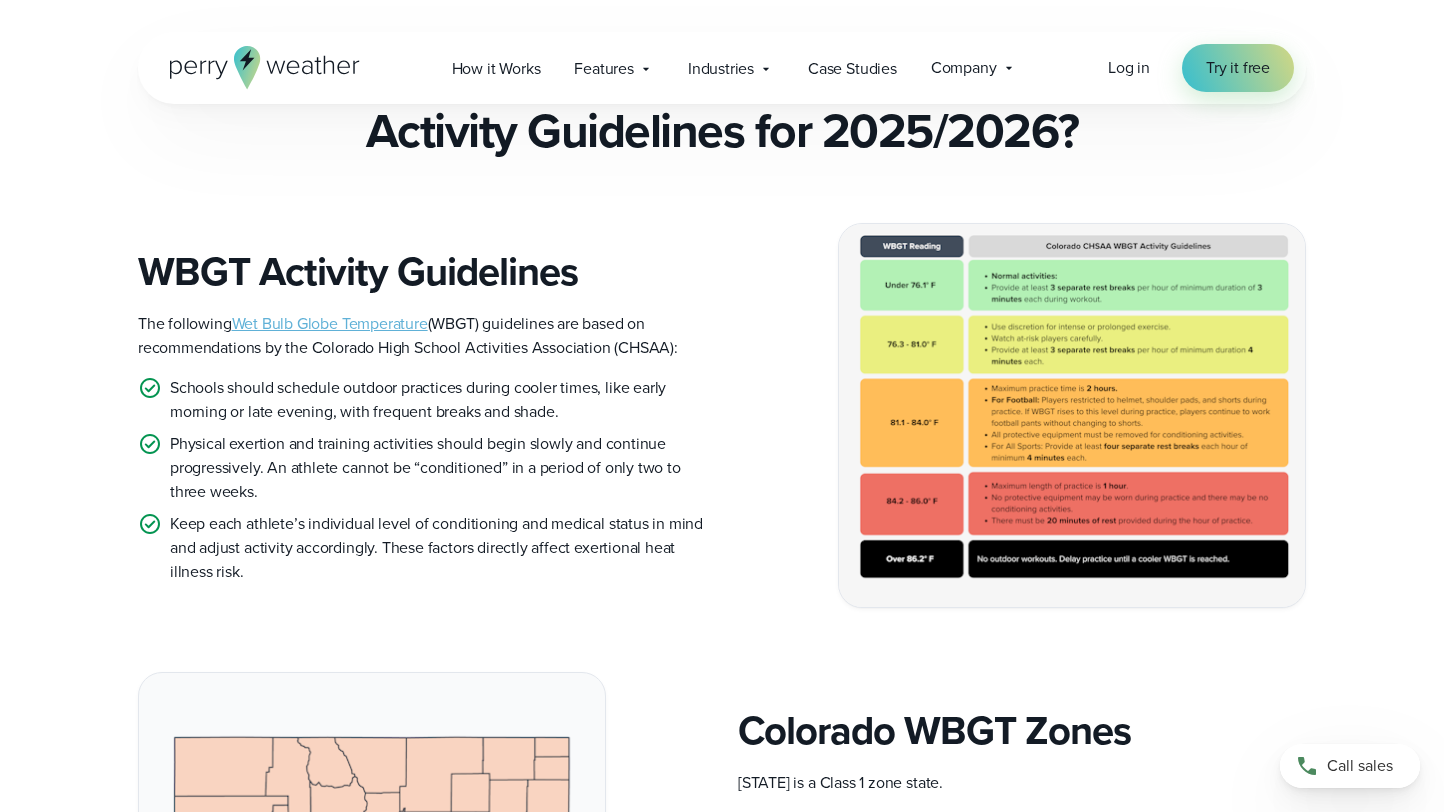 scroll, scrollTop: 452, scrollLeft: 0, axis: vertical 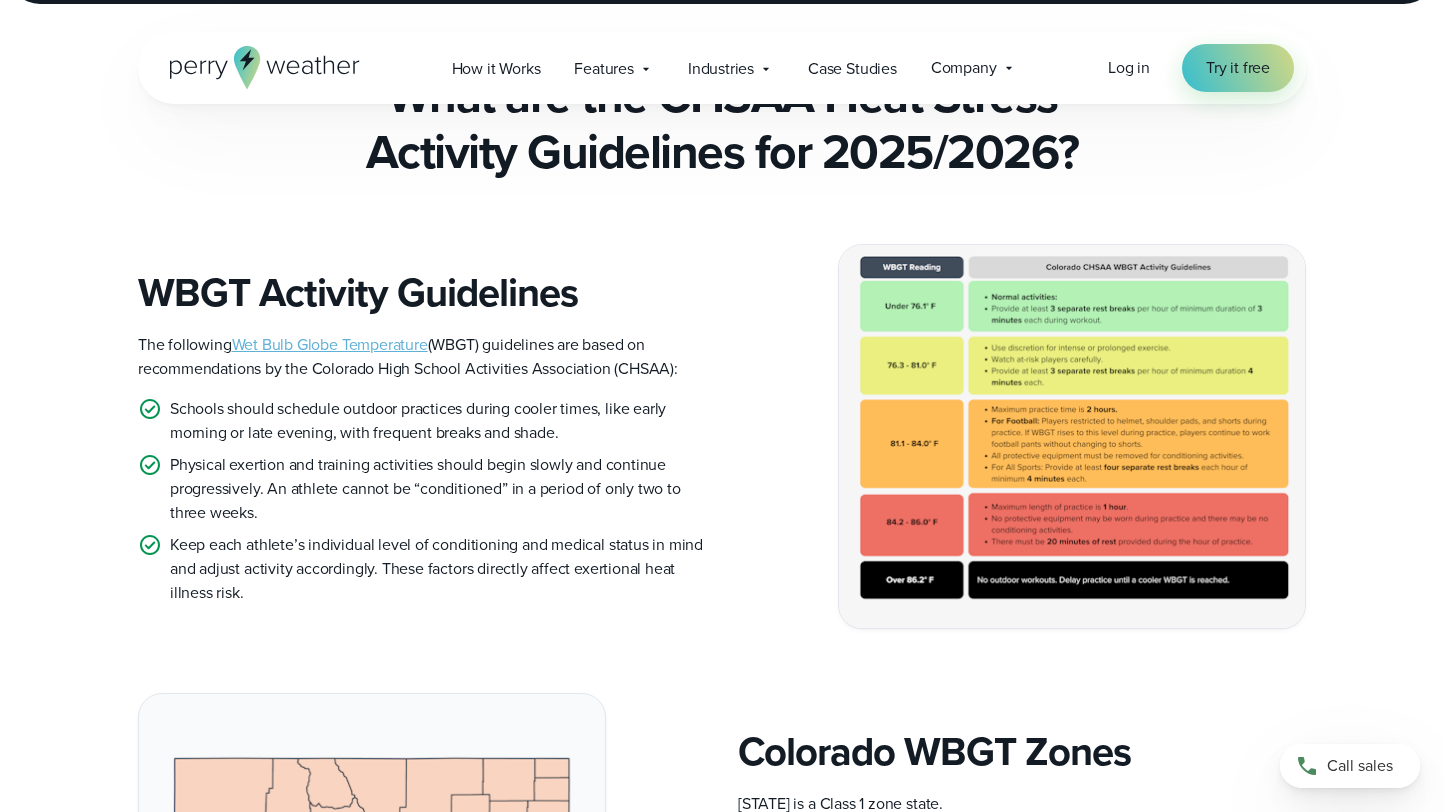 click at bounding box center (1072, 436) 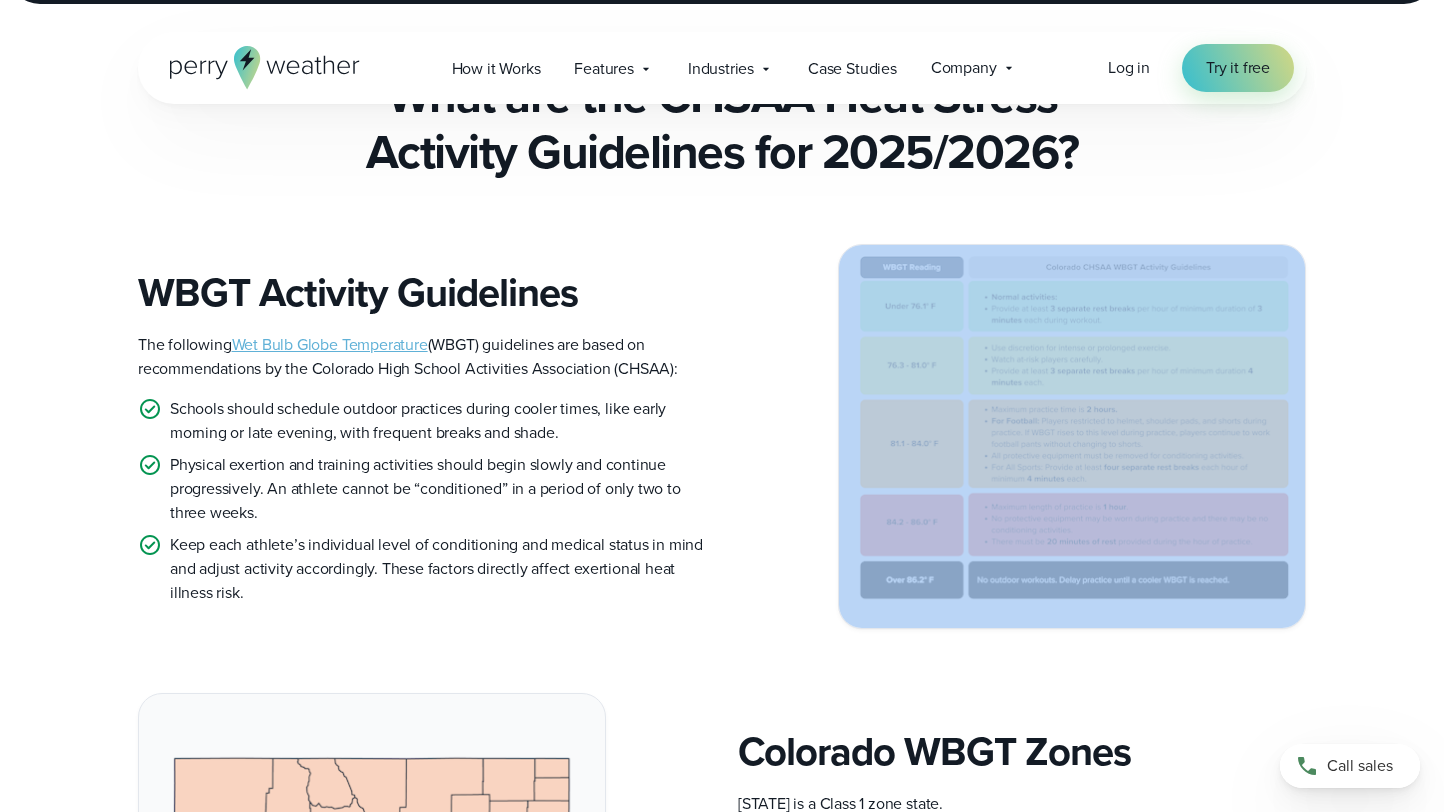 click on "WBGT Activity Guidelines
The following  Wet Bulb Globe Temperature  (WBGT) guidelines are based on recommendations by the Colorado High School Activities Association (CHSAA):
Schools should schedule outdoor practices during cooler times, like early morning or late evening, with frequent breaks and shade.
Physical exertion and training activities should begin slowly and continue progressively. An athlete cannot be “conditioned” in a period of only two to three weeks.
Keep each athlete’s individual level of conditioning and medical status in mind and adjust activity accordingly. These factors directly affect exertional heat illness risk." at bounding box center (722, 436) 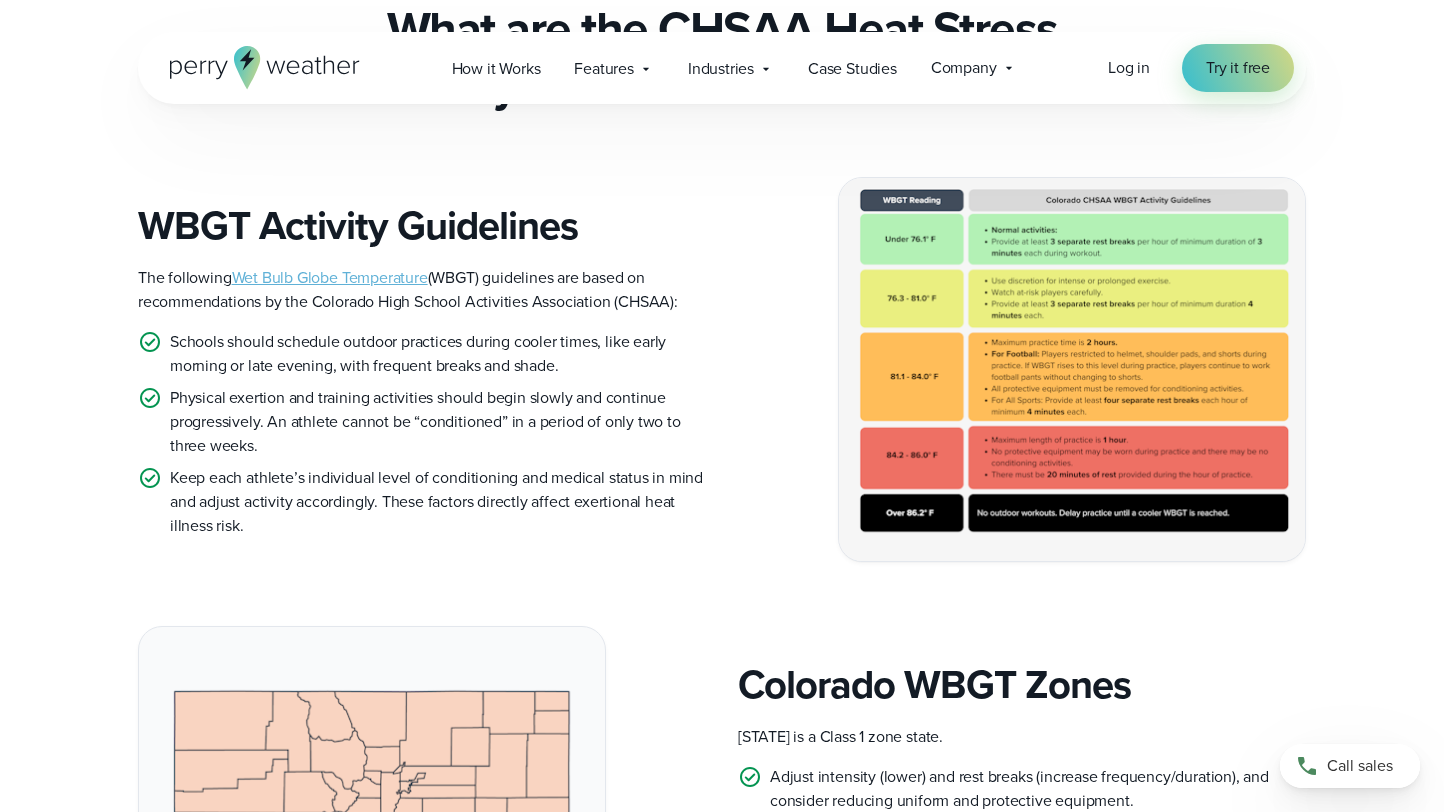 scroll, scrollTop: 518, scrollLeft: 0, axis: vertical 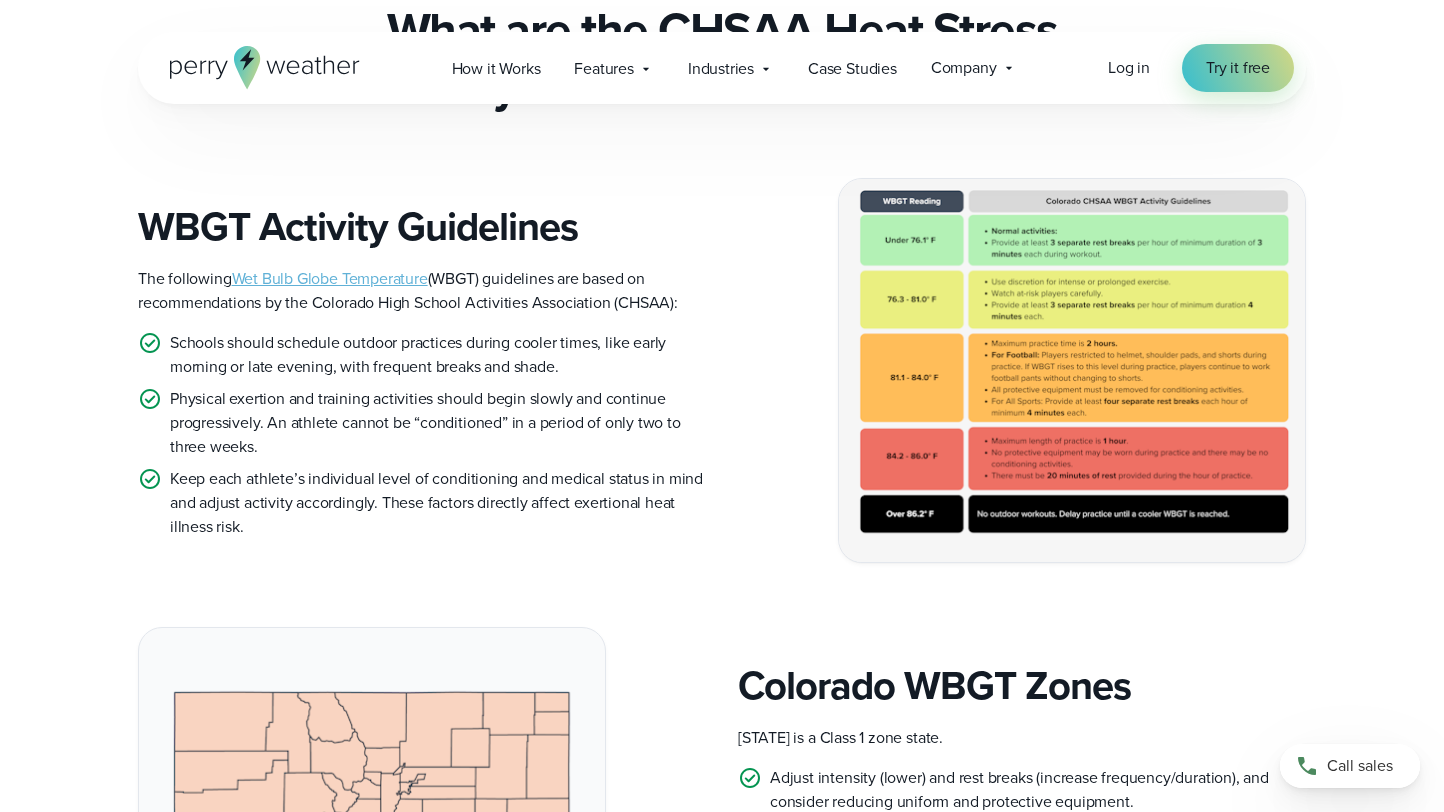 click on "The following  Wet Bulb Globe Temperature  (WBGT) guidelines are based on recommendations by the Colorado High School Activities Association (CHSAA):" at bounding box center [422, 291] 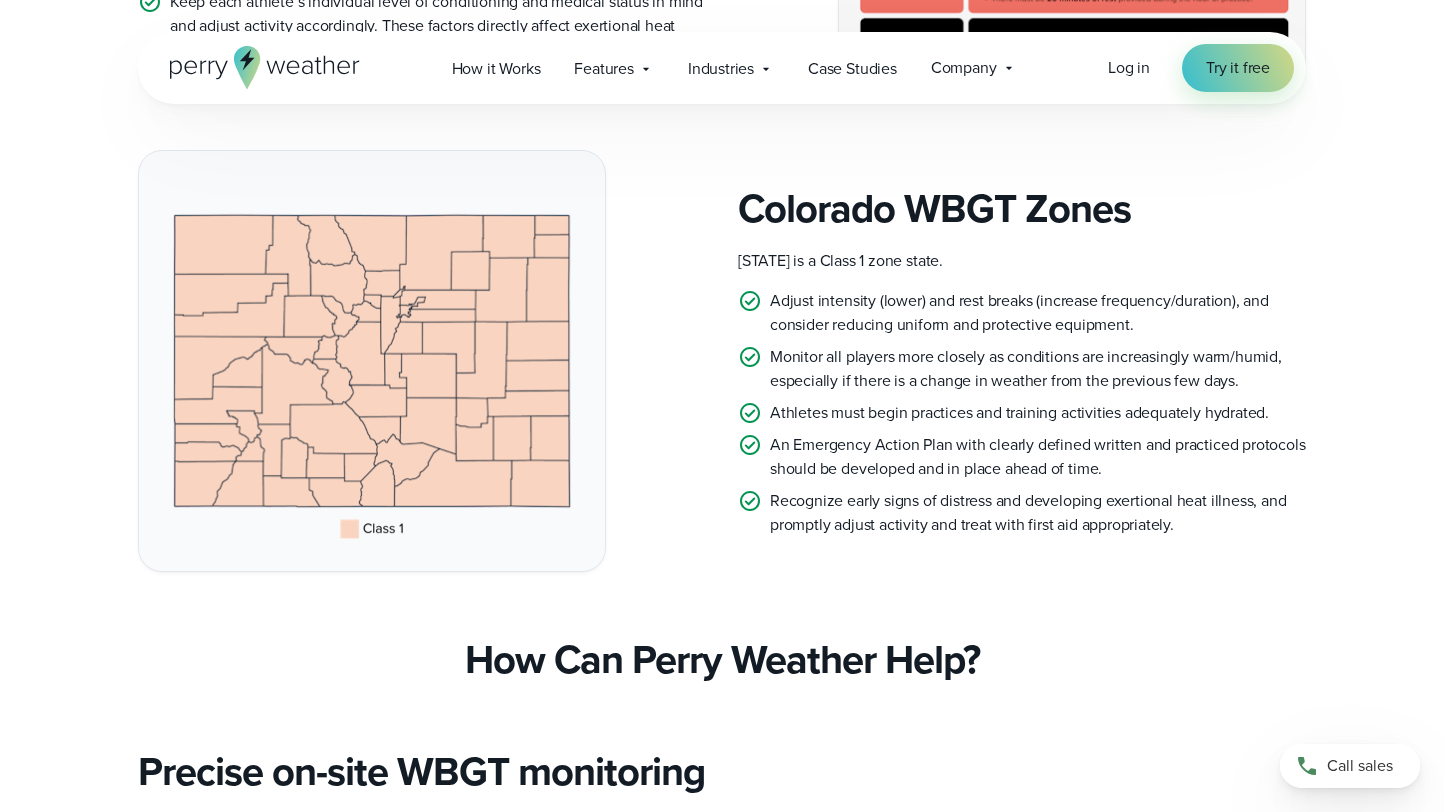 scroll, scrollTop: 974, scrollLeft: 0, axis: vertical 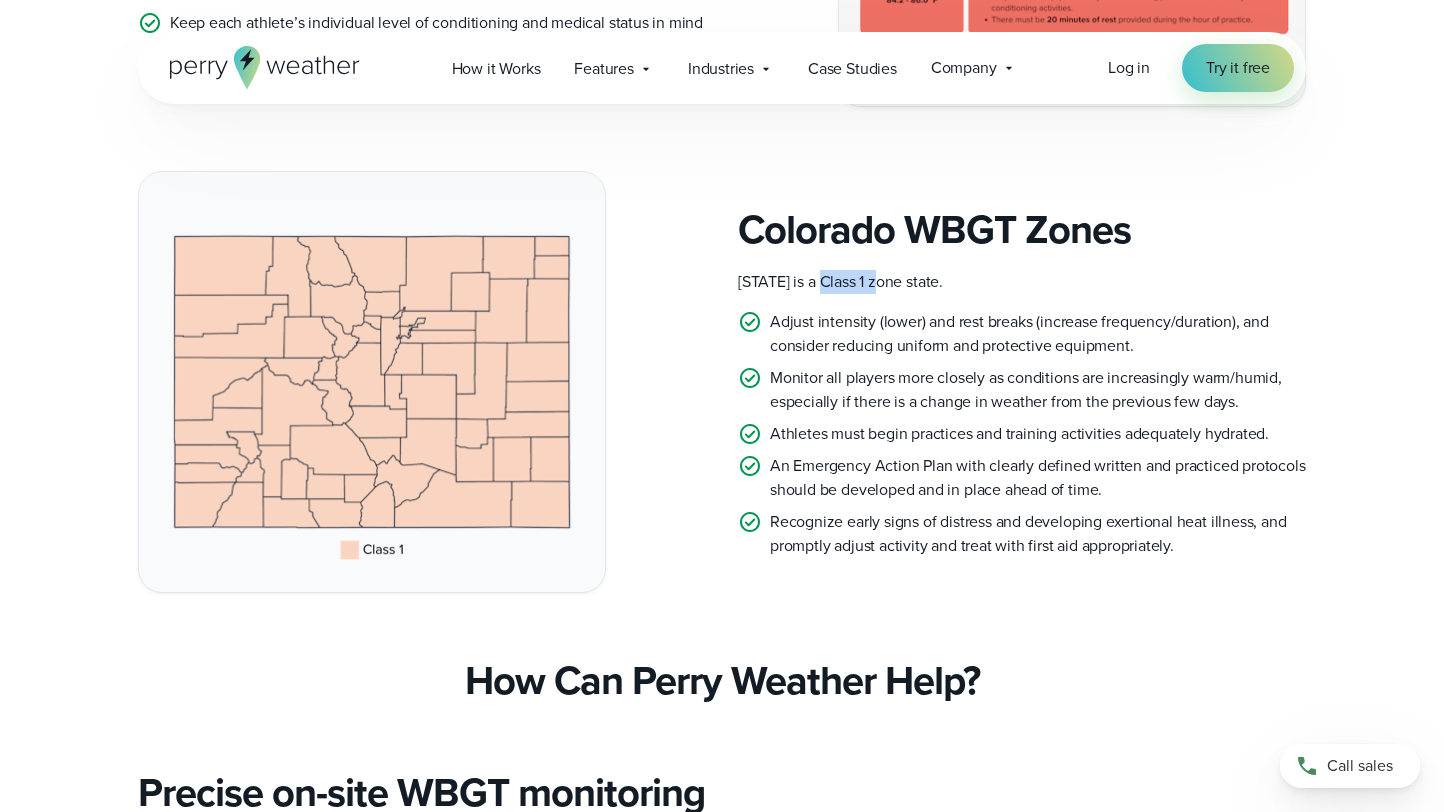 drag, startPoint x: 826, startPoint y: 283, endPoint x: 891, endPoint y: 283, distance: 65 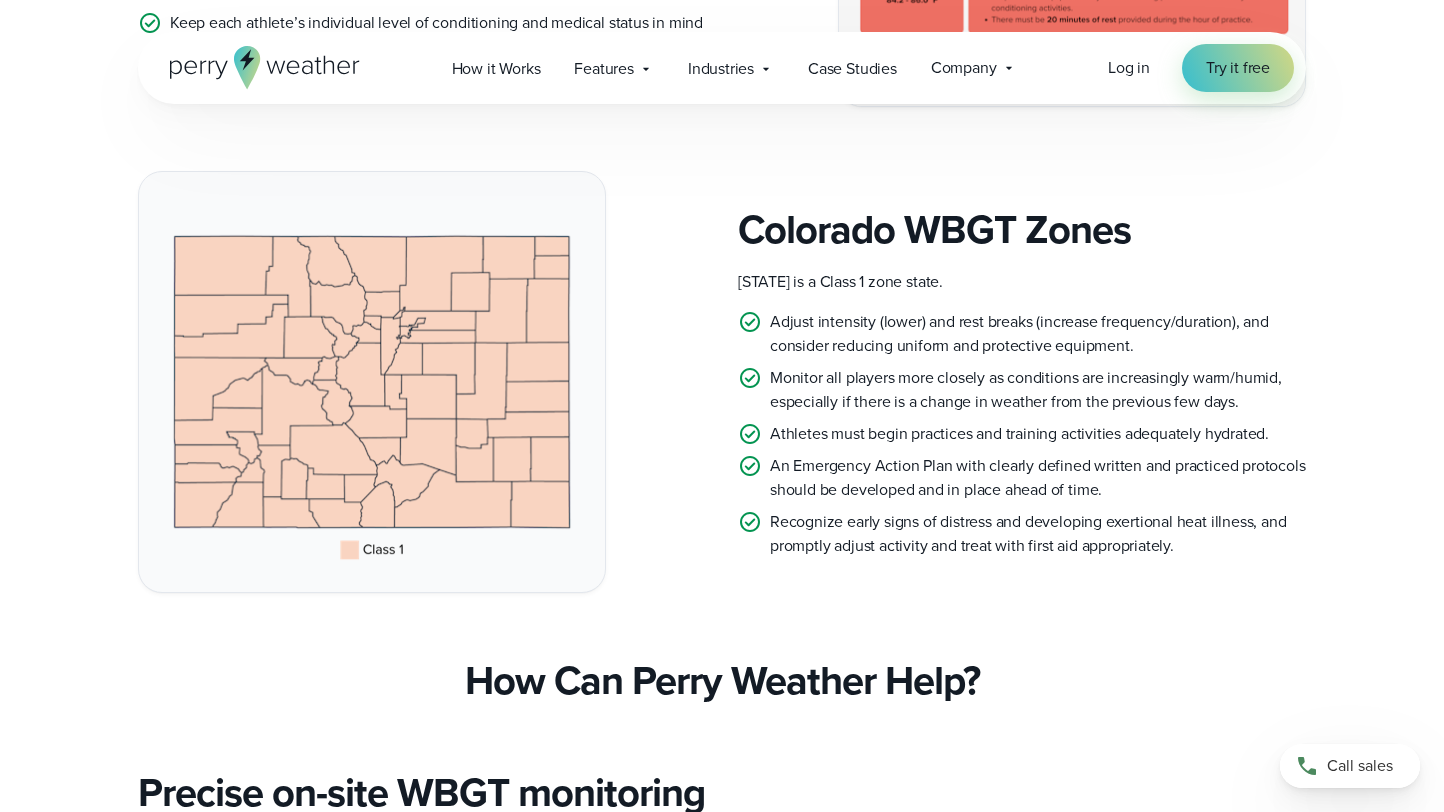 click on "Adjust intensity (lower) and rest breaks (increase frequency/duration), and consider reducing uniform and protective equipment." at bounding box center (1038, 334) 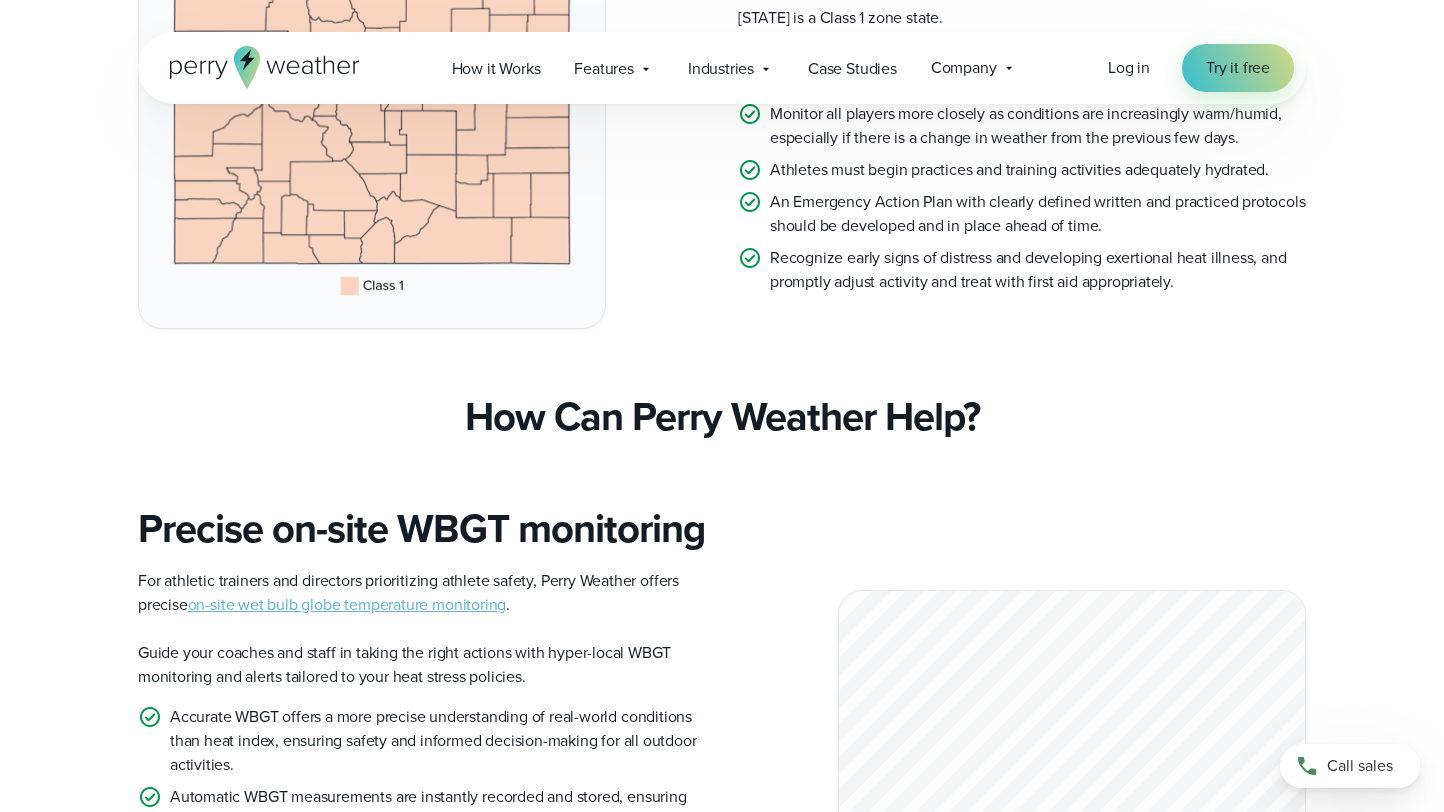 scroll, scrollTop: 1293, scrollLeft: 0, axis: vertical 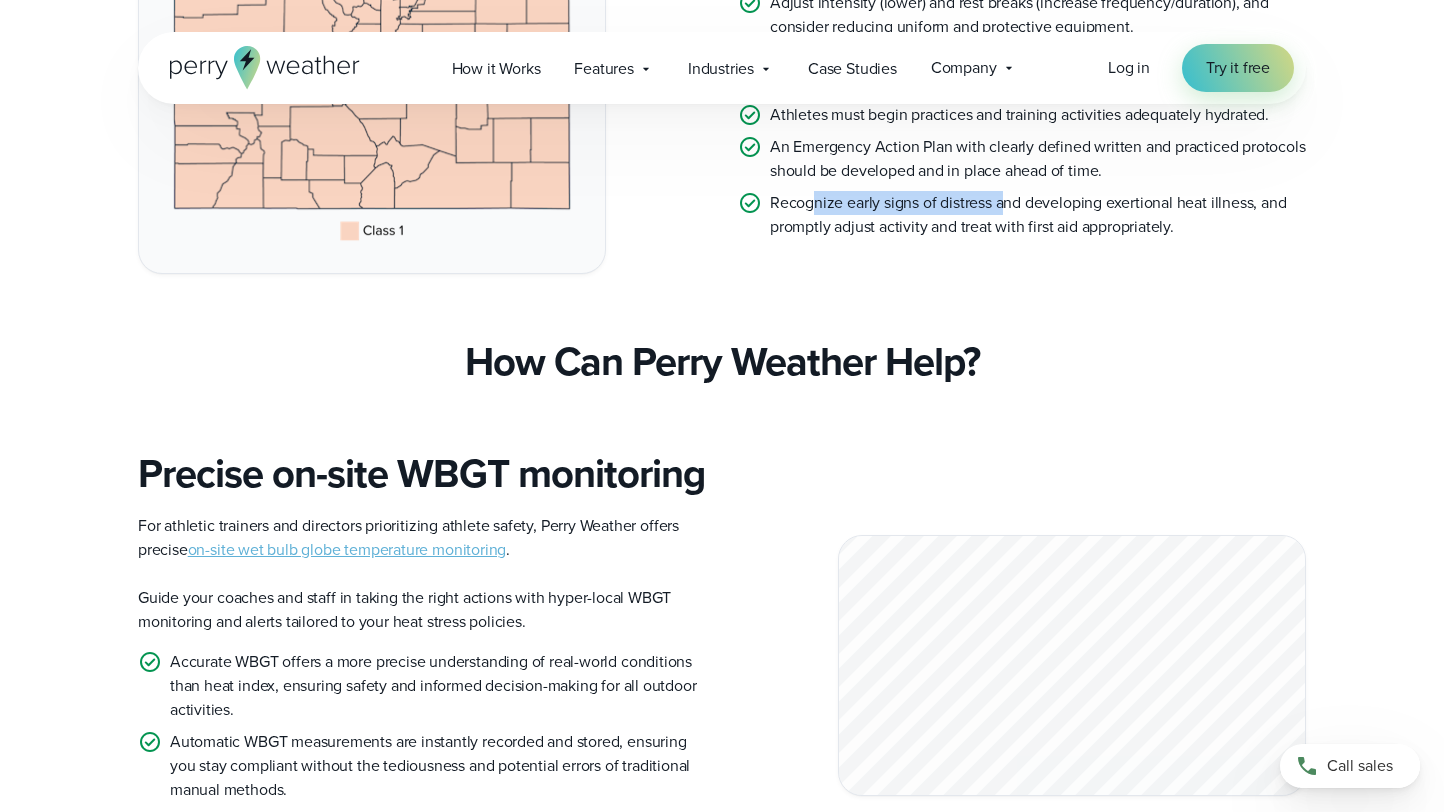 drag, startPoint x: 817, startPoint y: 195, endPoint x: 1007, endPoint y: 206, distance: 190.31816 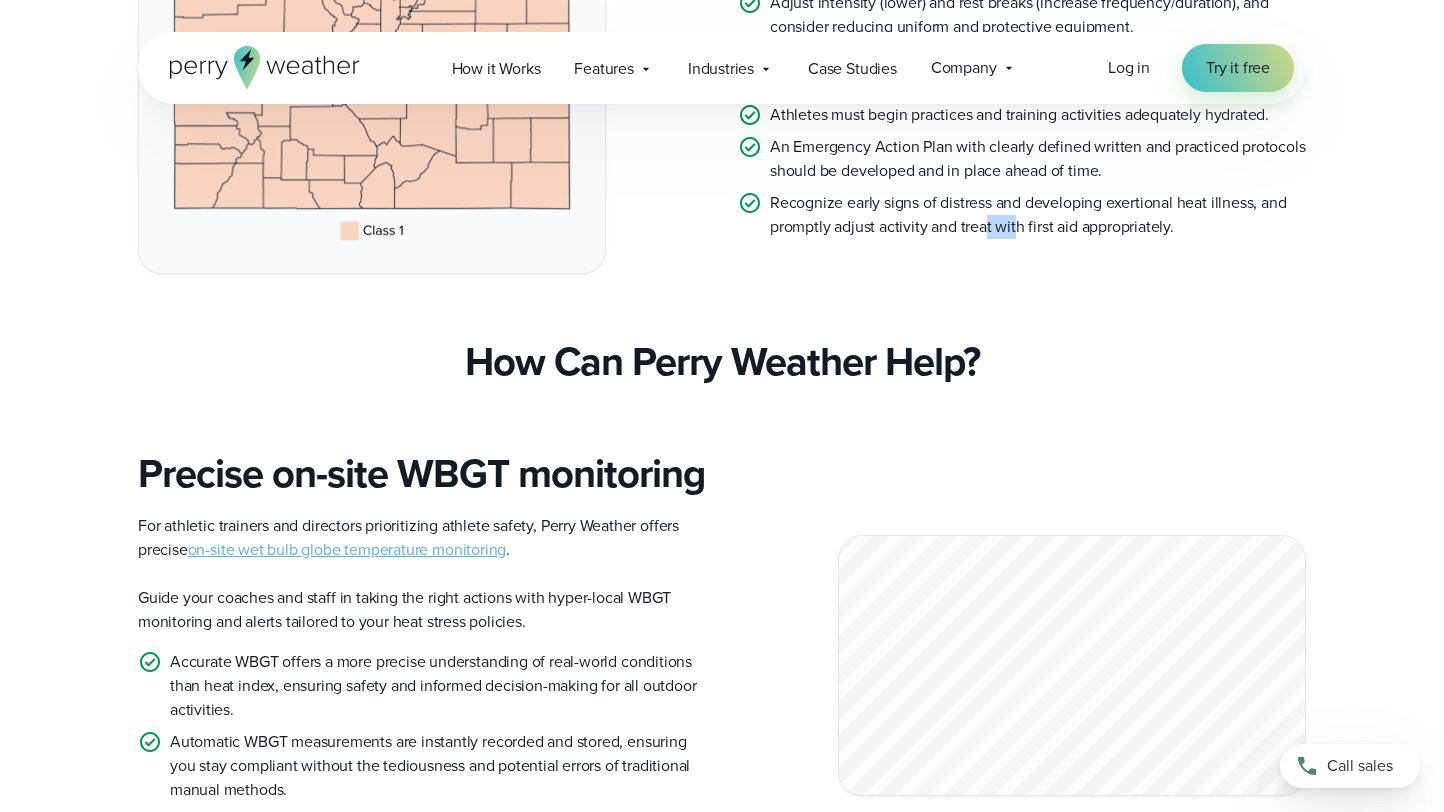 drag, startPoint x: 986, startPoint y: 227, endPoint x: 1045, endPoint y: 227, distance: 59 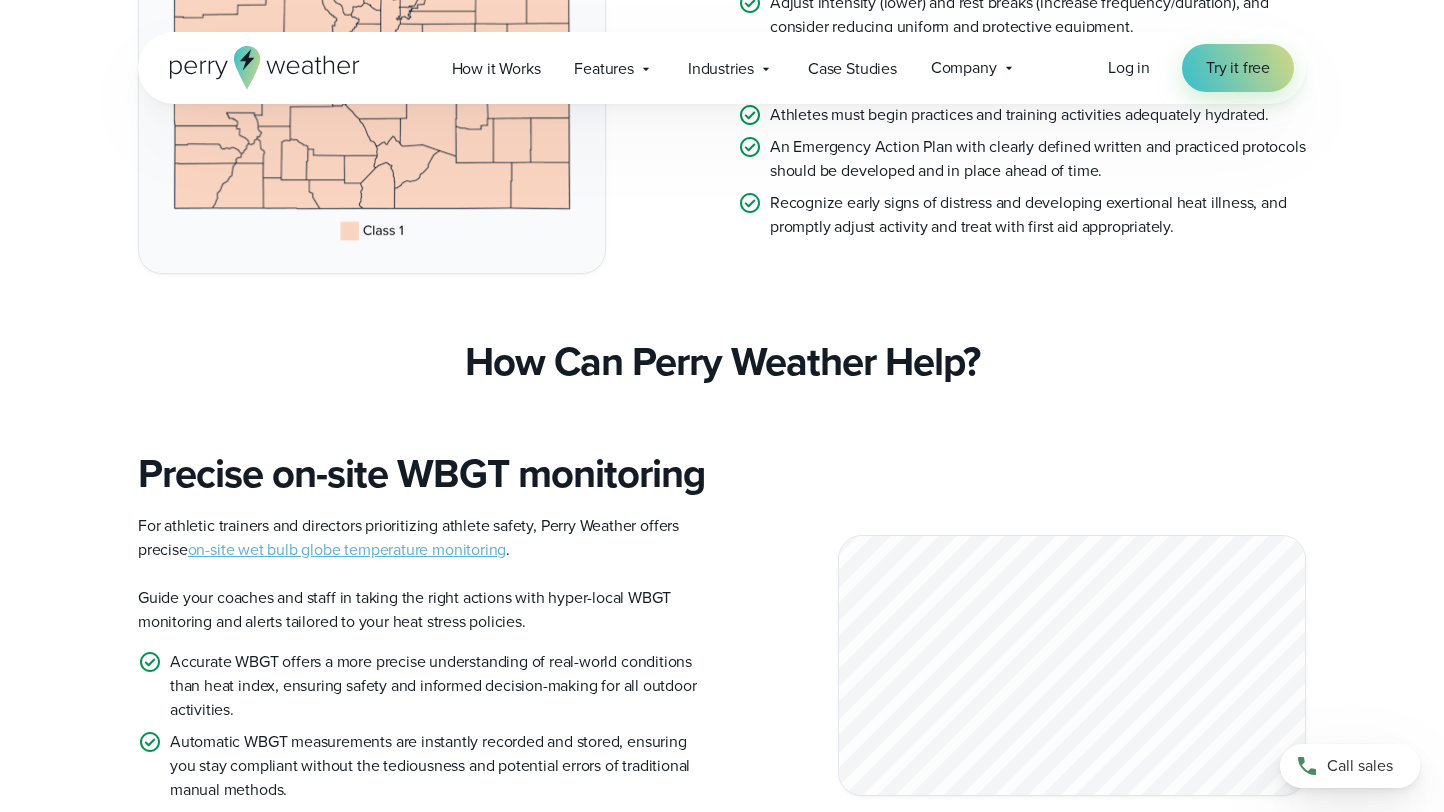 click on "State Weather Policies  > Colorado Weather Policies
Colorado State Weather Policies for CHSAA Schools (2025/2026)
Welcome to the Colorado Weather Policy Guide, a handy resource for the Colorado High School Activities Association (CHSAA) weather policies for athletics. We’ve made it simple: here’s the key information you need.
What are the CHSAA Heat Stress Activity Guidelines for 2025/2026?" at bounding box center (722, 2735) 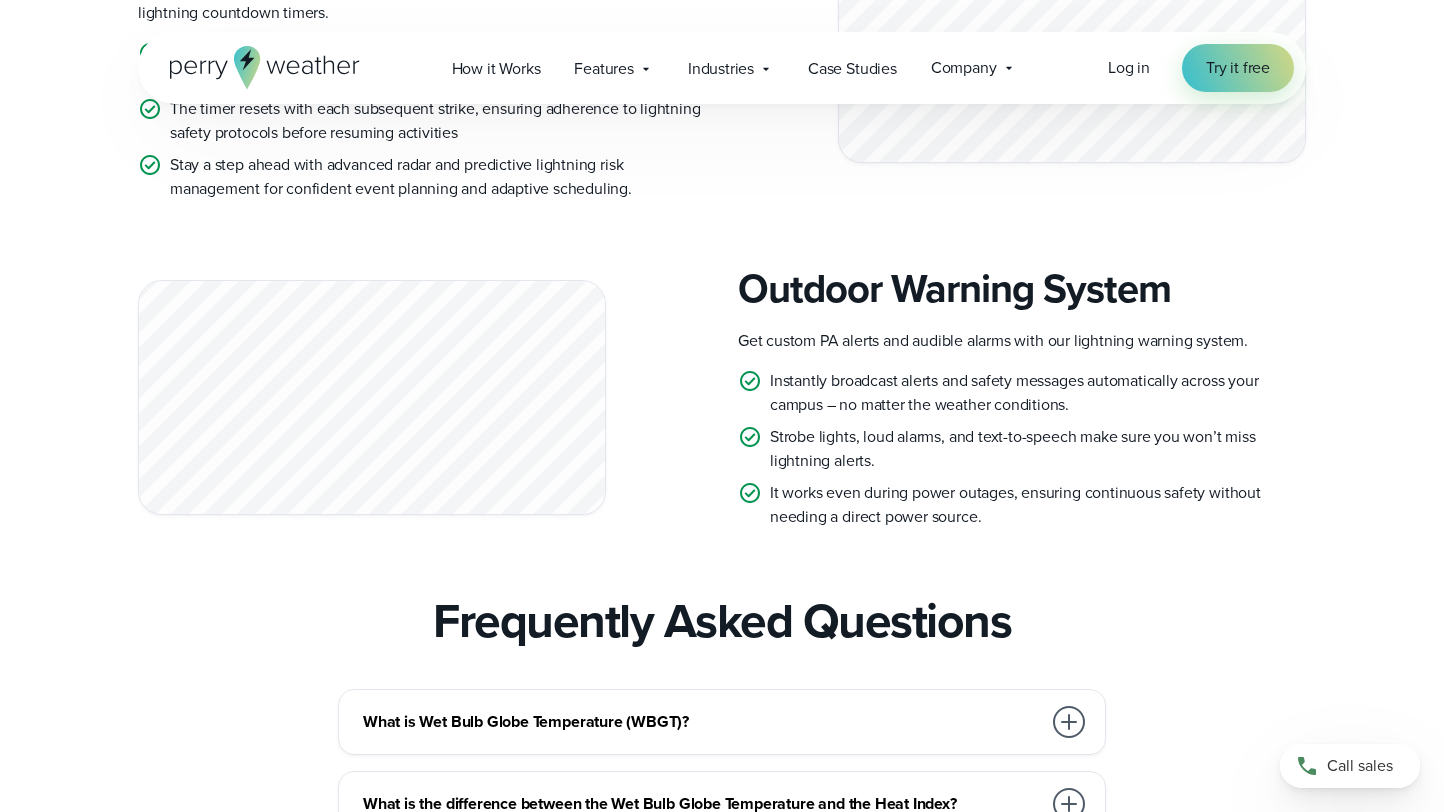 scroll, scrollTop: 4513, scrollLeft: 0, axis: vertical 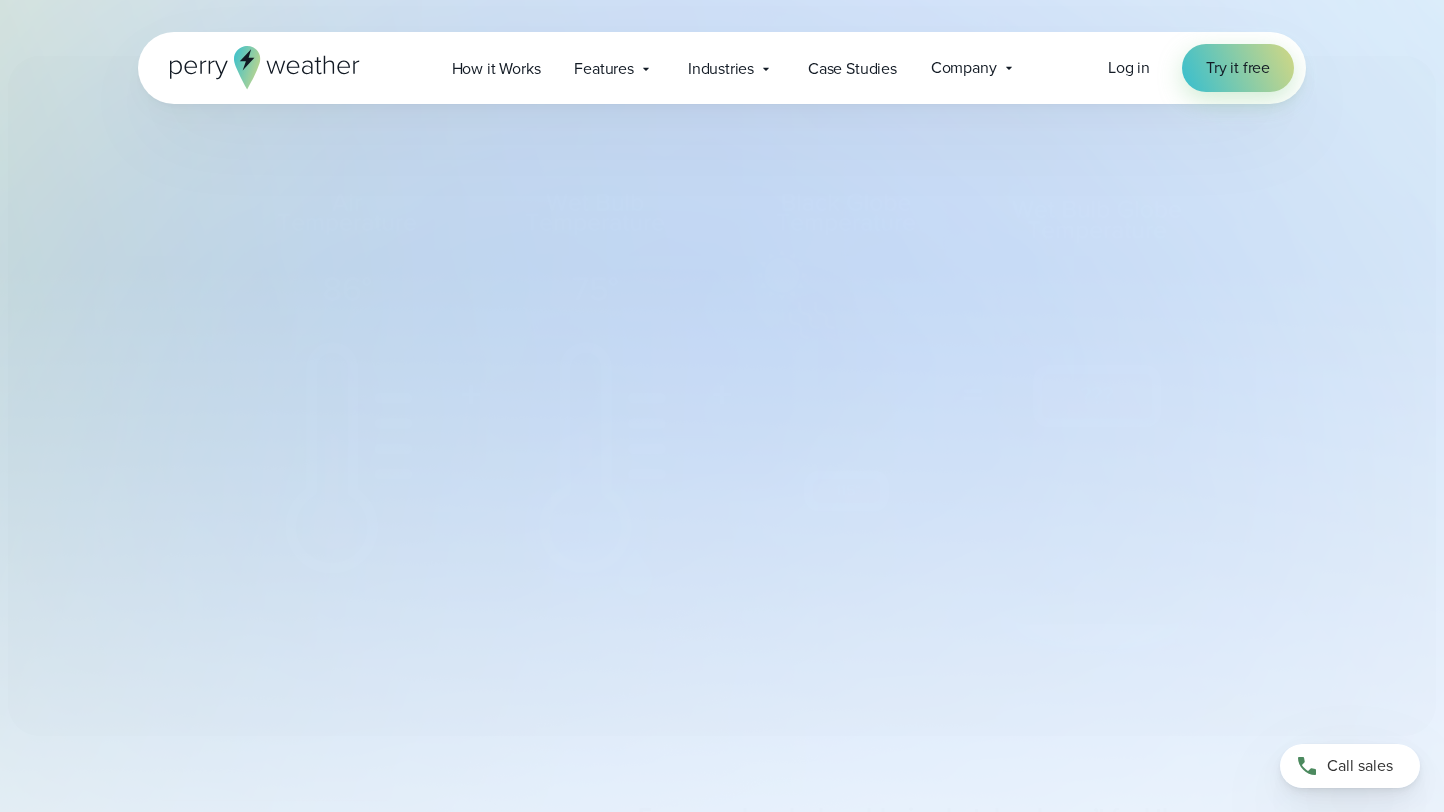 select on "***" 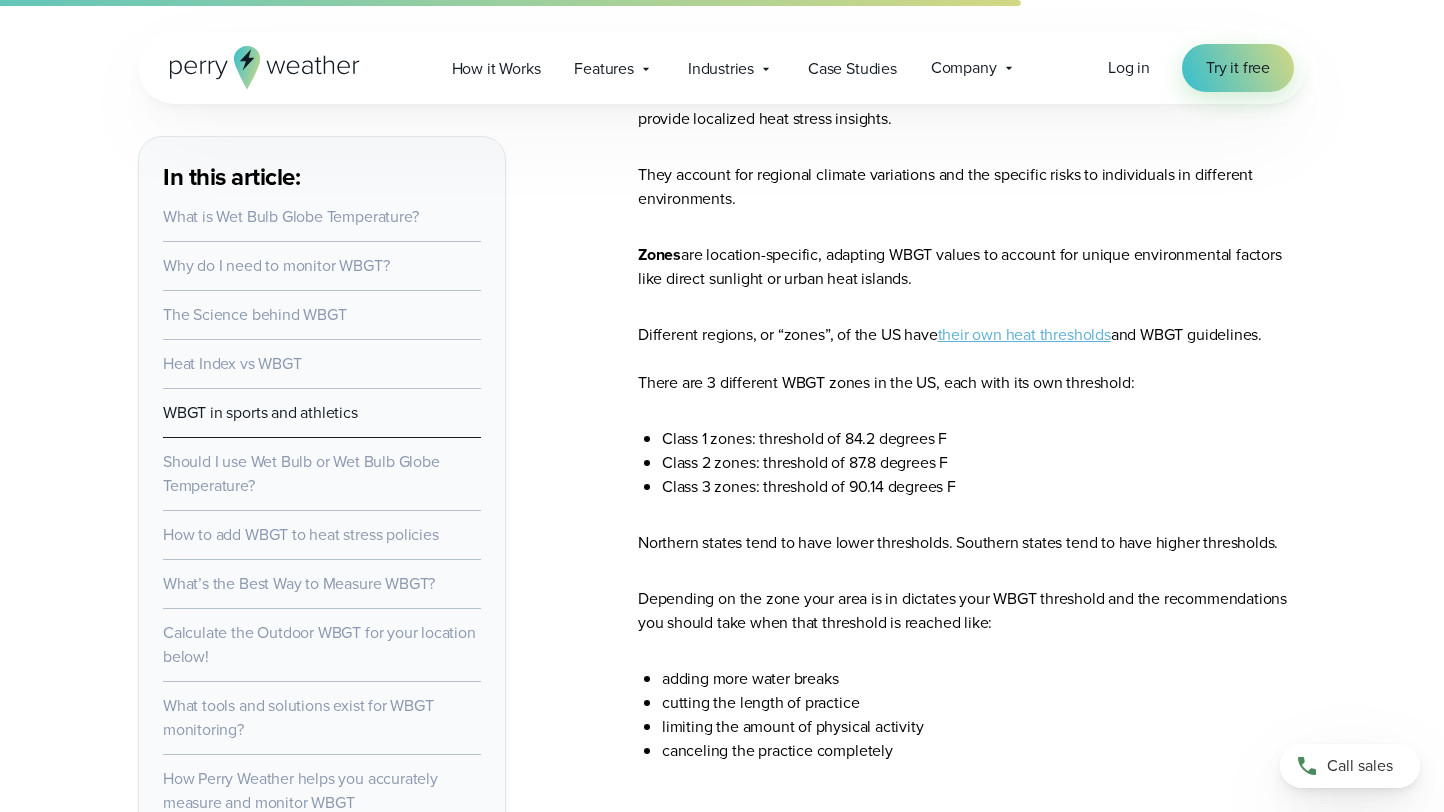 scroll, scrollTop: 5922, scrollLeft: 0, axis: vertical 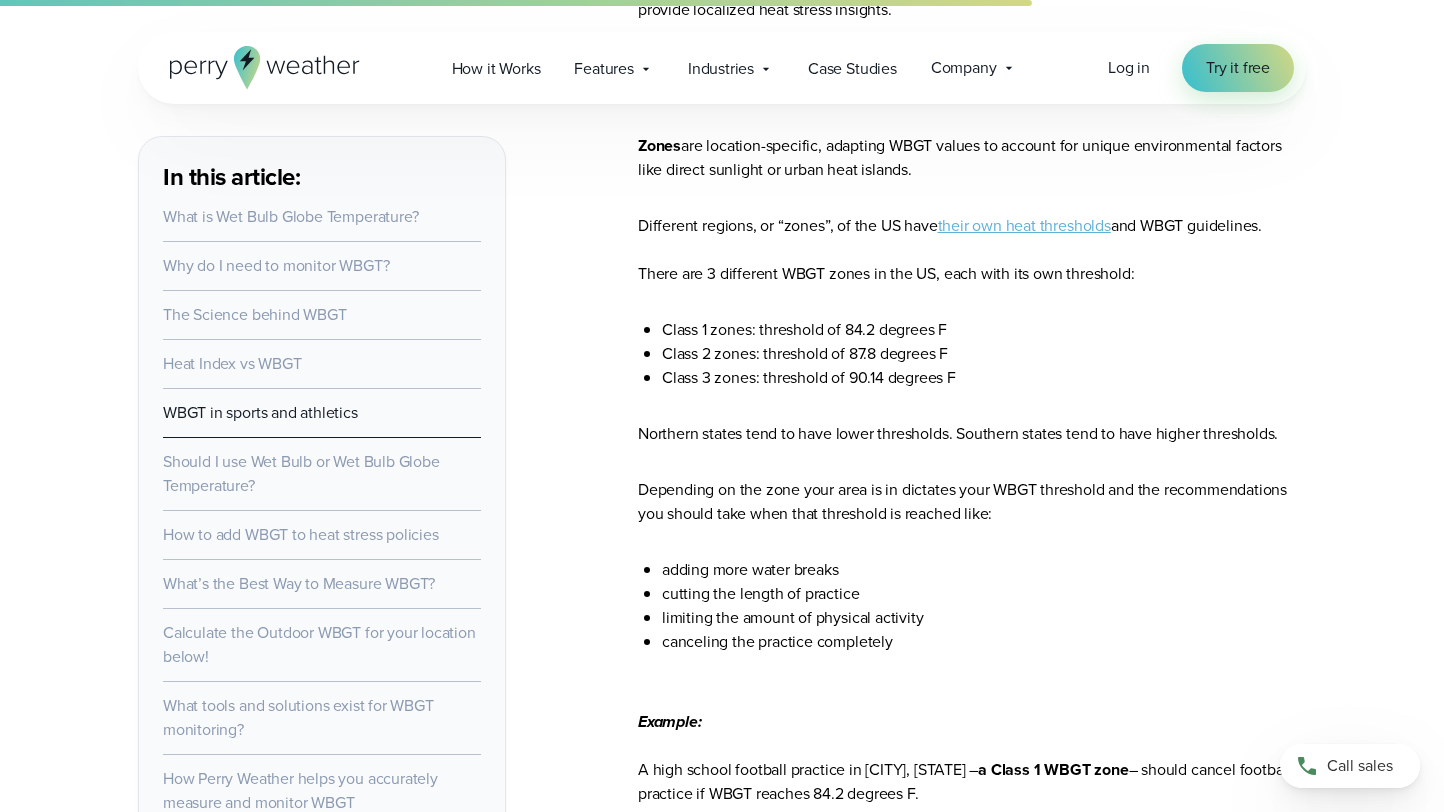 click on "Class 1 zones: threshold of 84.2 degrees F" at bounding box center (984, 330) 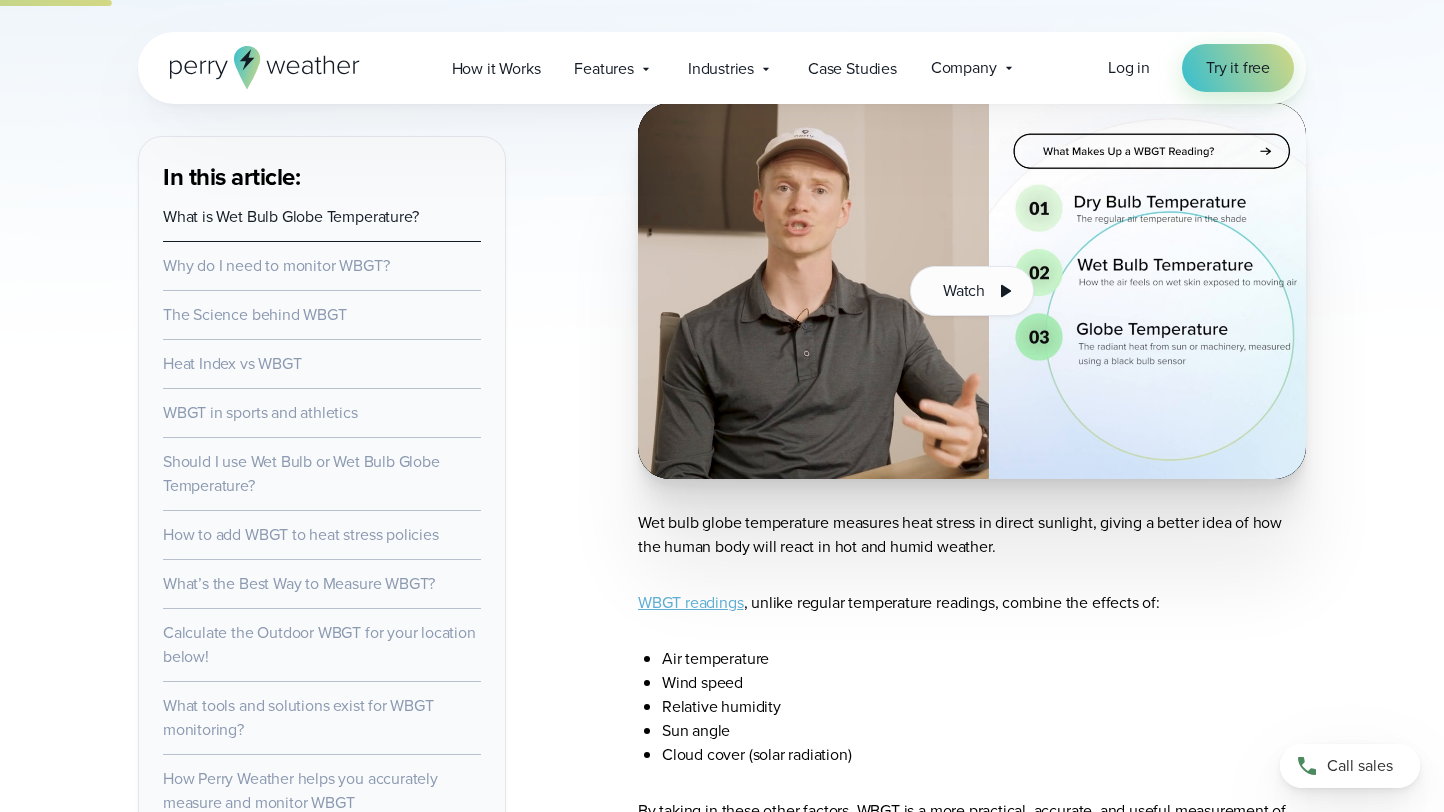 scroll, scrollTop: 1009, scrollLeft: 0, axis: vertical 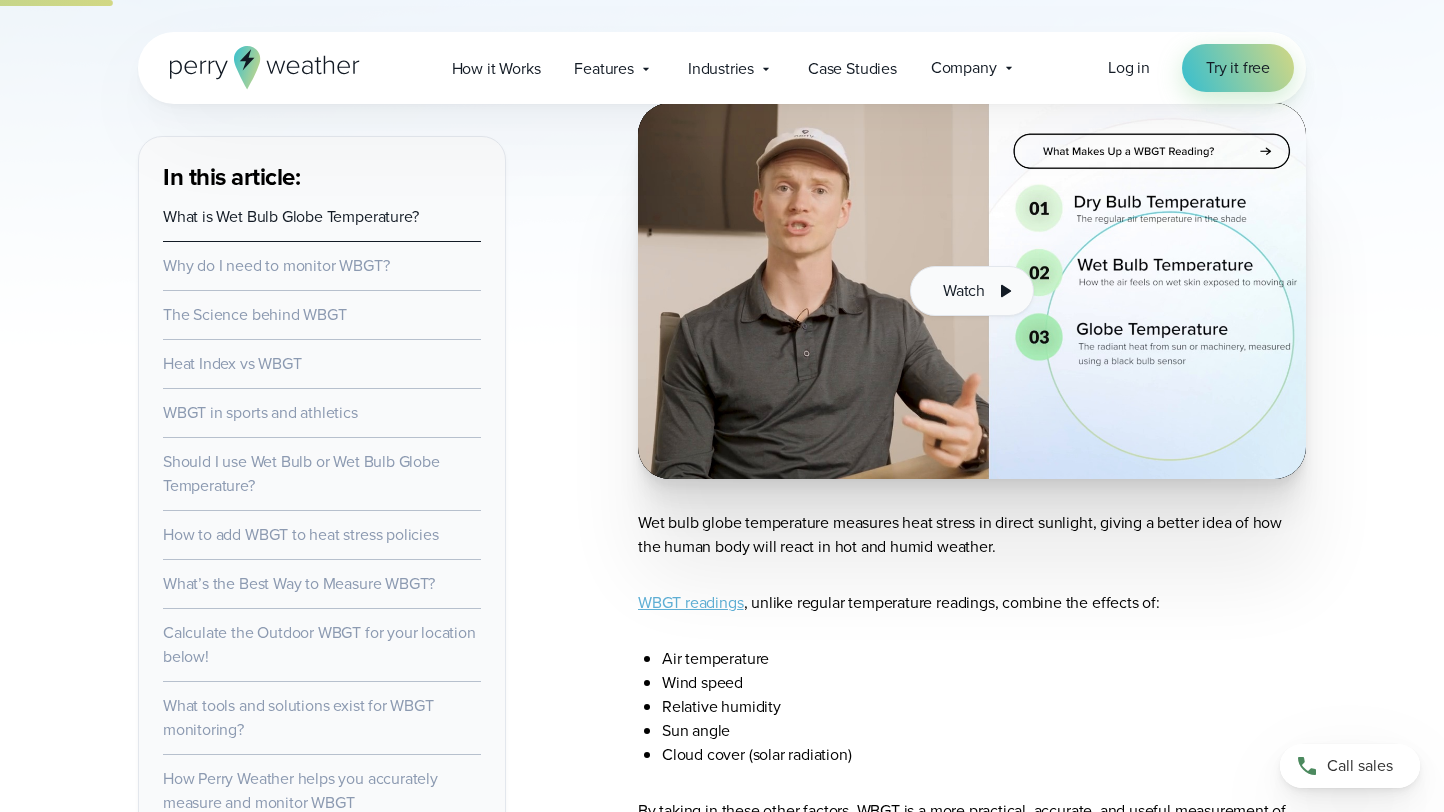 click on "Watch" at bounding box center (972, 291) 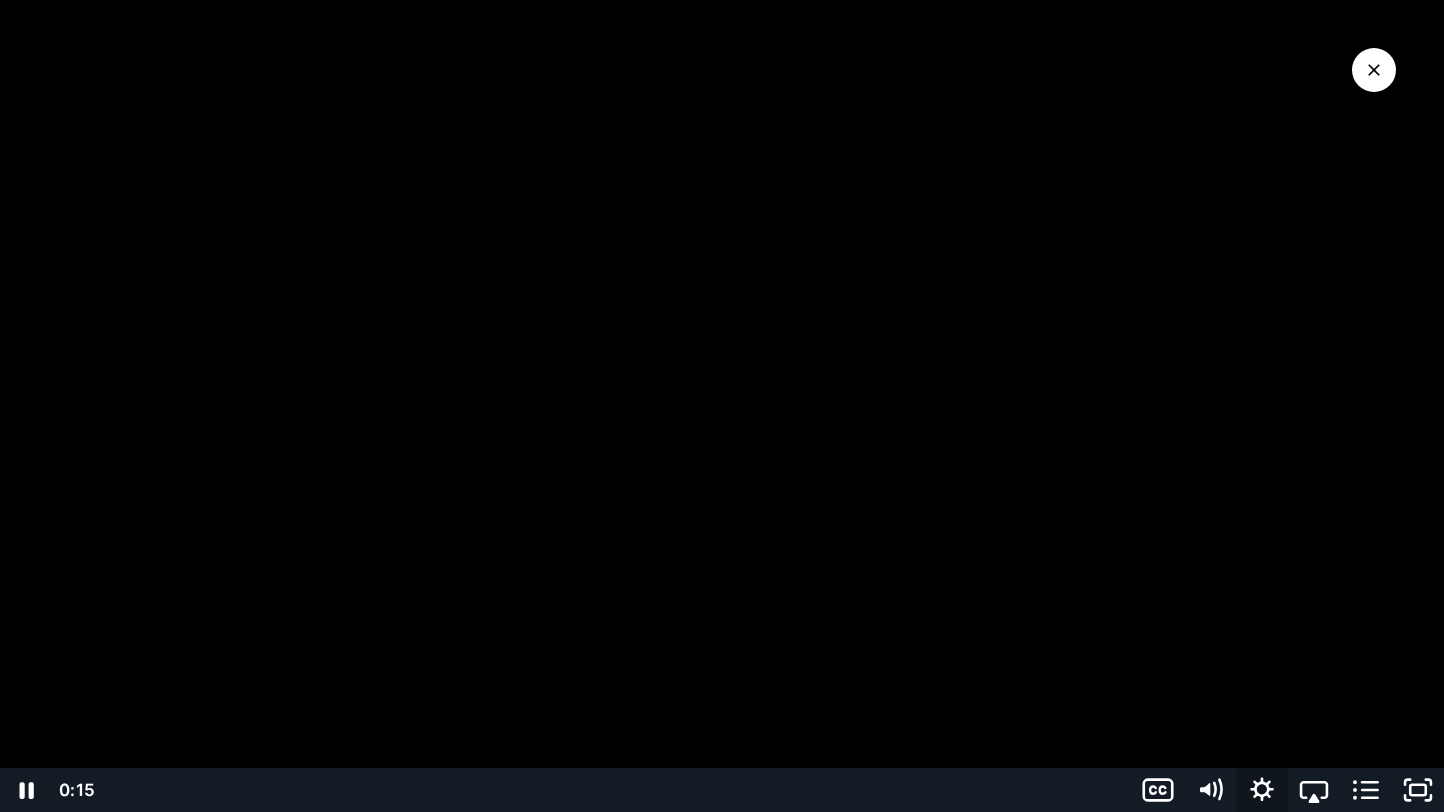 click 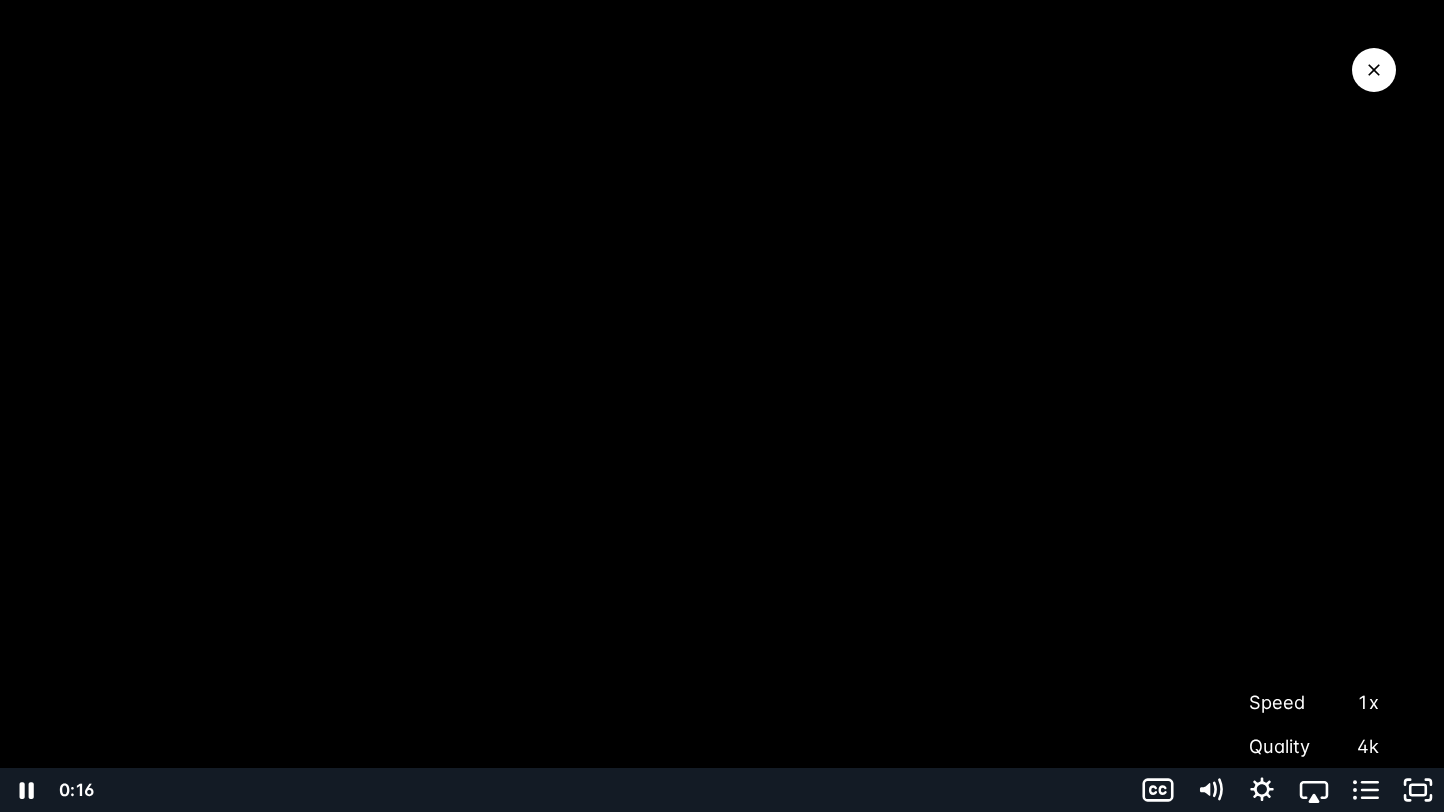 click on "1x" at bounding box center (1346, 702) 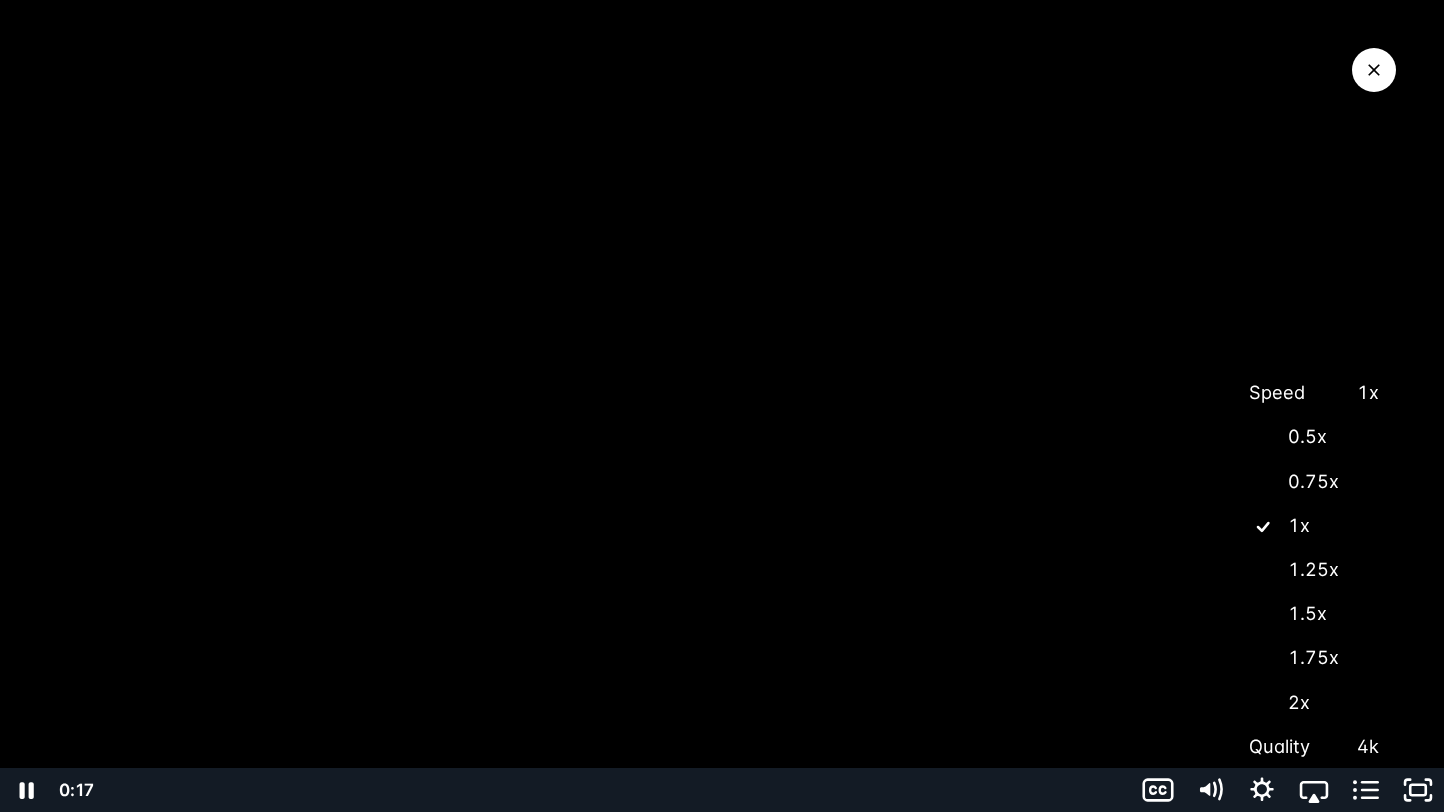 click on "1.25x" at bounding box center [1314, 570] 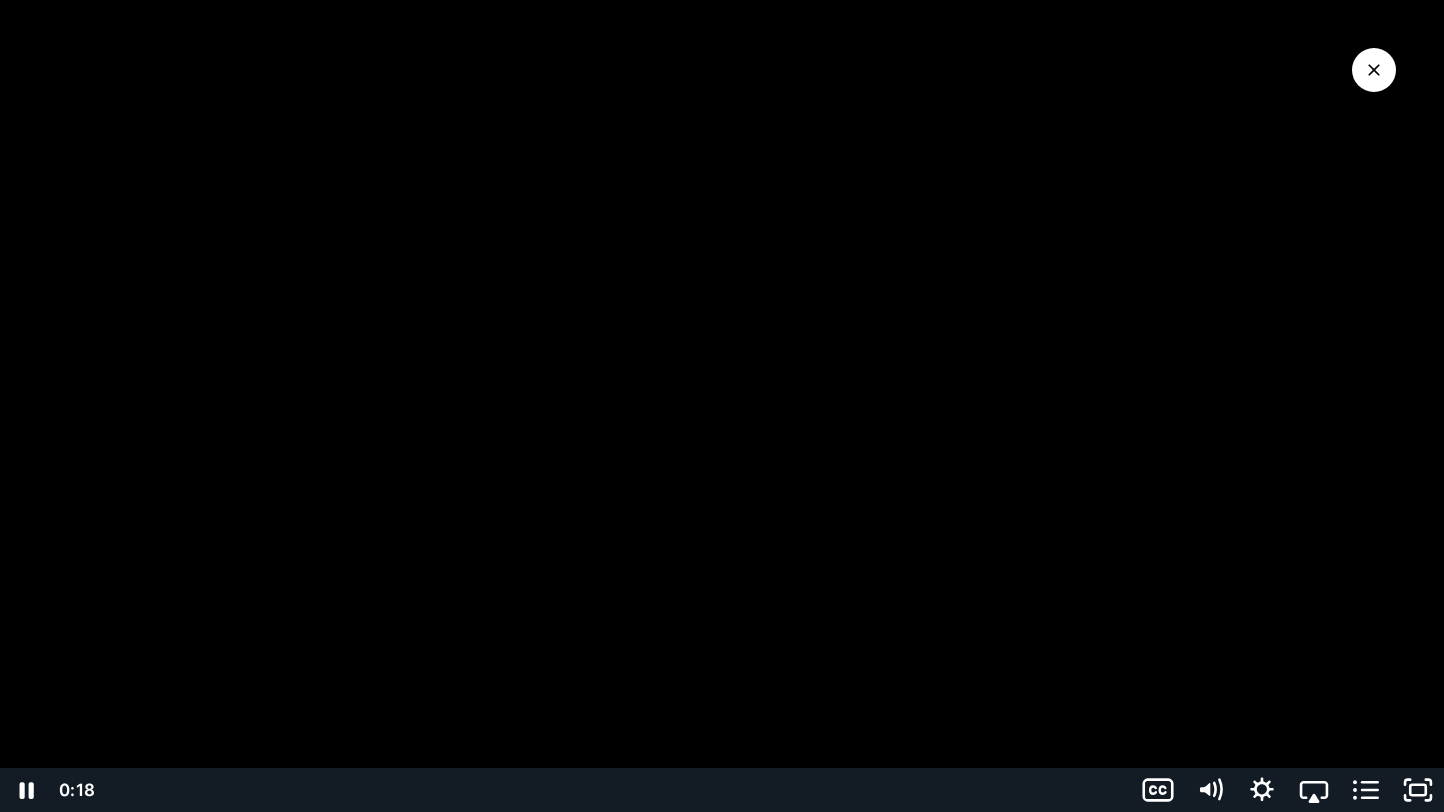 click at bounding box center (722, 406) 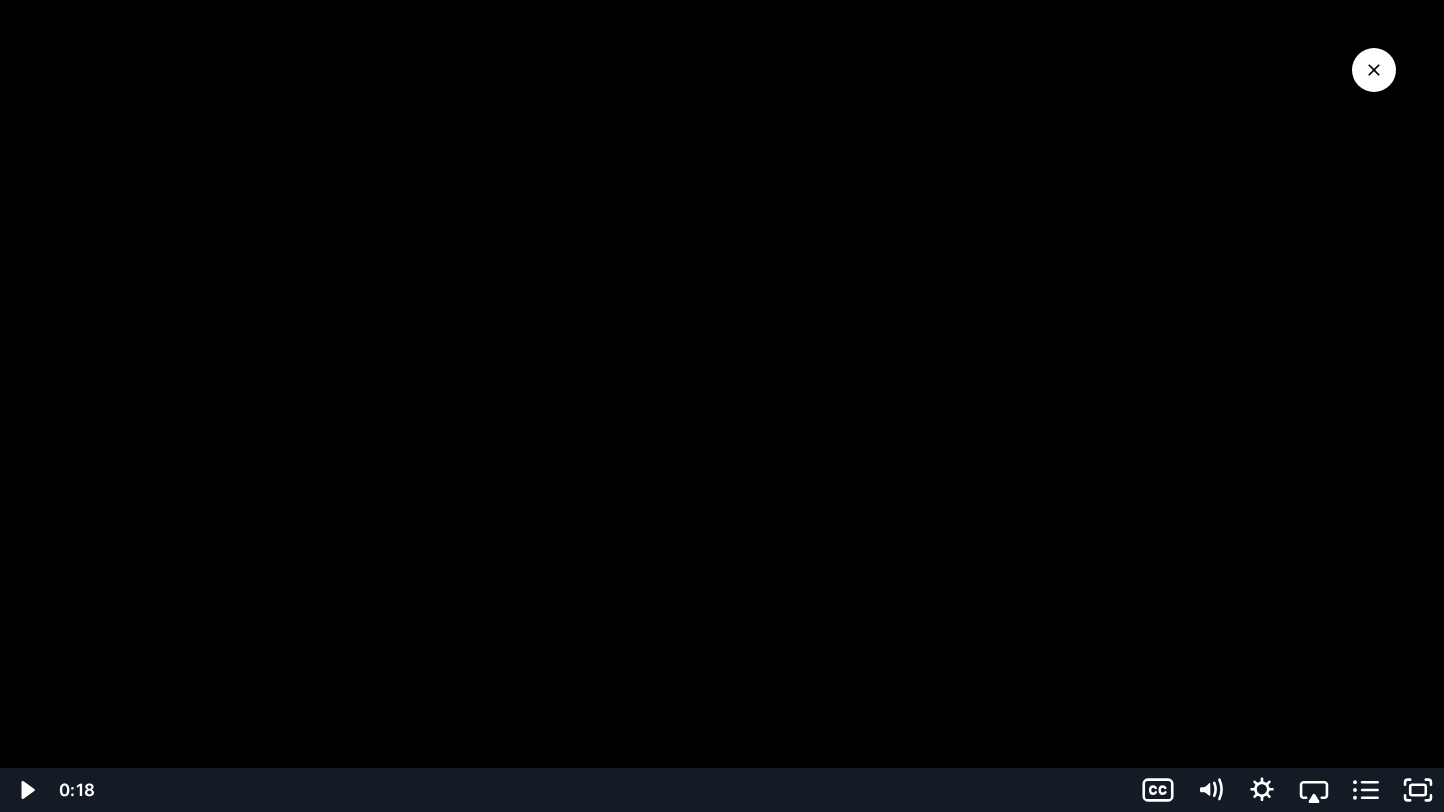 click at bounding box center [722, 406] 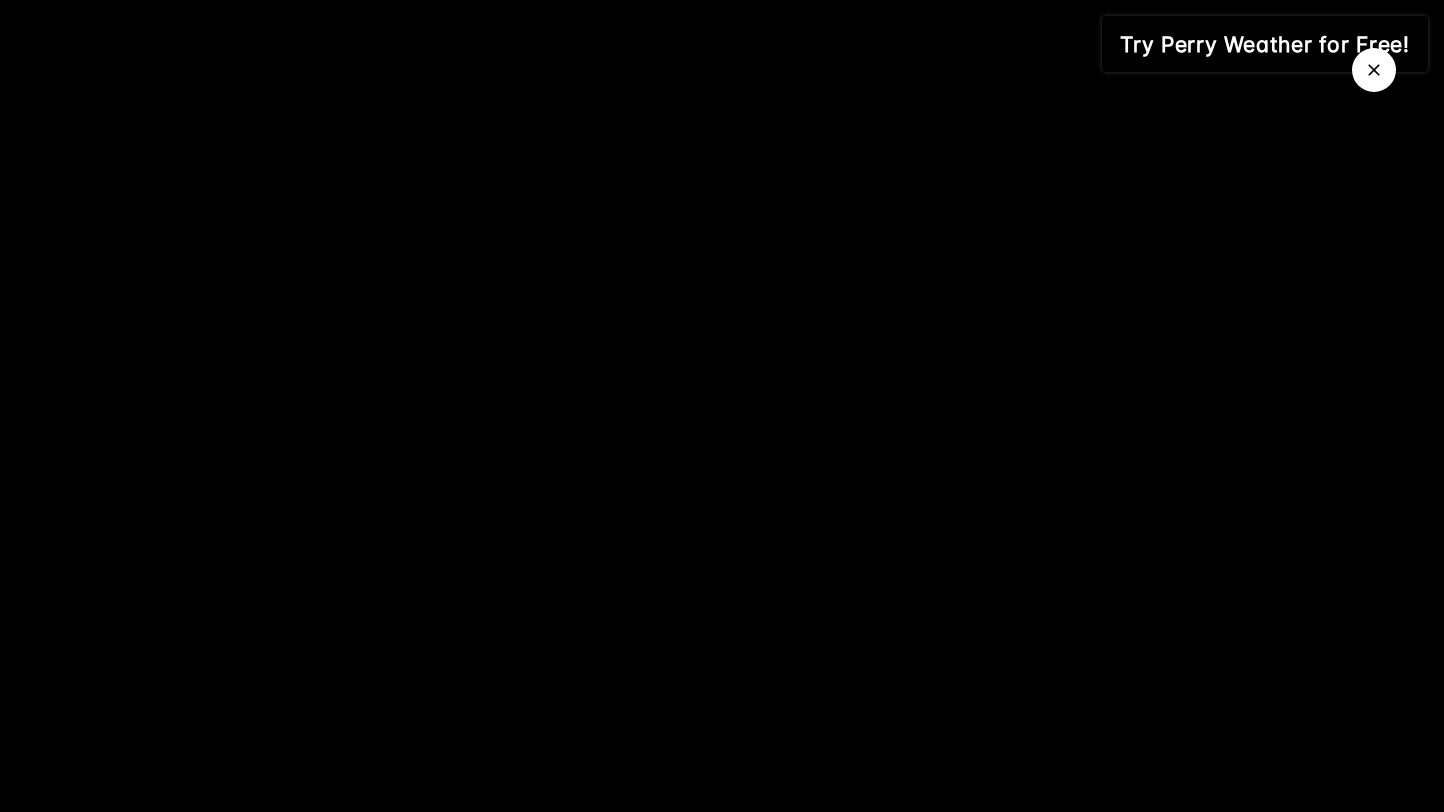 type 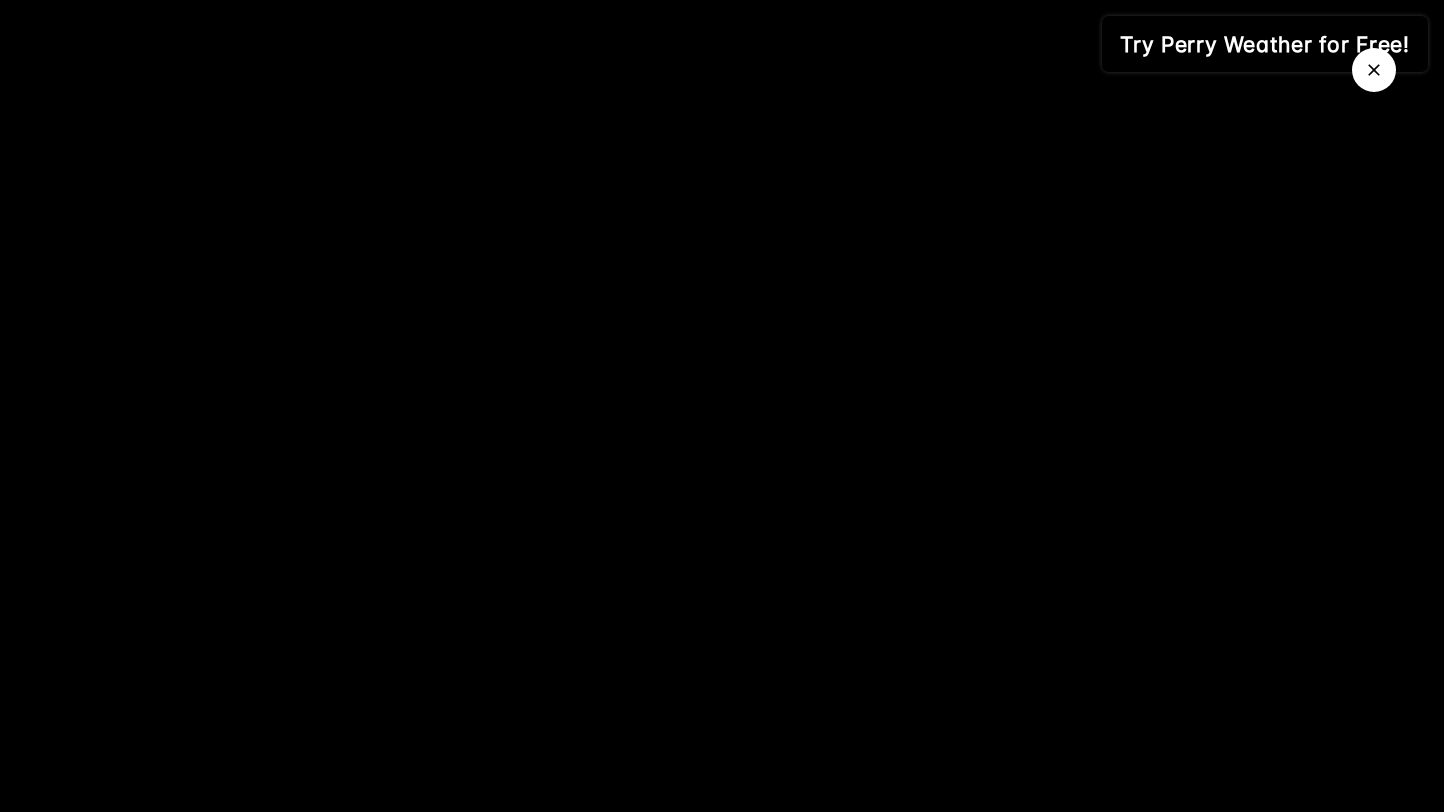 click at bounding box center (0, 0) 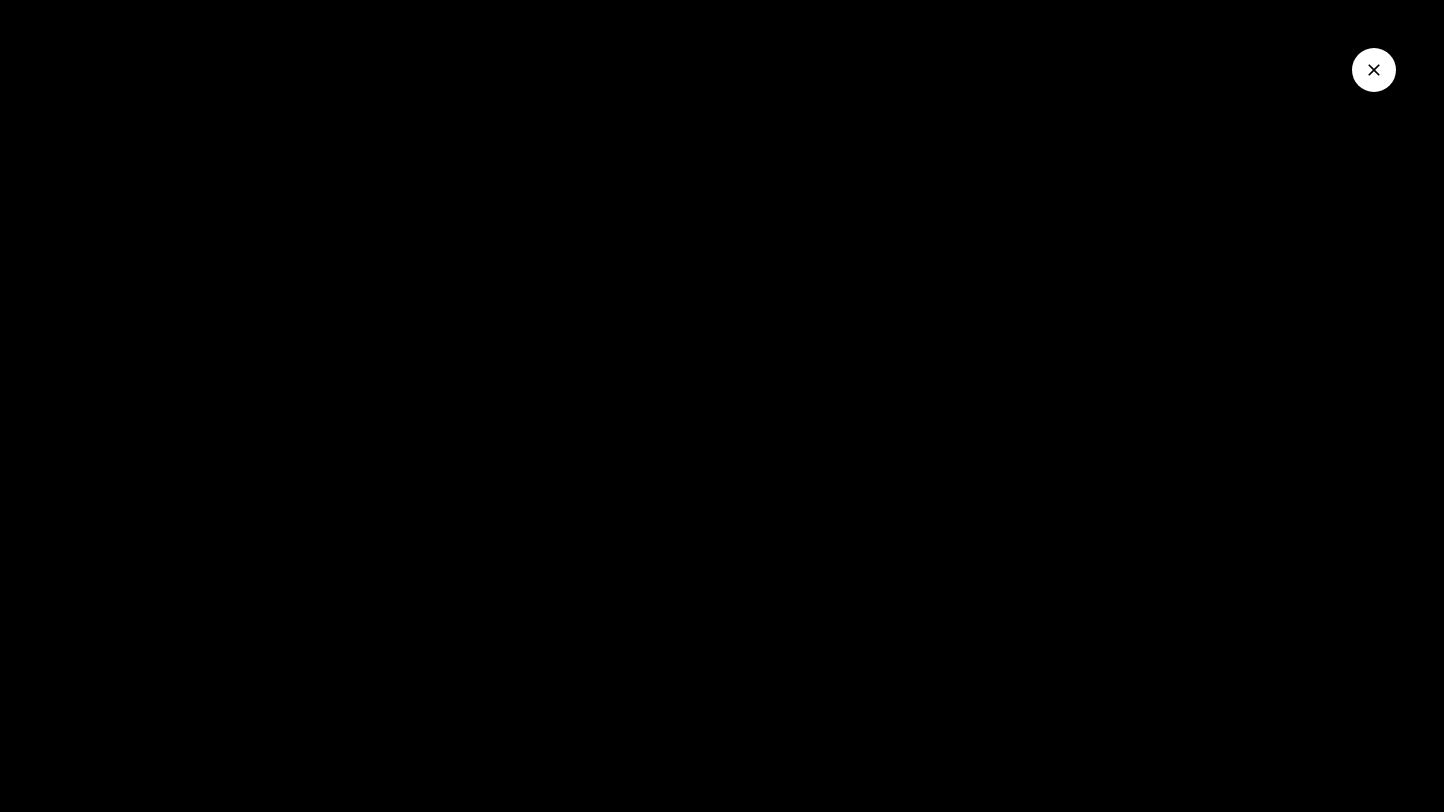 click 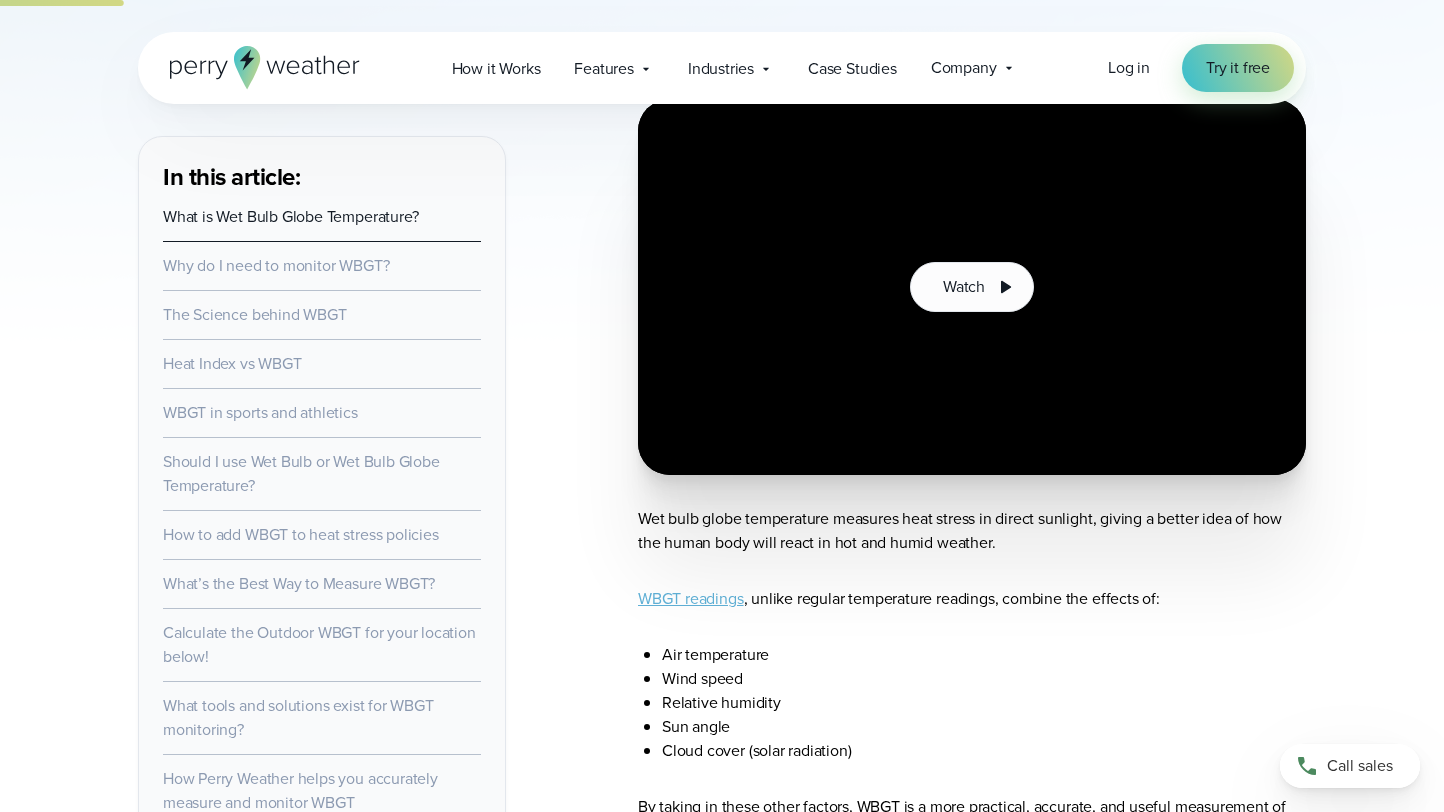 scroll, scrollTop: 999, scrollLeft: 0, axis: vertical 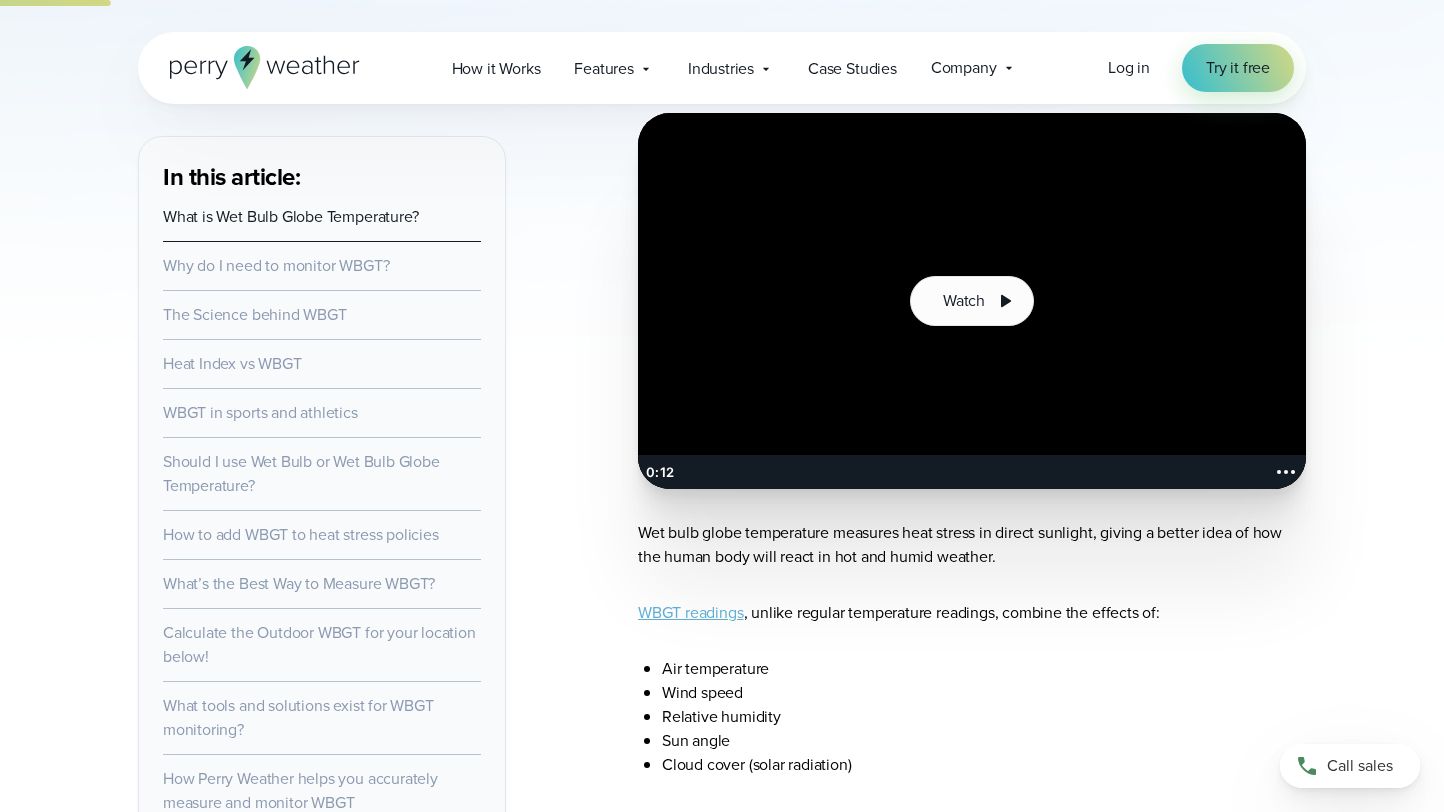 click at bounding box center (972, 301) 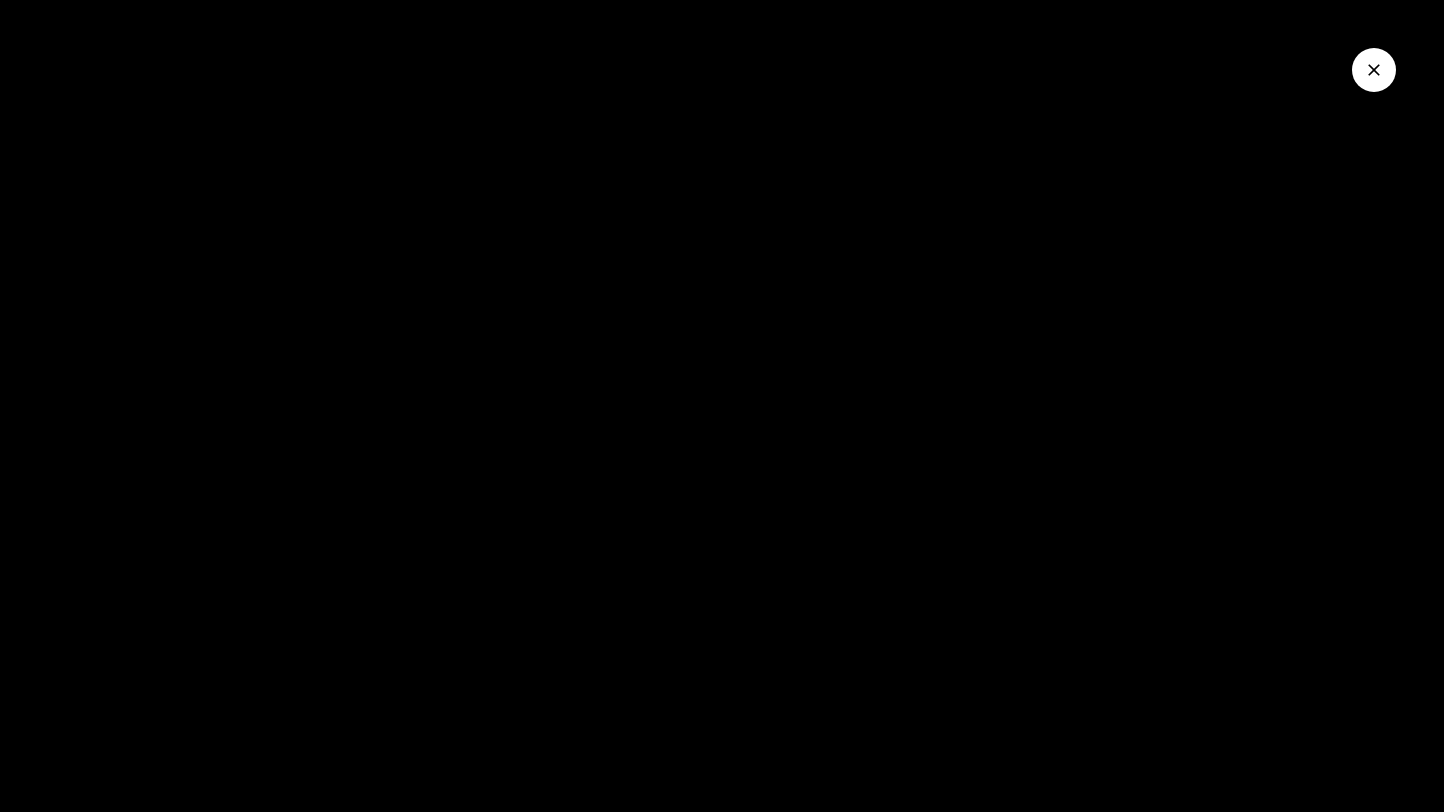 click at bounding box center [1374, 70] 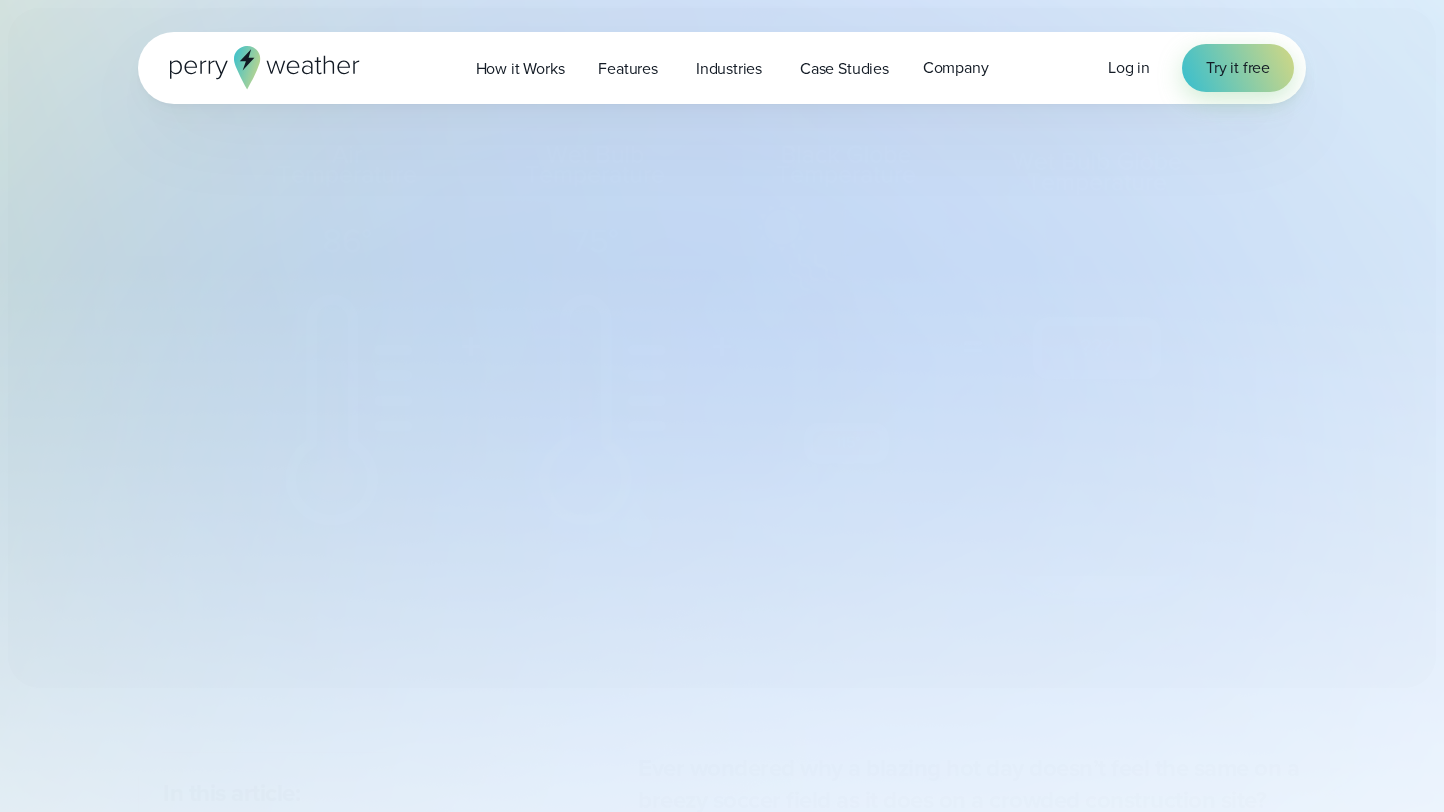 select on "***" 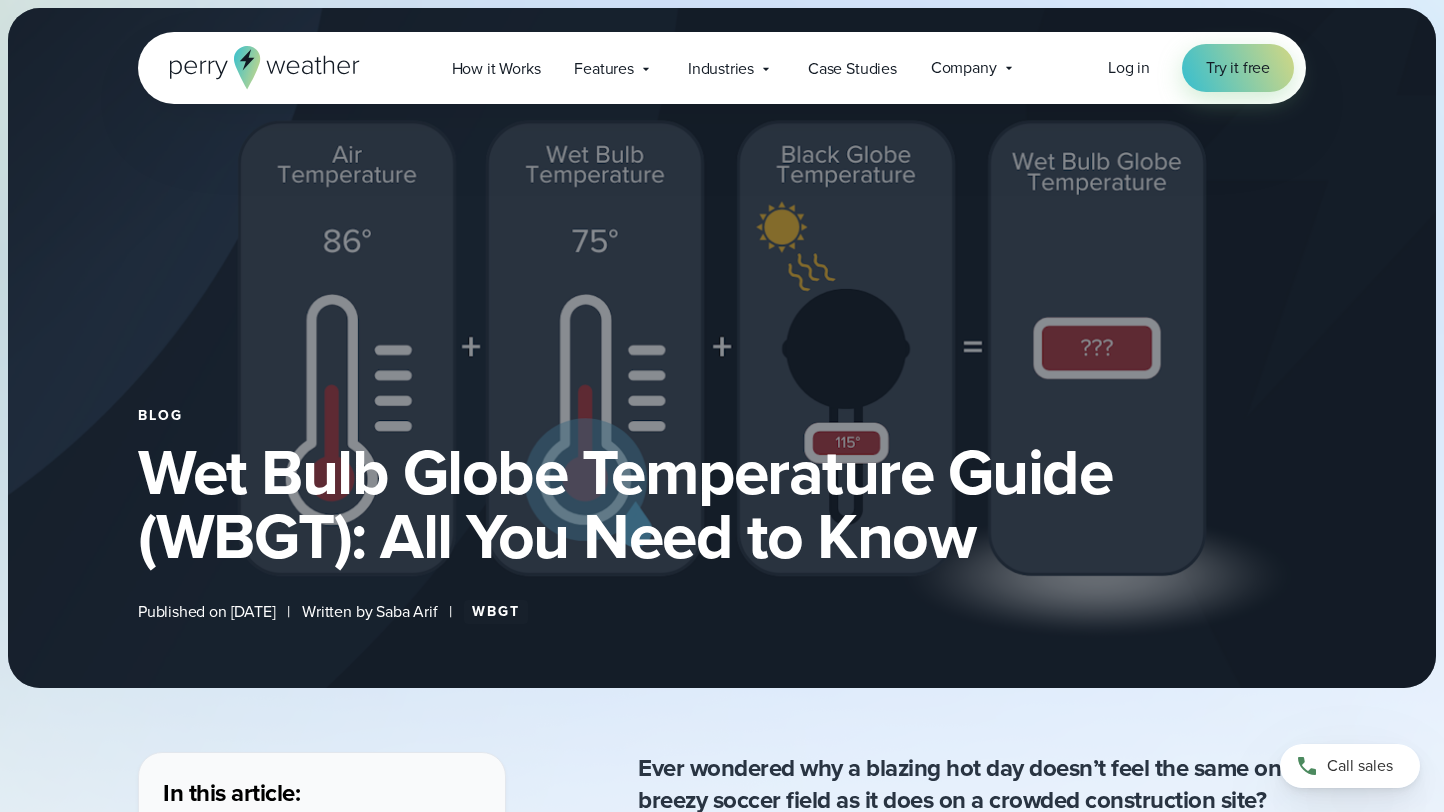 type on "*******" 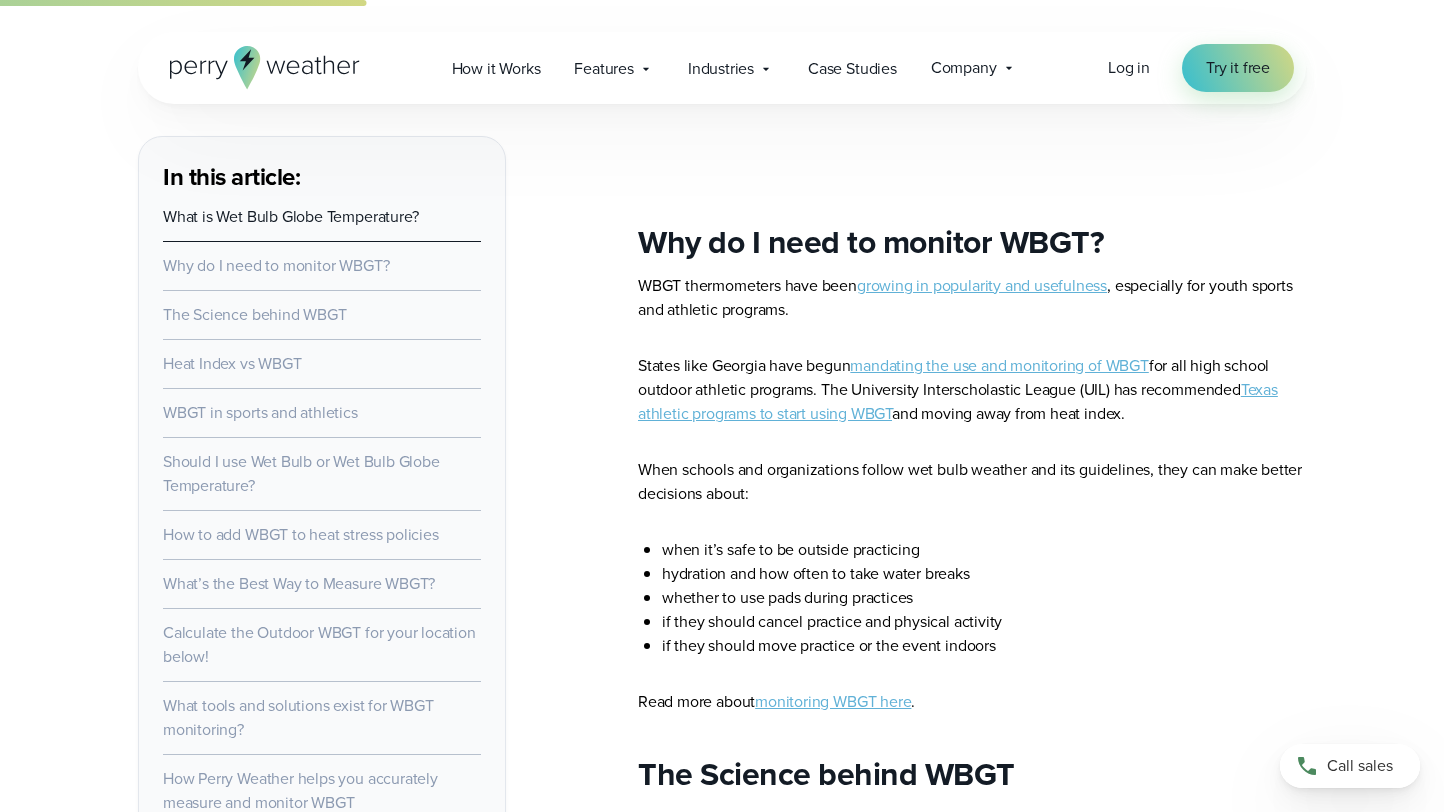 scroll, scrollTop: 2145, scrollLeft: 0, axis: vertical 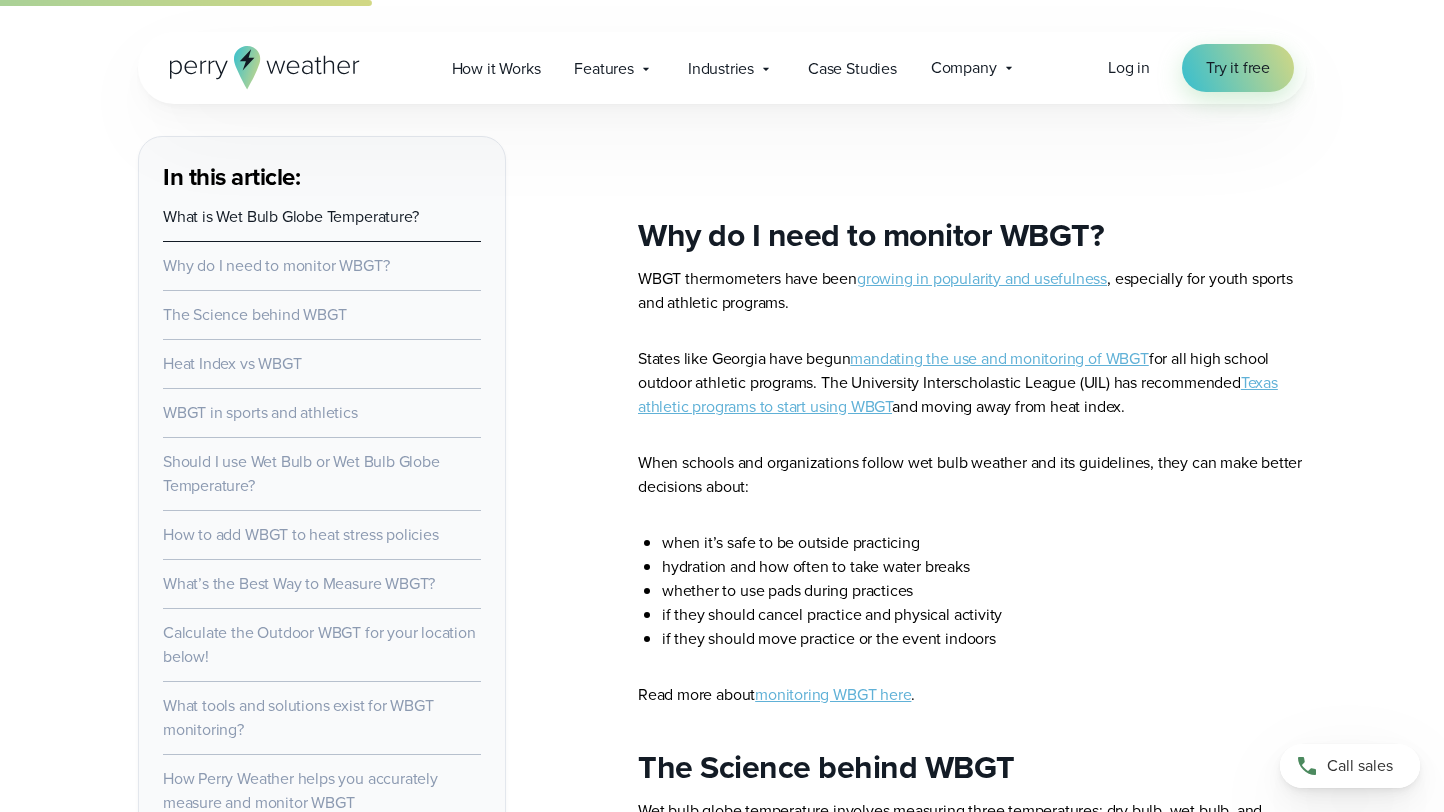 click on "Ever wondered why a blazing hot day doesn’t feel the same on a breezy soccer field as it does on a crowded construction site?
Or why some schools cancel outdoor activities while others power through? The answer lies in a clever tool called the Wet Bulb Globe Temperature (WBGT) —the ultimate measure of heat stress.
By understanding WBGT categories and zones , you’ll not only make sense of those numbers but also learn how they help protect athletes, workers, and even weekend gardeners from heat-related dangers. Stick with us, and we’ll break it all down!
What is Wet Bulb Globe Temperature?
Watch" at bounding box center [972, 4667] 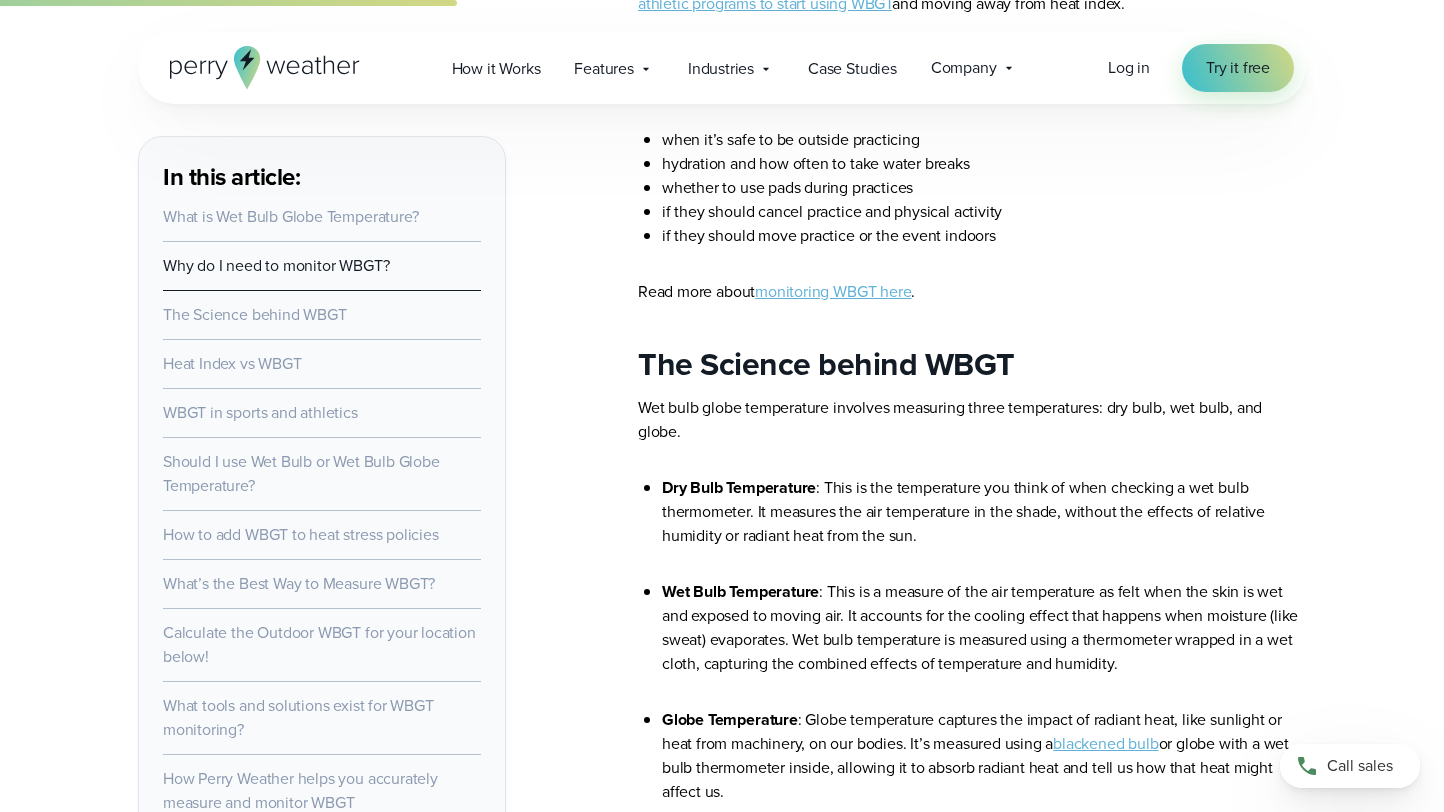 scroll, scrollTop: 2550, scrollLeft: 0, axis: vertical 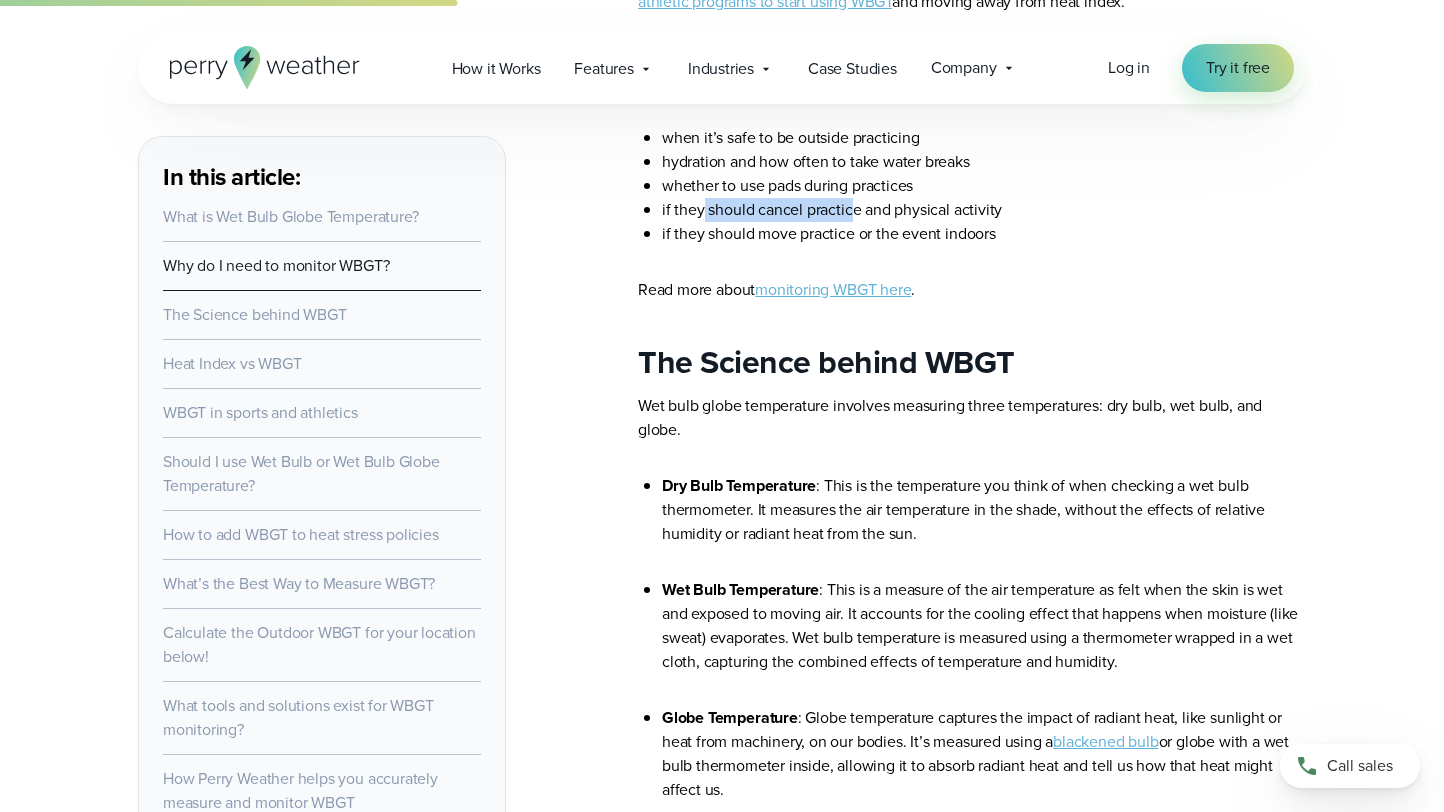 drag, startPoint x: 701, startPoint y: 235, endPoint x: 855, endPoint y: 234, distance: 154.00325 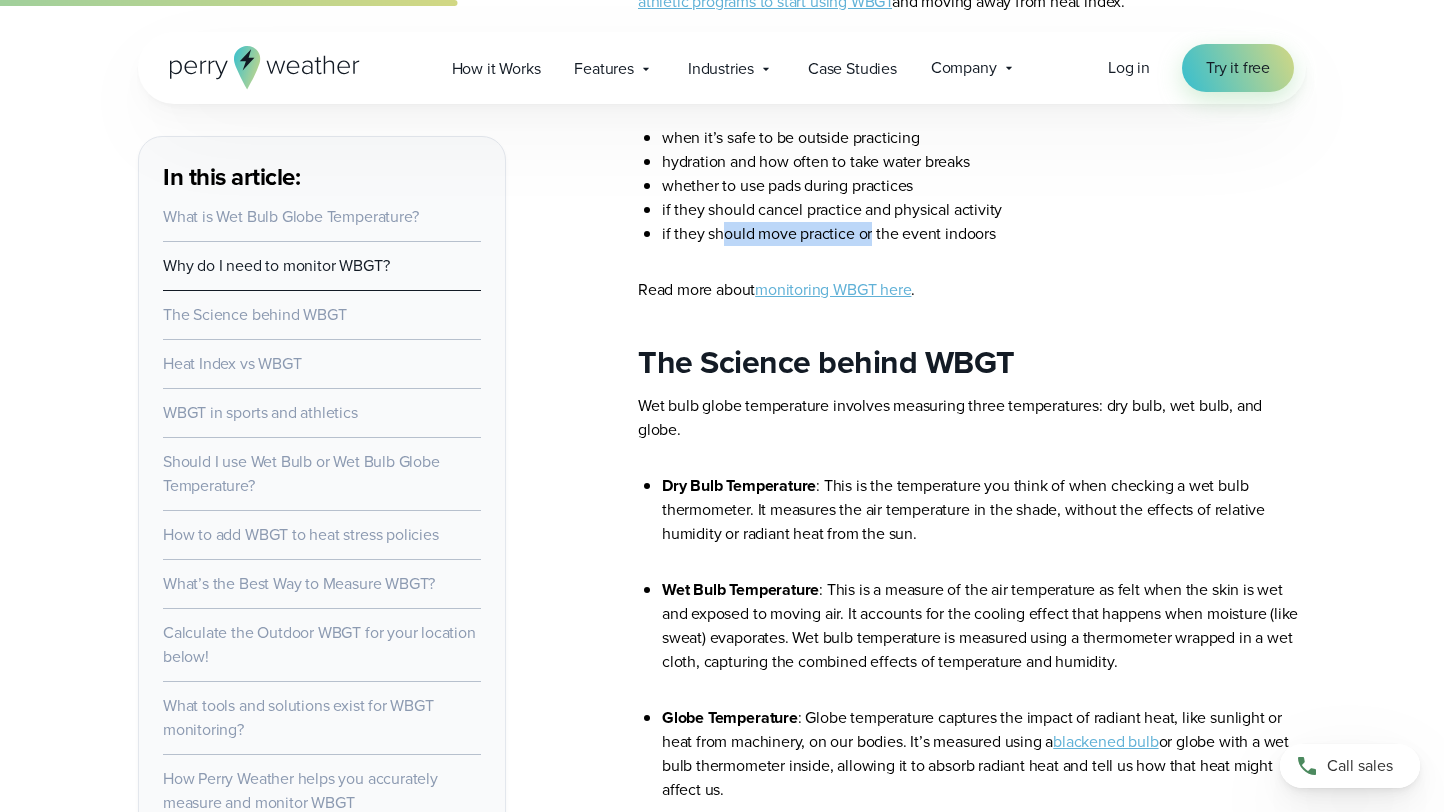 drag, startPoint x: 725, startPoint y: 258, endPoint x: 870, endPoint y: 261, distance: 145.03104 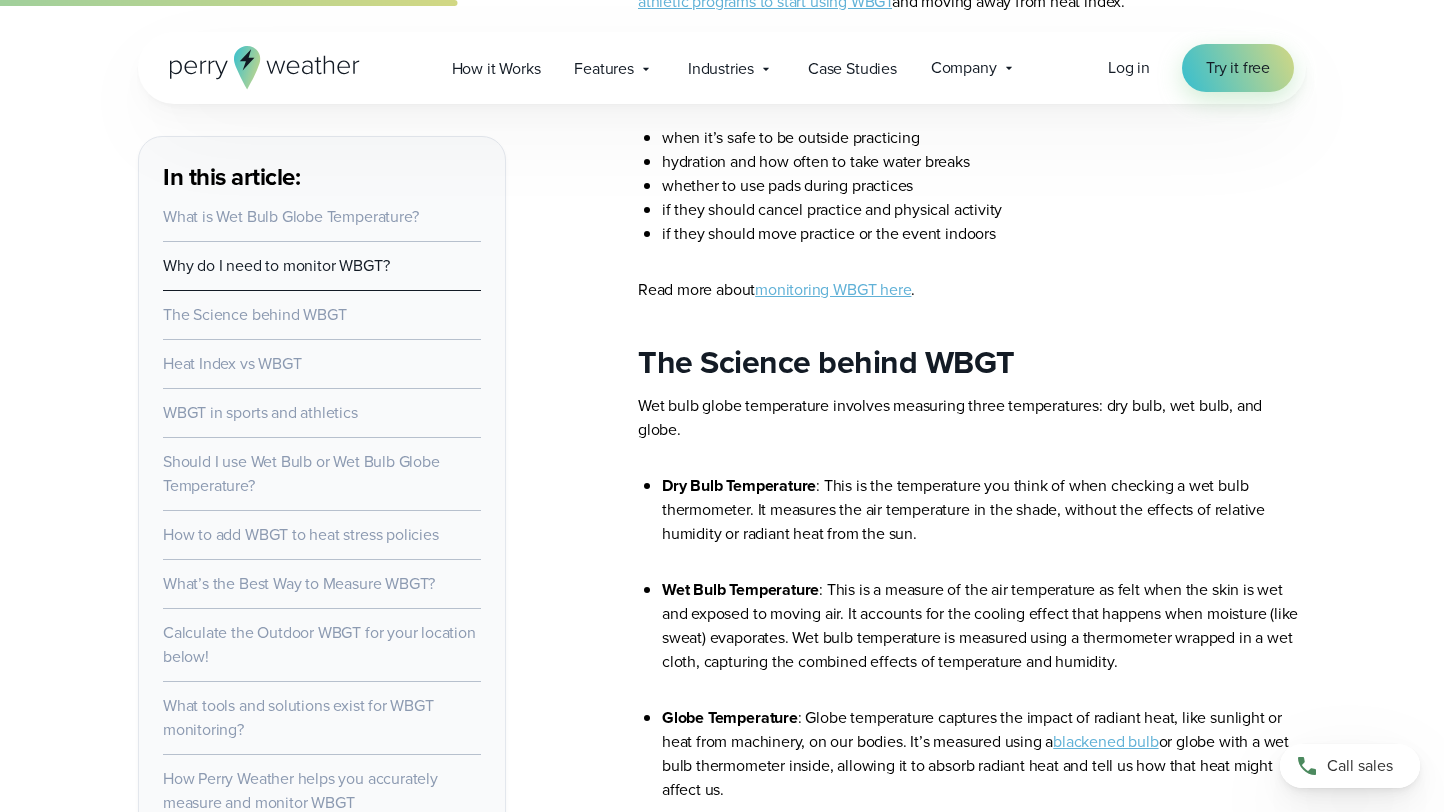 click on "Ever wondered why a blazing hot day doesn’t feel the same on a breezy soccer field as it does on a crowded construction site?
Or why some schools cancel outdoor activities while others power through? The answer lies in a clever tool called the Wet Bulb Globe Temperature (WBGT) —the ultimate measure of heat stress.
By understanding WBGT categories and zones , you’ll not only make sense of those numbers but also learn how they help protect athletes, workers, and even weekend gardeners from heat-related dangers. Stick with us, and we’ll break it all down!
What is Wet Bulb Globe Temperature?
Watch" at bounding box center (972, 4262) 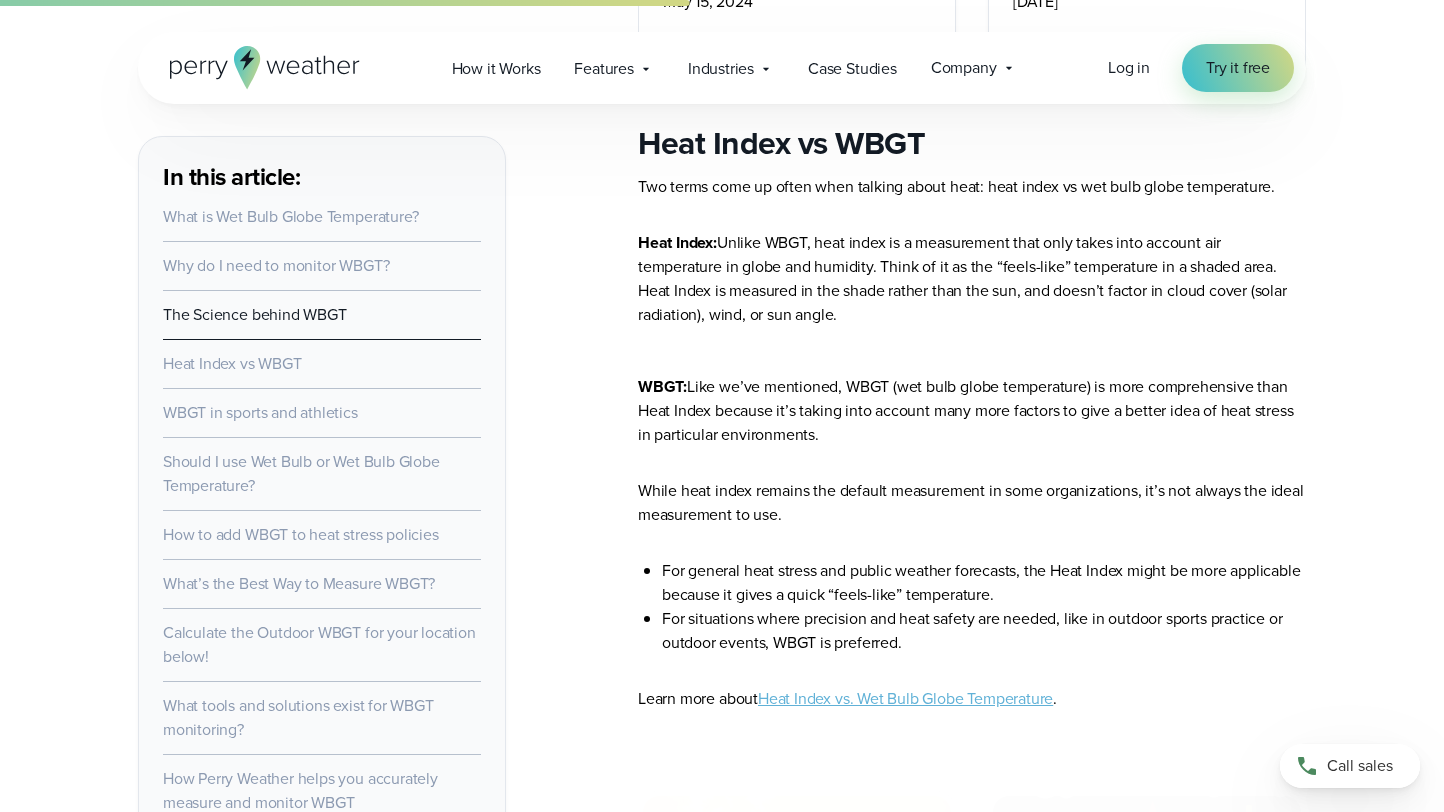 scroll, scrollTop: 3749, scrollLeft: 0, axis: vertical 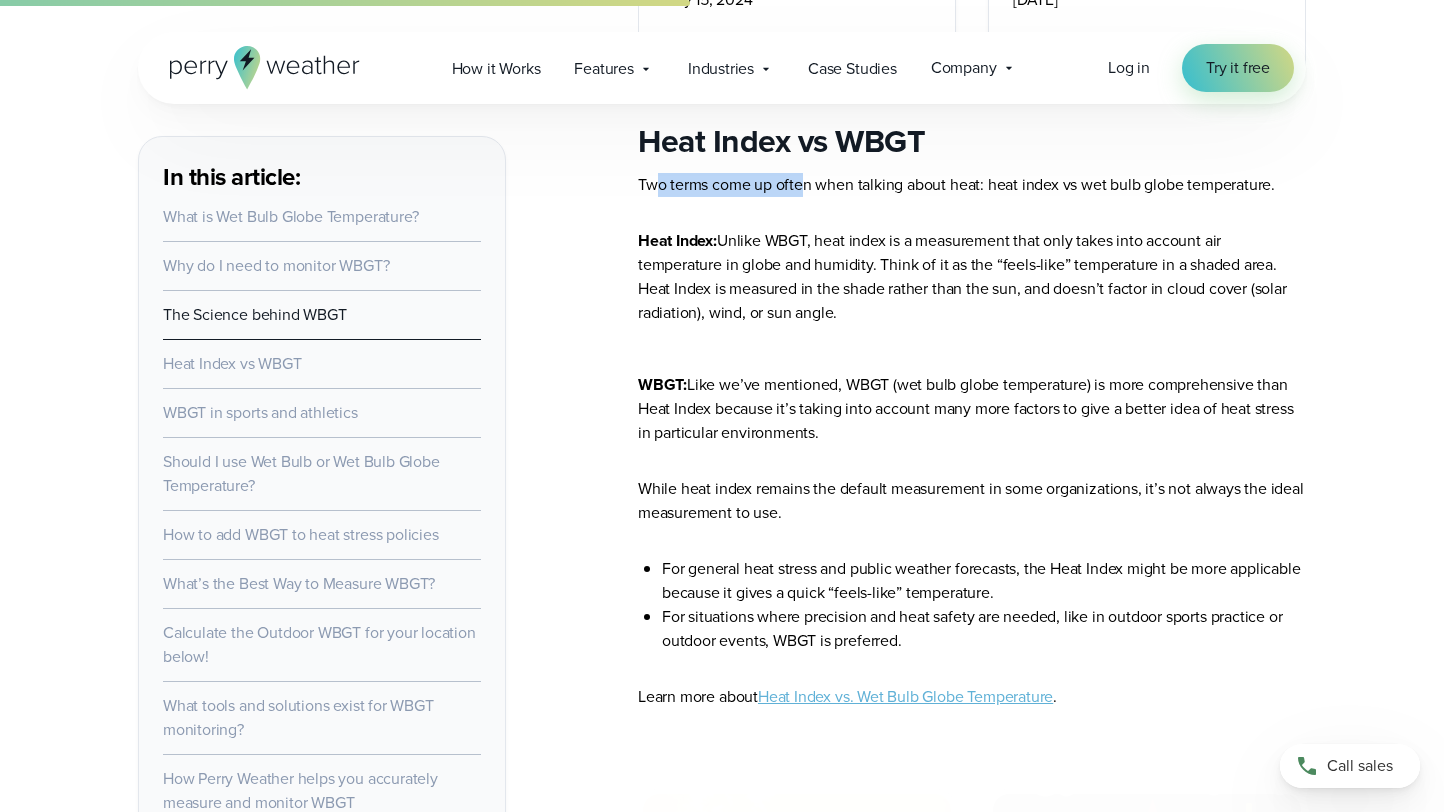 drag, startPoint x: 659, startPoint y: 212, endPoint x: 806, endPoint y: 215, distance: 147.03061 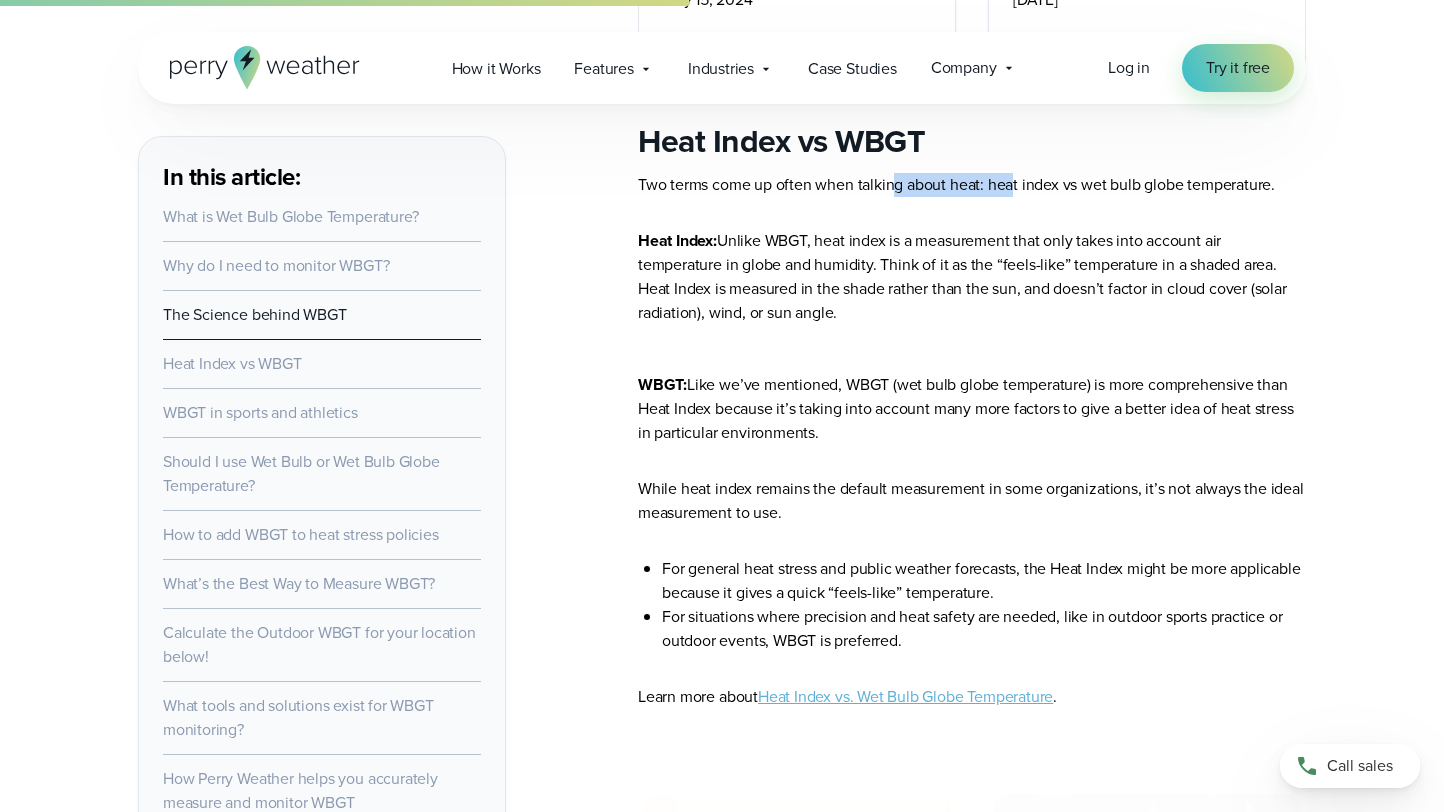 drag, startPoint x: 897, startPoint y: 207, endPoint x: 1019, endPoint y: 208, distance: 122.0041 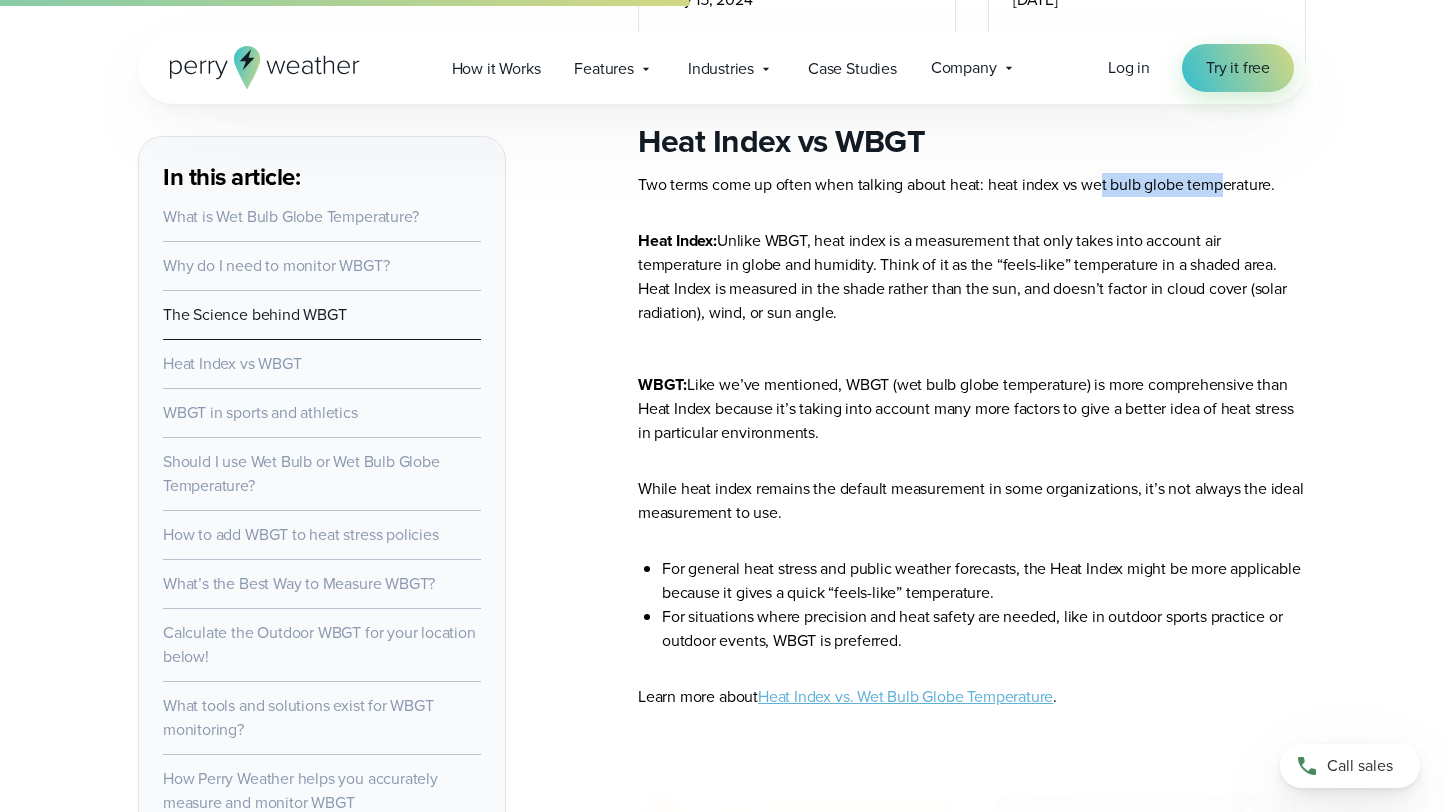 drag, startPoint x: 1100, startPoint y: 210, endPoint x: 1223, endPoint y: 210, distance: 123 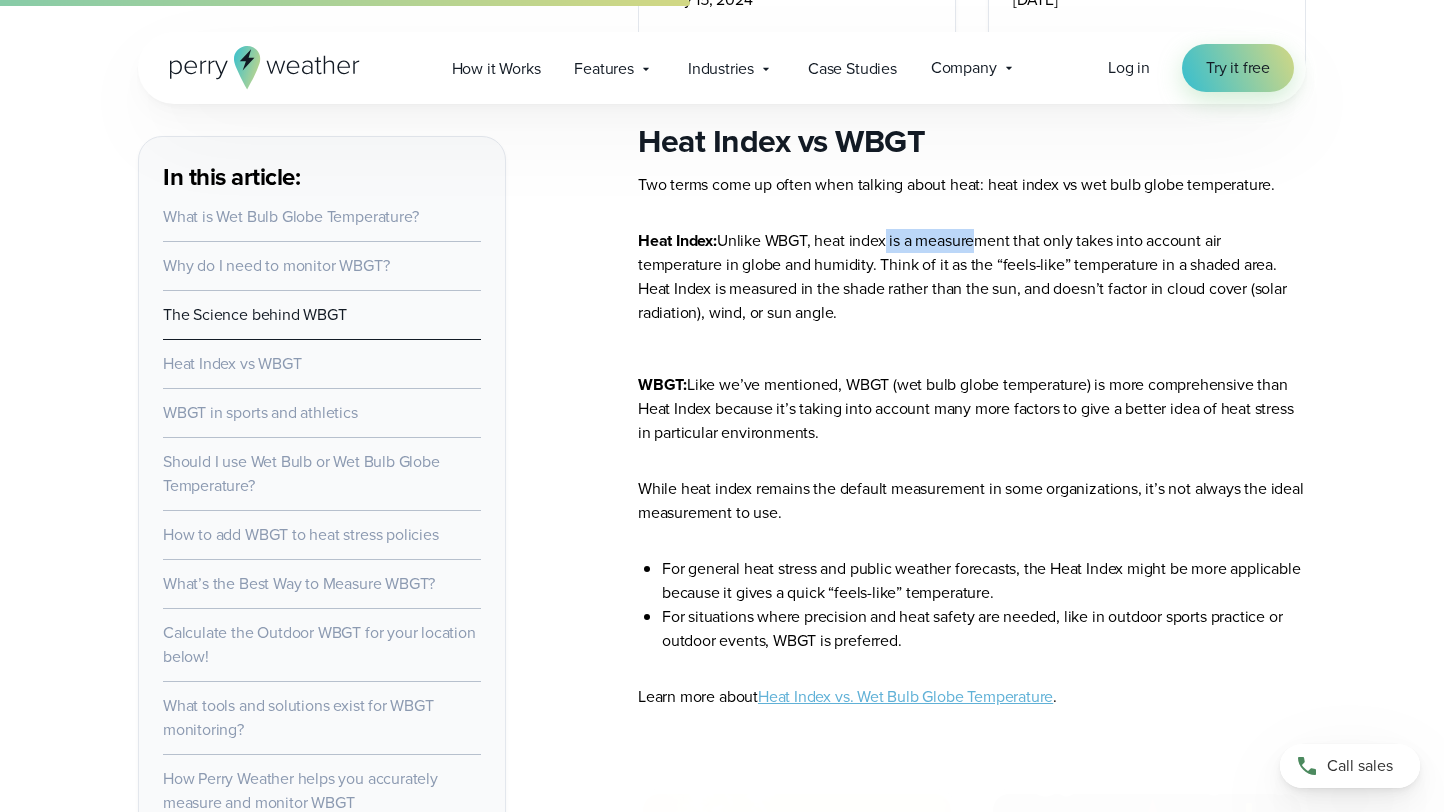 drag, startPoint x: 891, startPoint y: 266, endPoint x: 1002, endPoint y: 269, distance: 111.040535 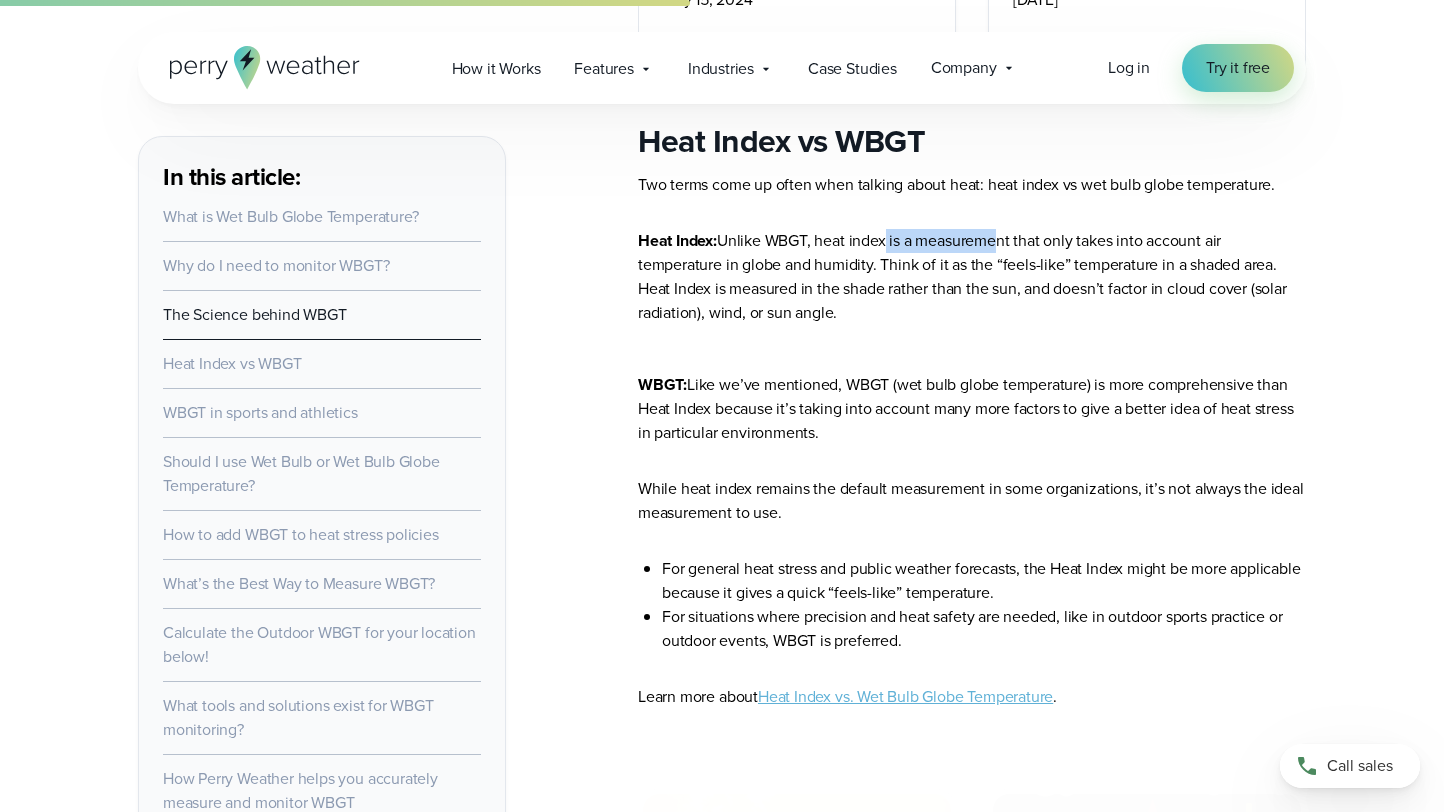 click on "Heat Index:  Unlike WBGT, heat index is a measurement that only takes into account air temperature in globe and humidity. Think of it as the “feels-like” temperature in a shaded area. Heat Index is measured in the shade rather than the sun, and doesn’t factor in cloud cover (solar radiation), wind, or sun angle. WBGT:  Like we’ve mentioned, WBGT (wet bulb globe temperature) is more comprehensive than Heat Index because it’s taking into account many more factors to give a better idea of heat stress in particular environments." at bounding box center (972, 337) 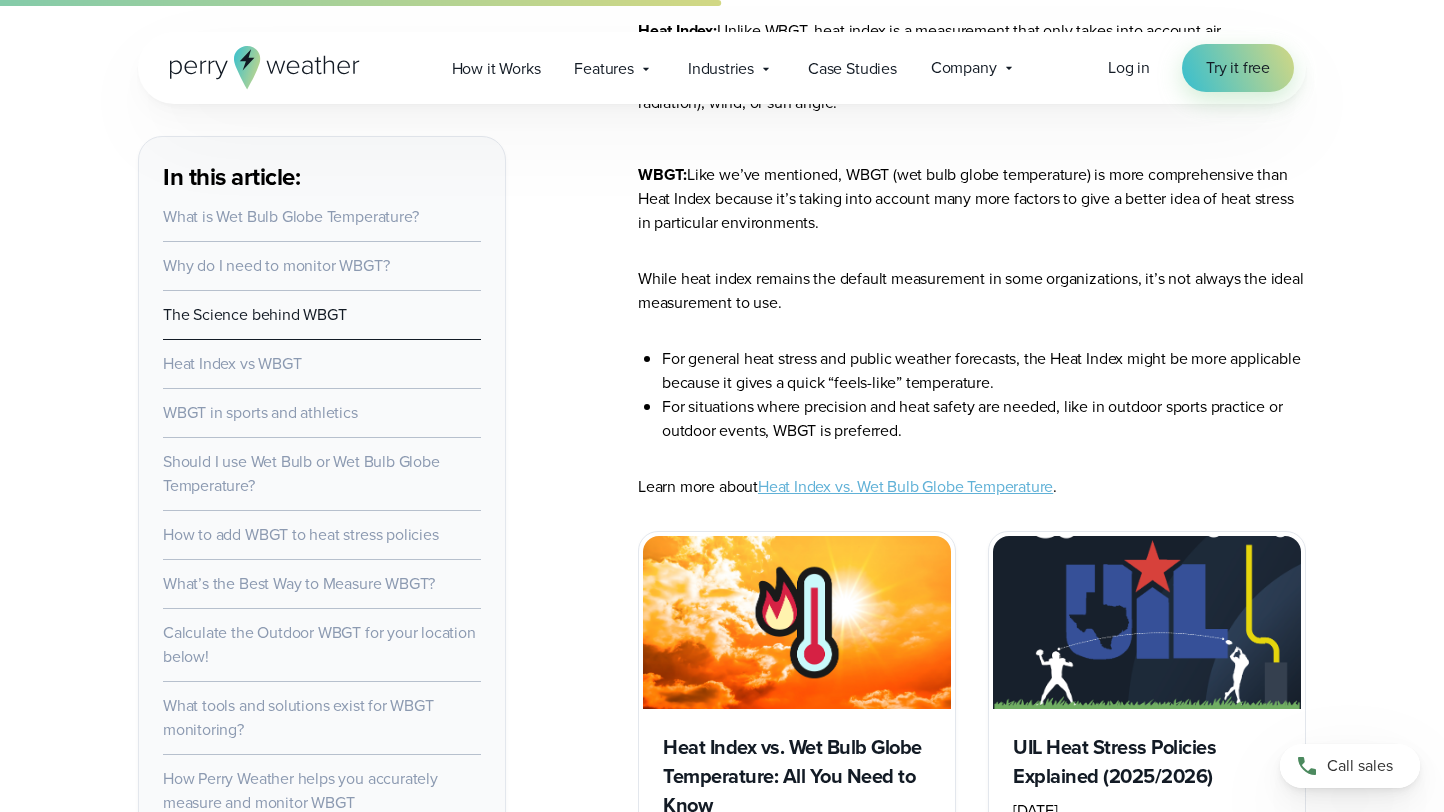 scroll, scrollTop: 3960, scrollLeft: 0, axis: vertical 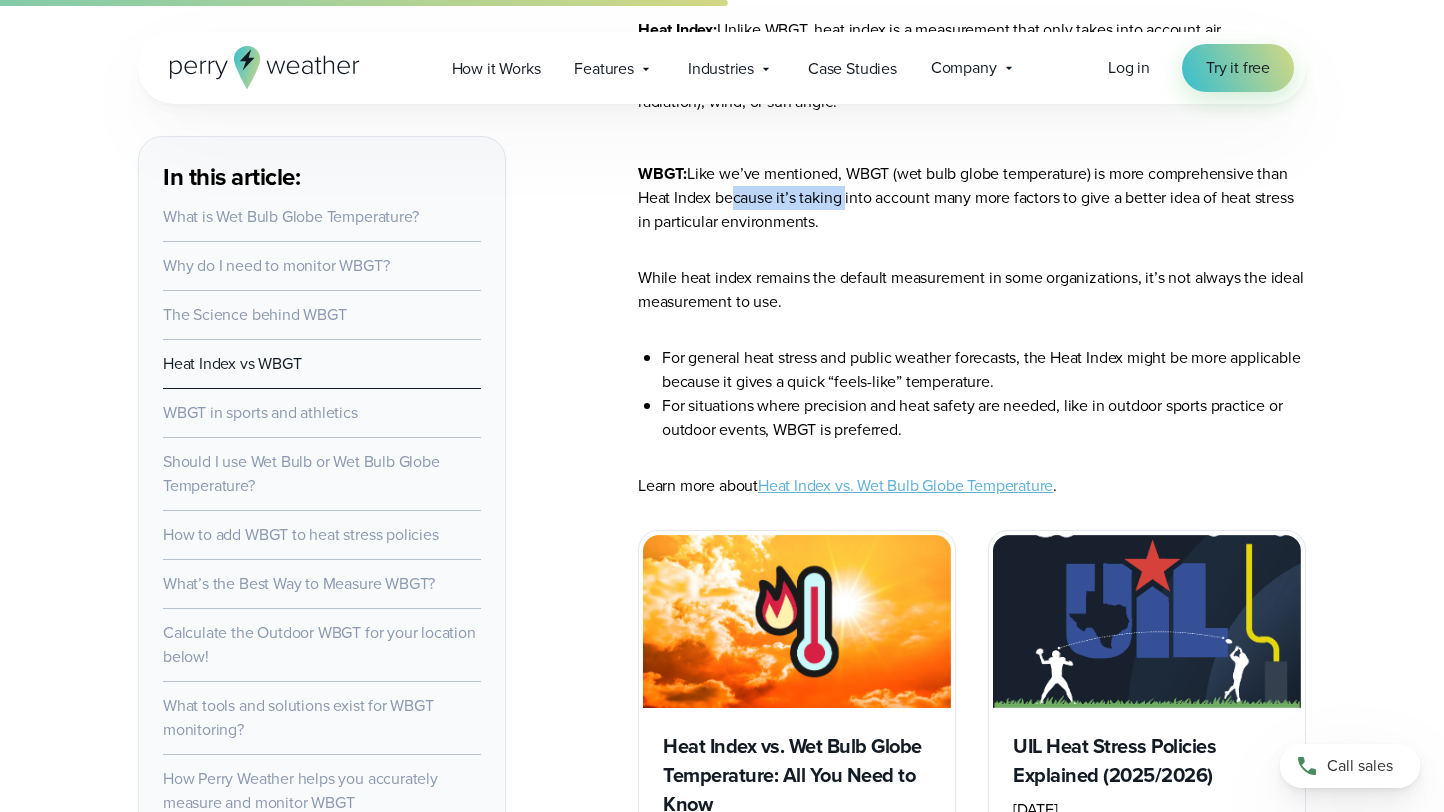 drag, startPoint x: 729, startPoint y: 225, endPoint x: 844, endPoint y: 226, distance: 115.00435 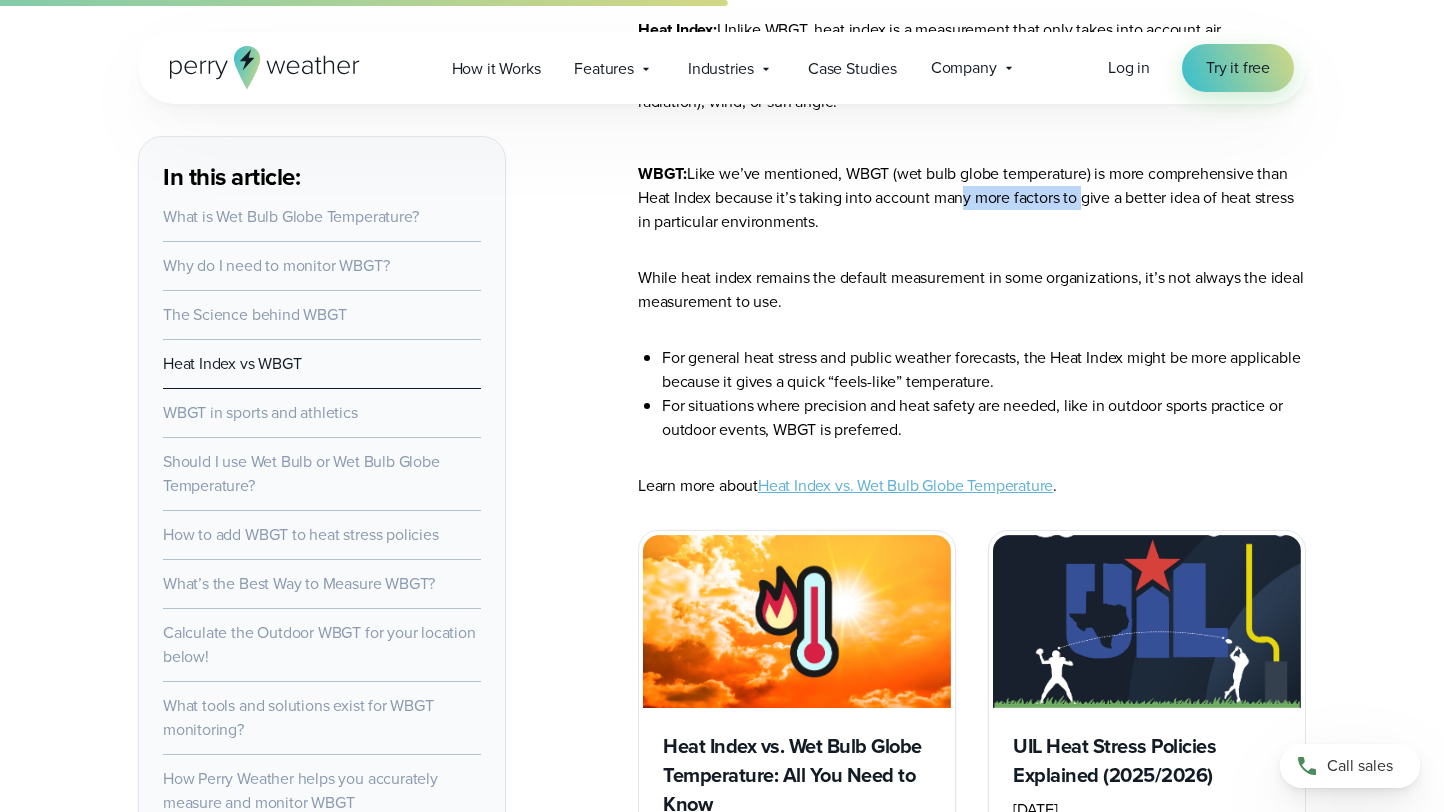 drag, startPoint x: 956, startPoint y: 221, endPoint x: 1084, endPoint y: 221, distance: 128 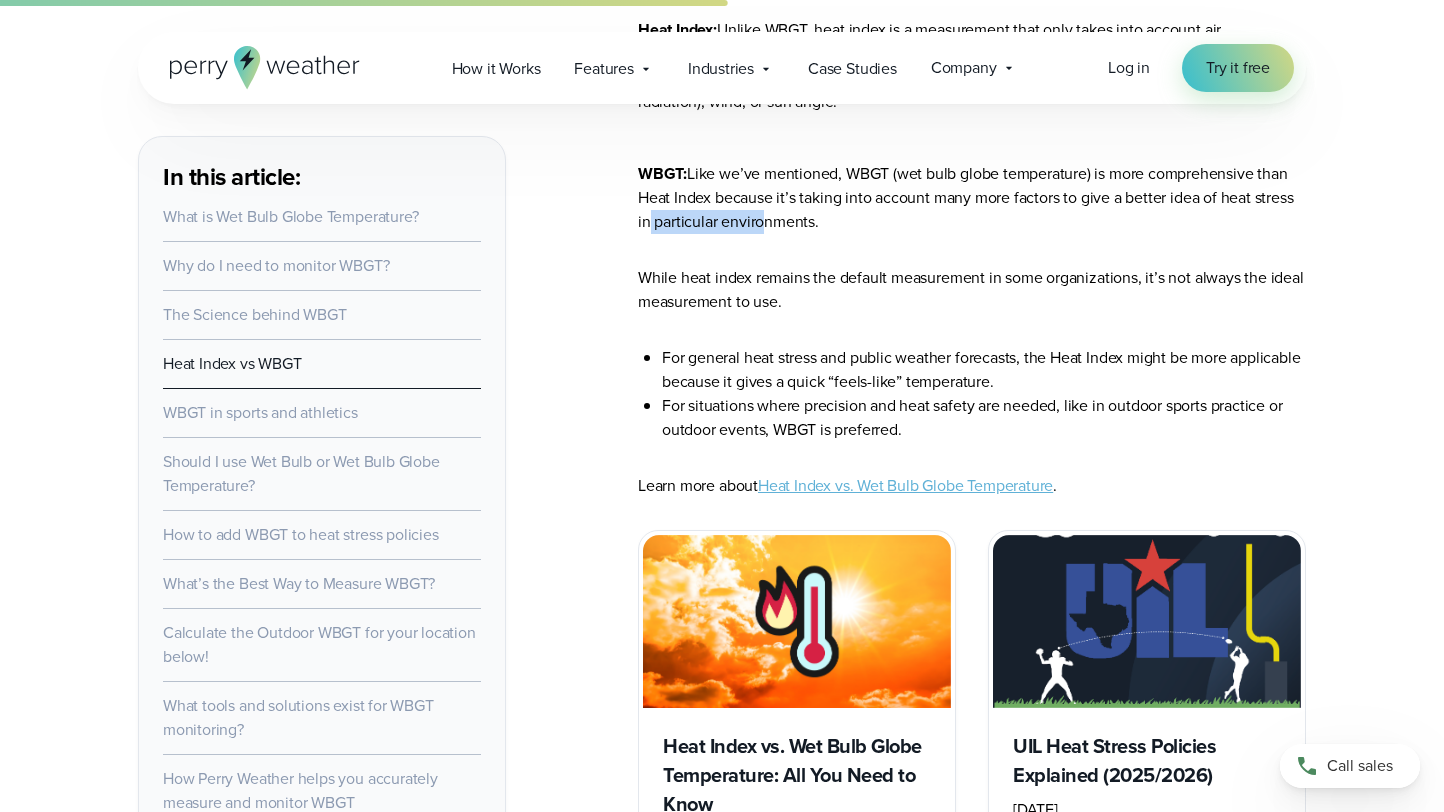 drag, startPoint x: 642, startPoint y: 240, endPoint x: 758, endPoint y: 240, distance: 116 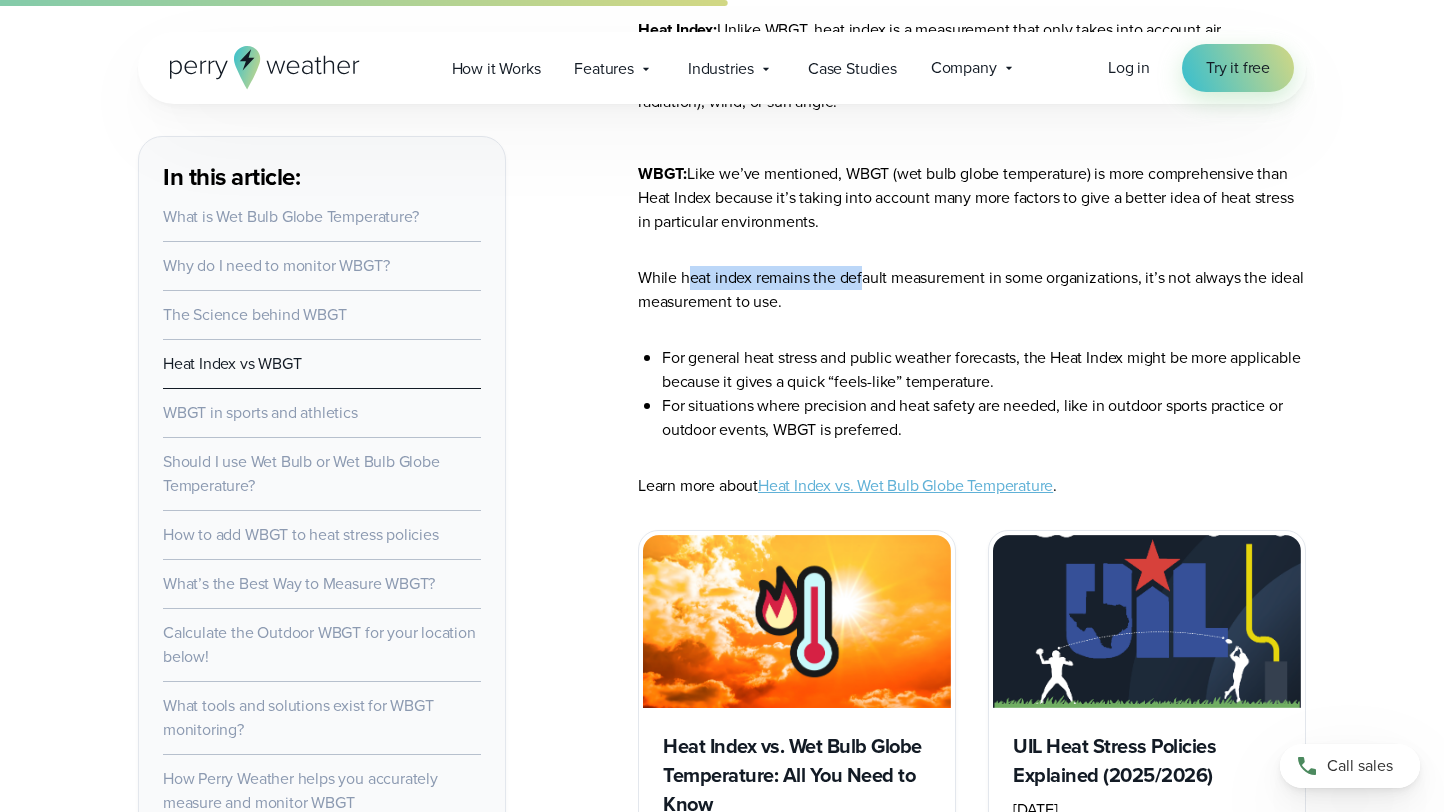 drag, startPoint x: 685, startPoint y: 300, endPoint x: 887, endPoint y: 300, distance: 202 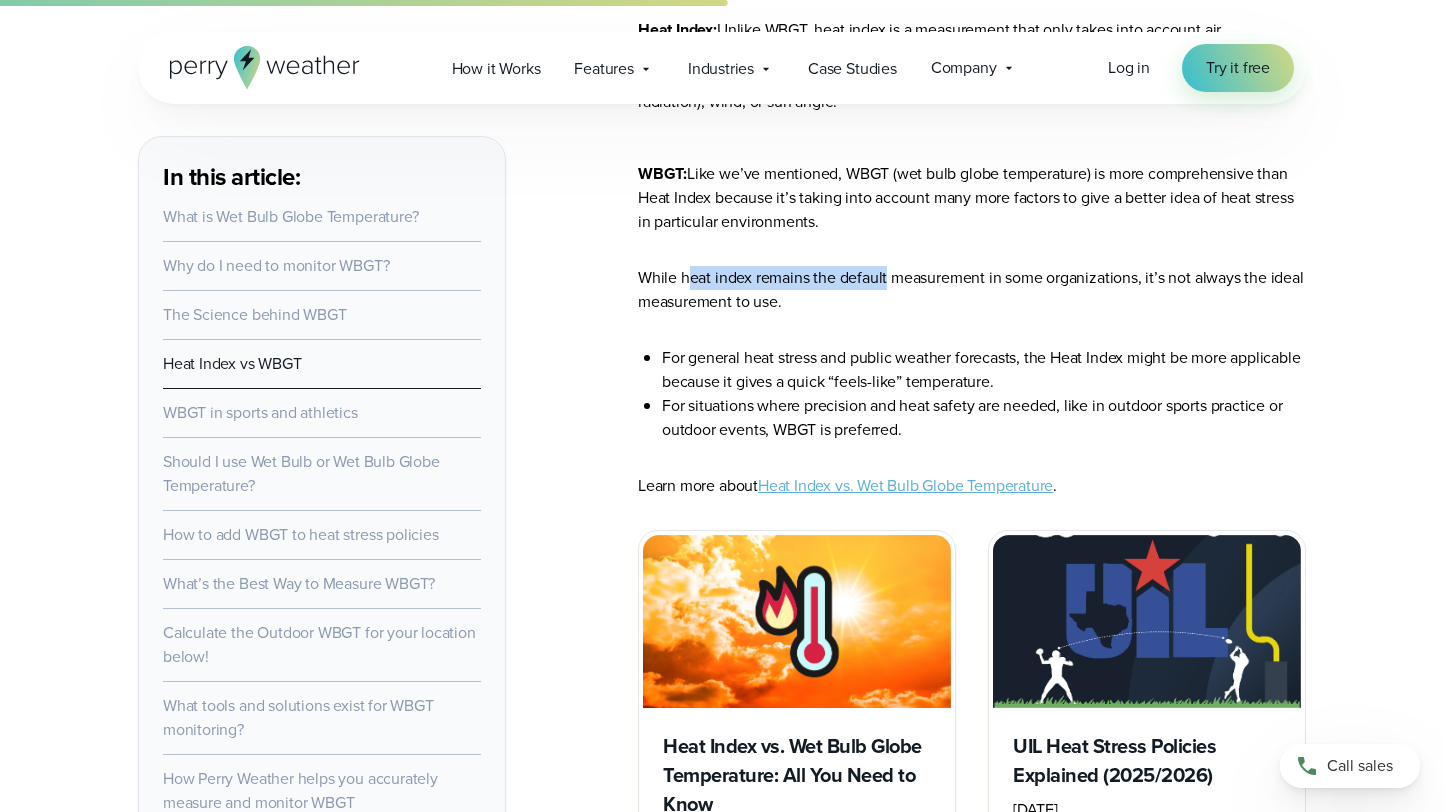 click on "While heat index remains the default measurement in some organizations, it’s not always the ideal measurement to use." at bounding box center (972, 290) 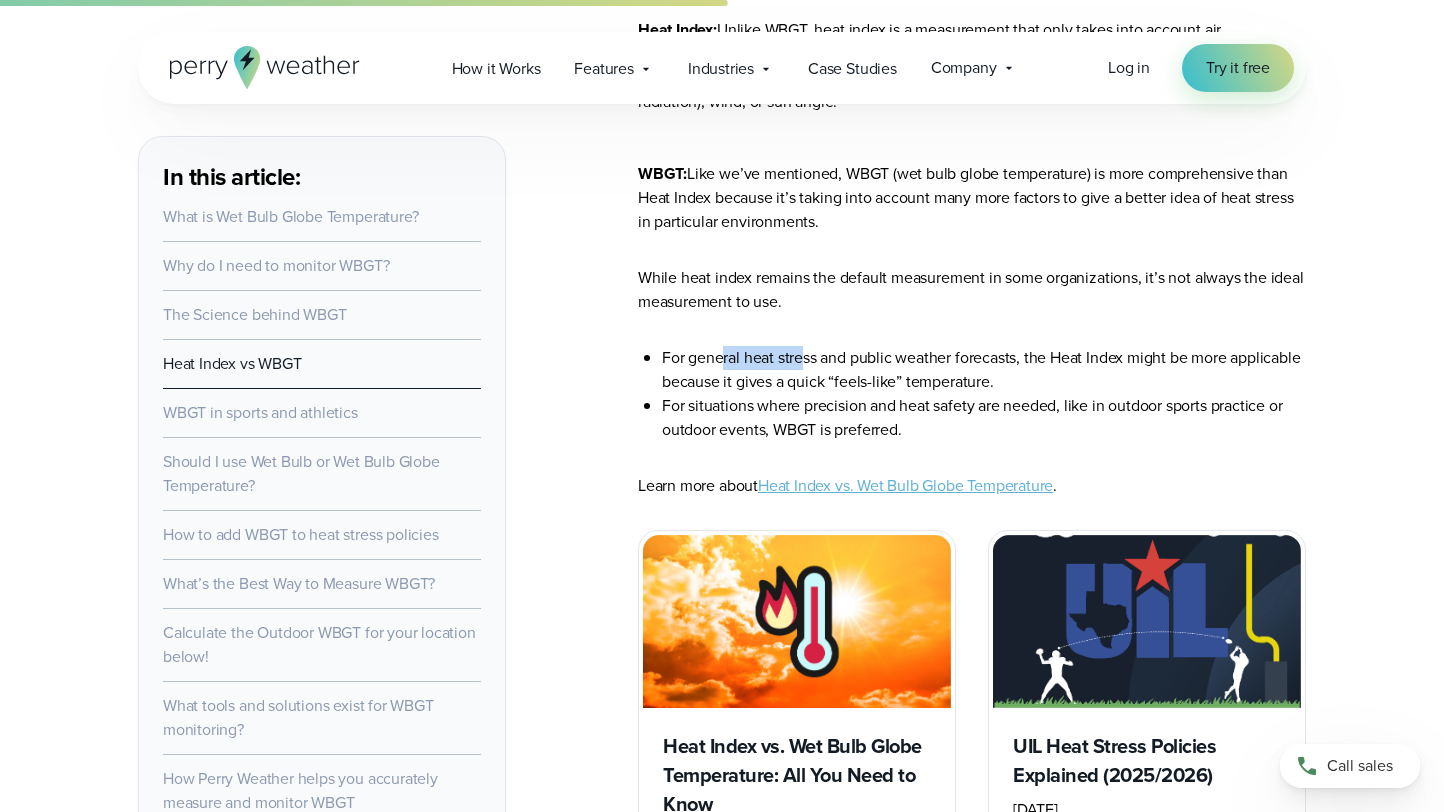 drag, startPoint x: 726, startPoint y: 379, endPoint x: 814, endPoint y: 380, distance: 88.005684 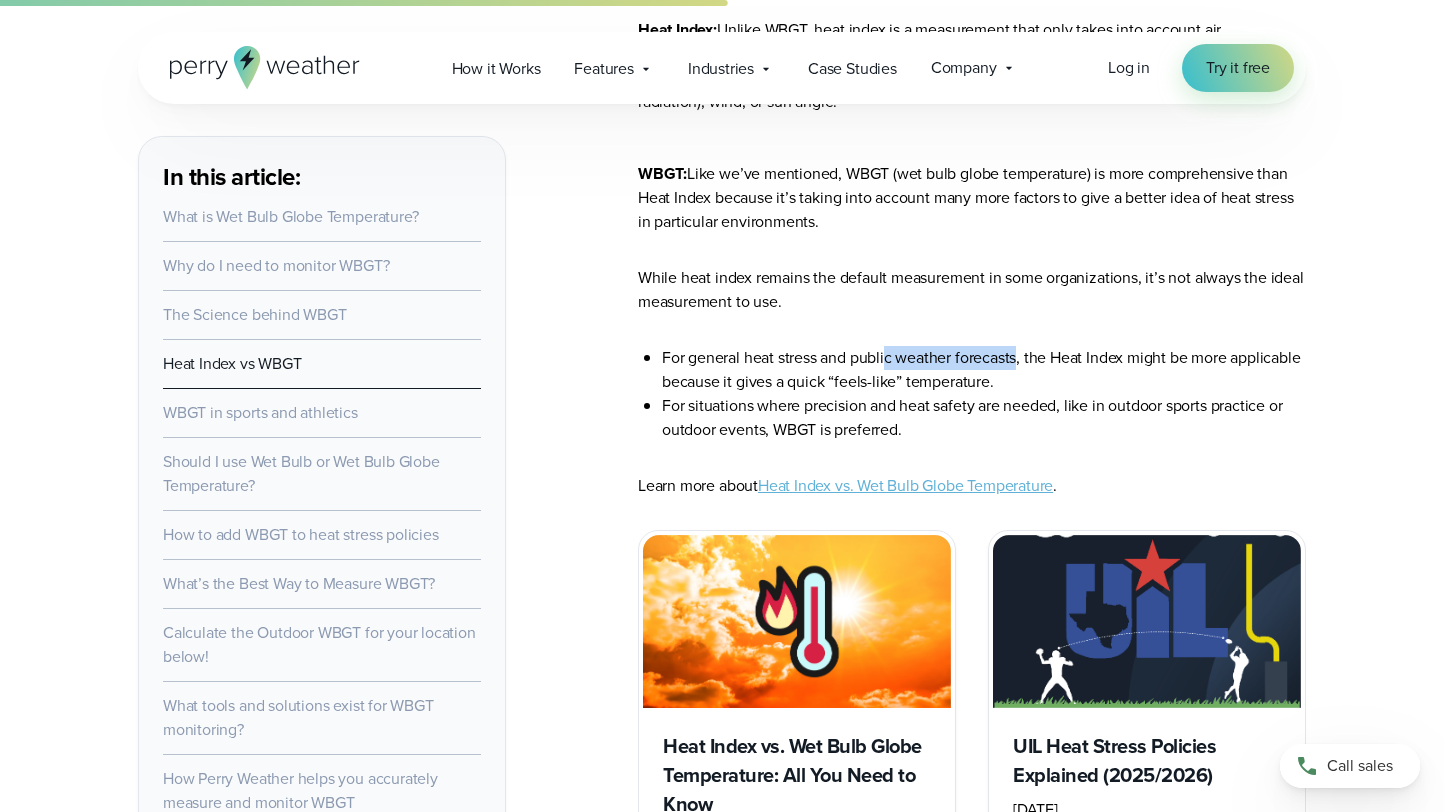 drag, startPoint x: 886, startPoint y: 385, endPoint x: 1028, endPoint y: 385, distance: 142 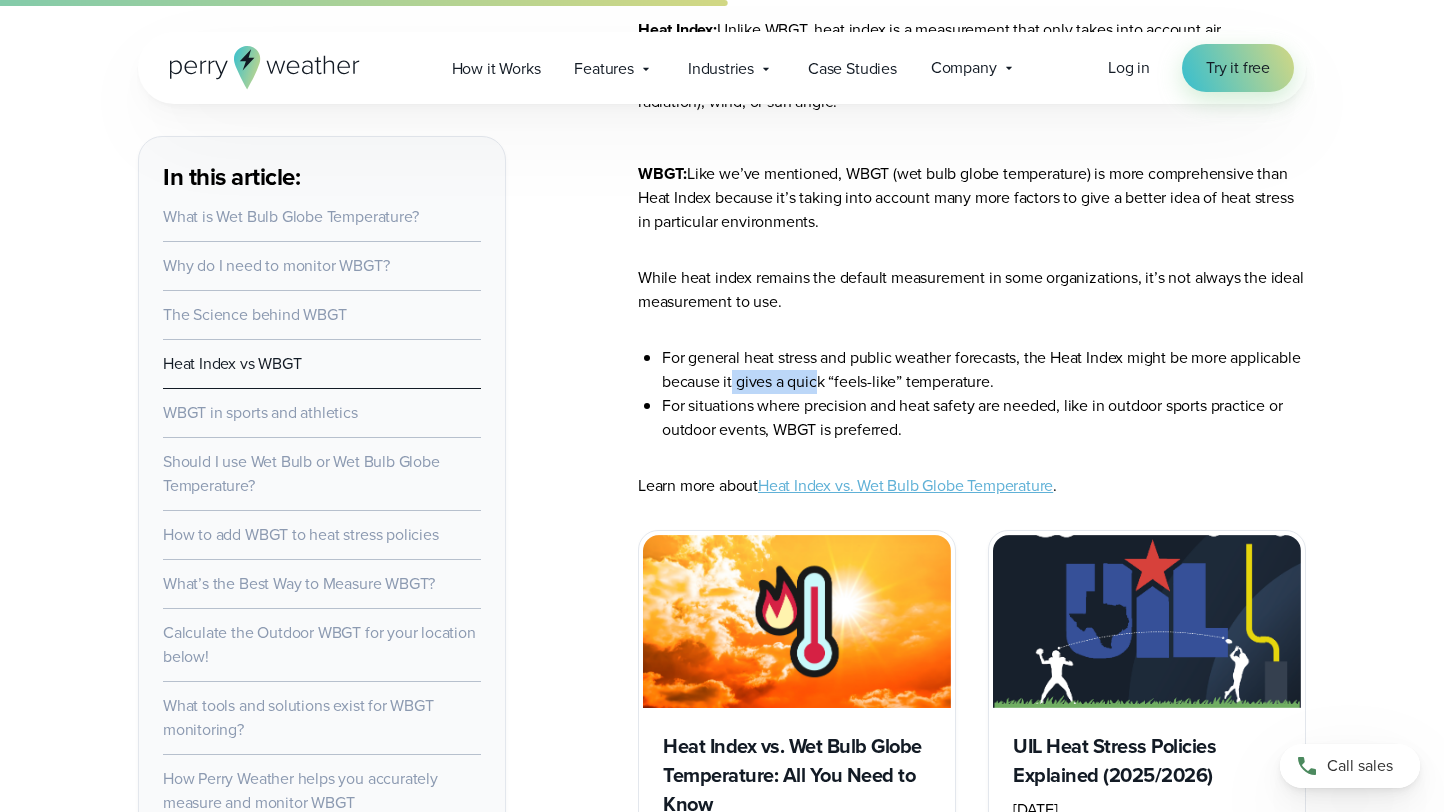 drag, startPoint x: 732, startPoint y: 403, endPoint x: 834, endPoint y: 403, distance: 102 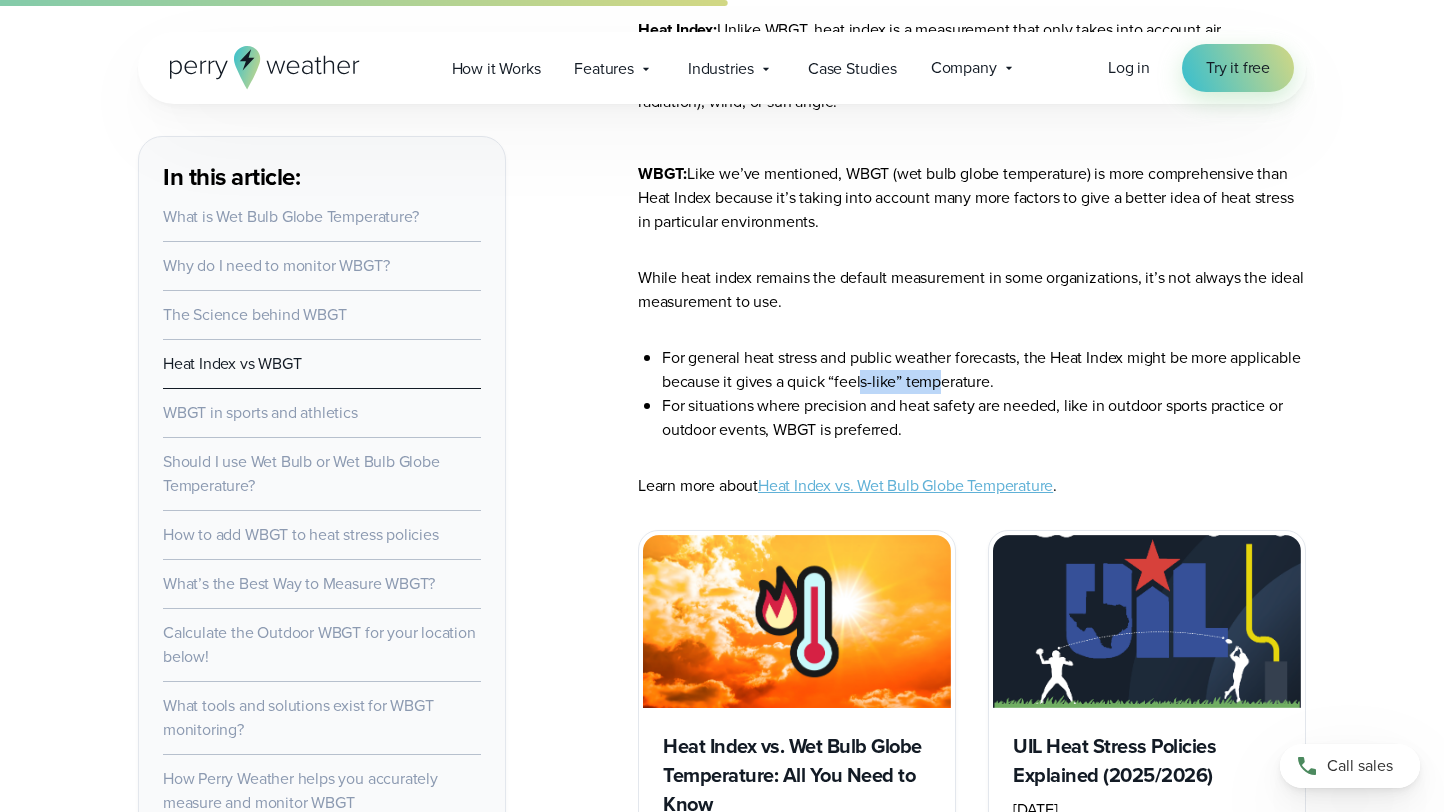 drag, startPoint x: 861, startPoint y: 403, endPoint x: 945, endPoint y: 403, distance: 84 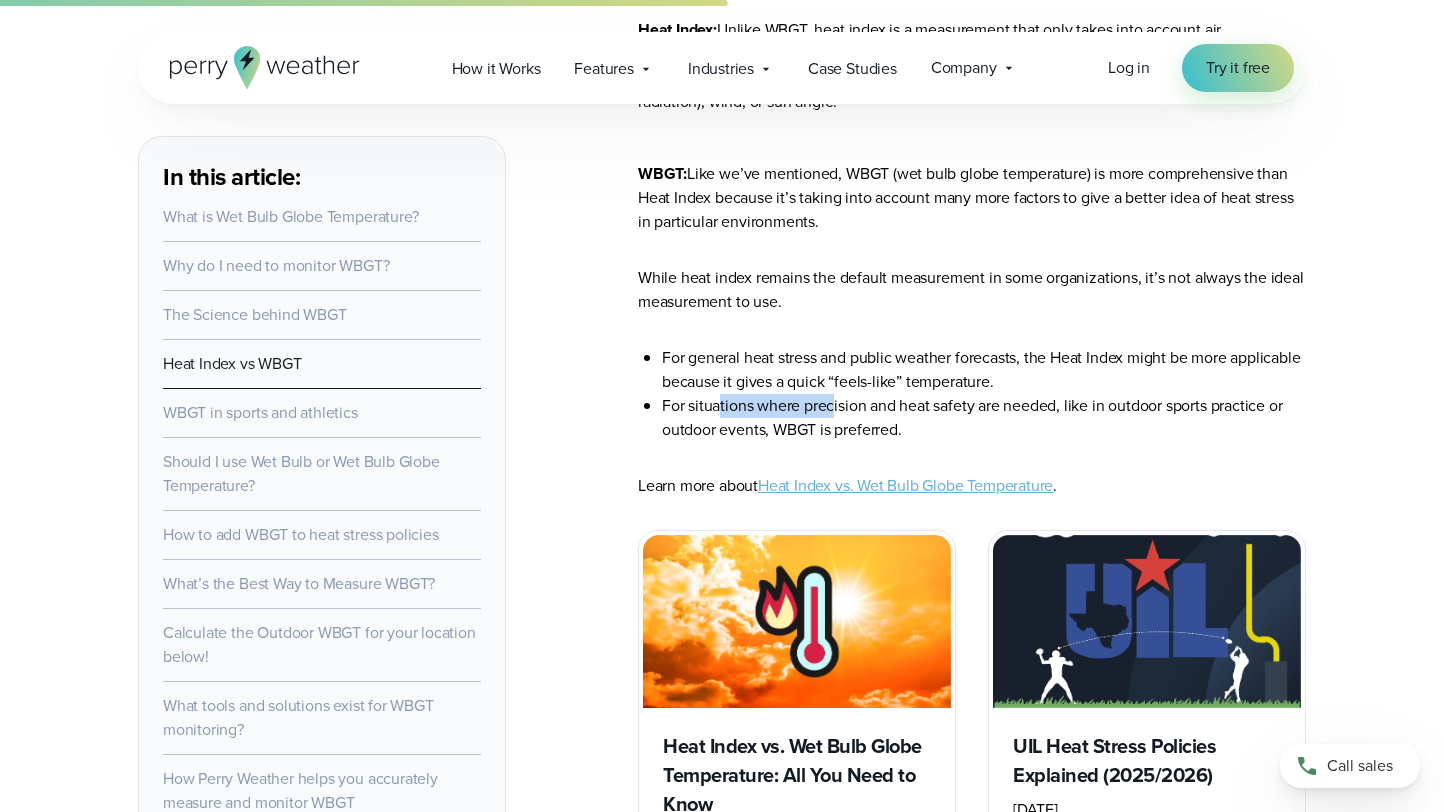 drag, startPoint x: 718, startPoint y: 428, endPoint x: 843, endPoint y: 428, distance: 125 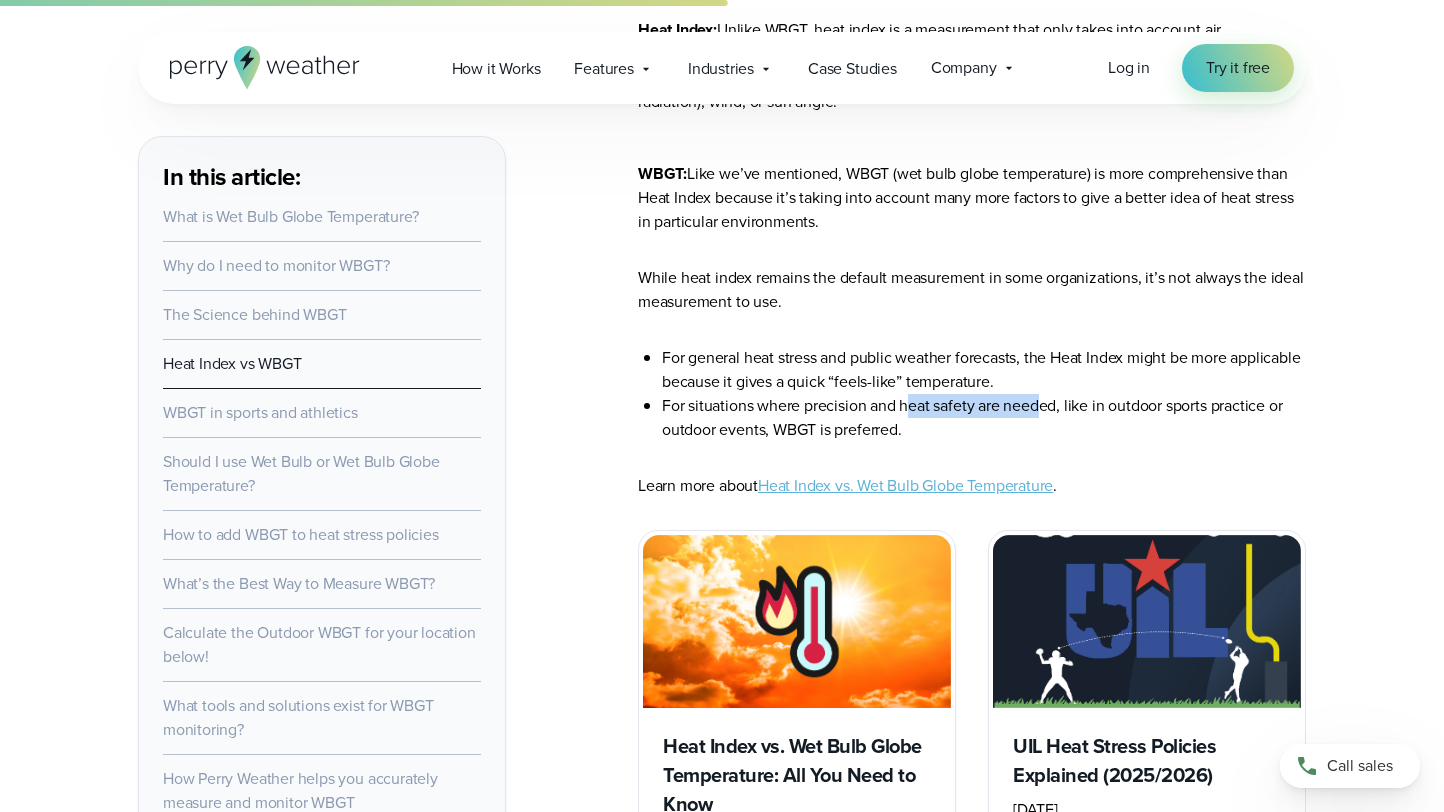drag, startPoint x: 908, startPoint y: 424, endPoint x: 1037, endPoint y: 426, distance: 129.0155 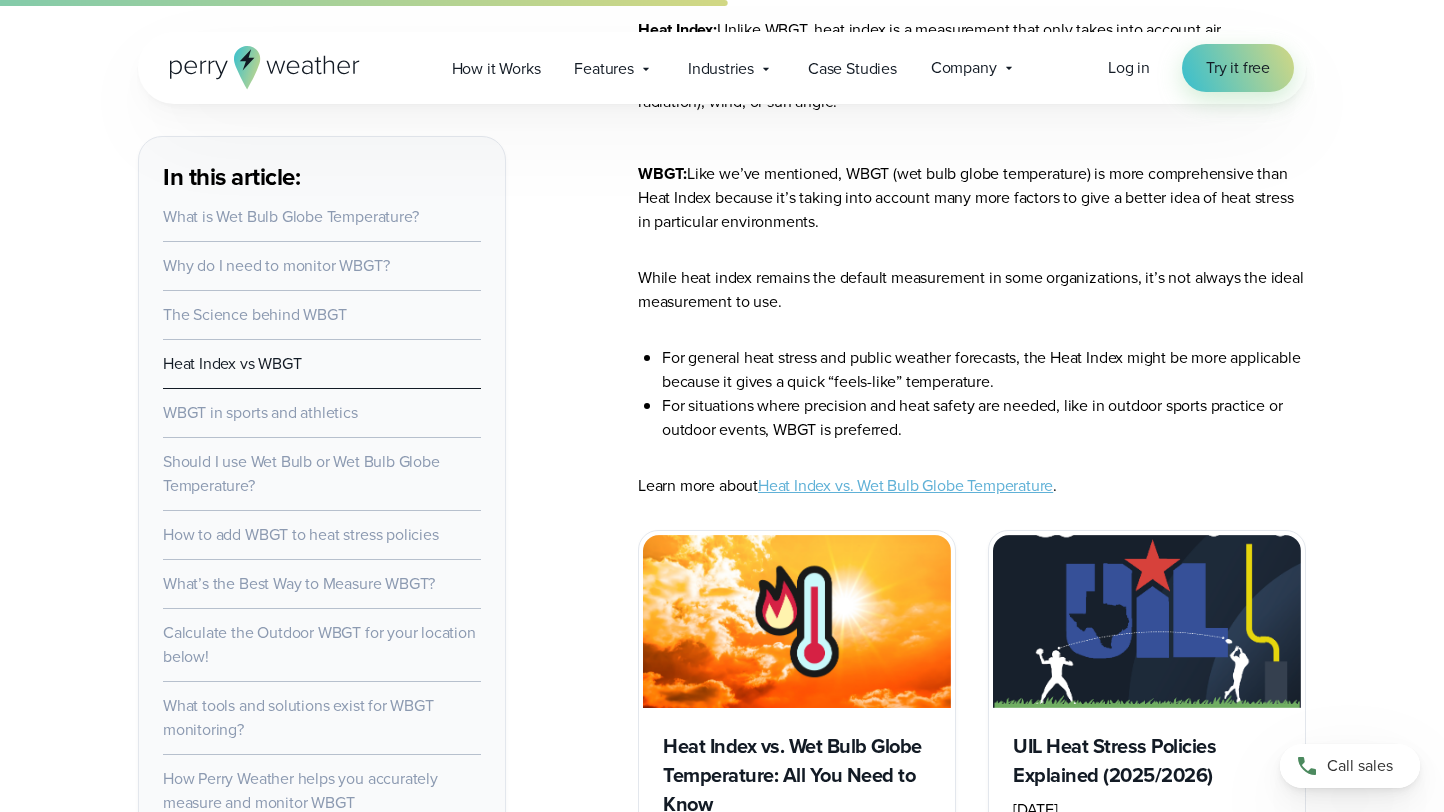 click on "For situations where precision and heat safety are needed, like in outdoor sports practice or outdoor events, WBGT is preferred." at bounding box center (984, 418) 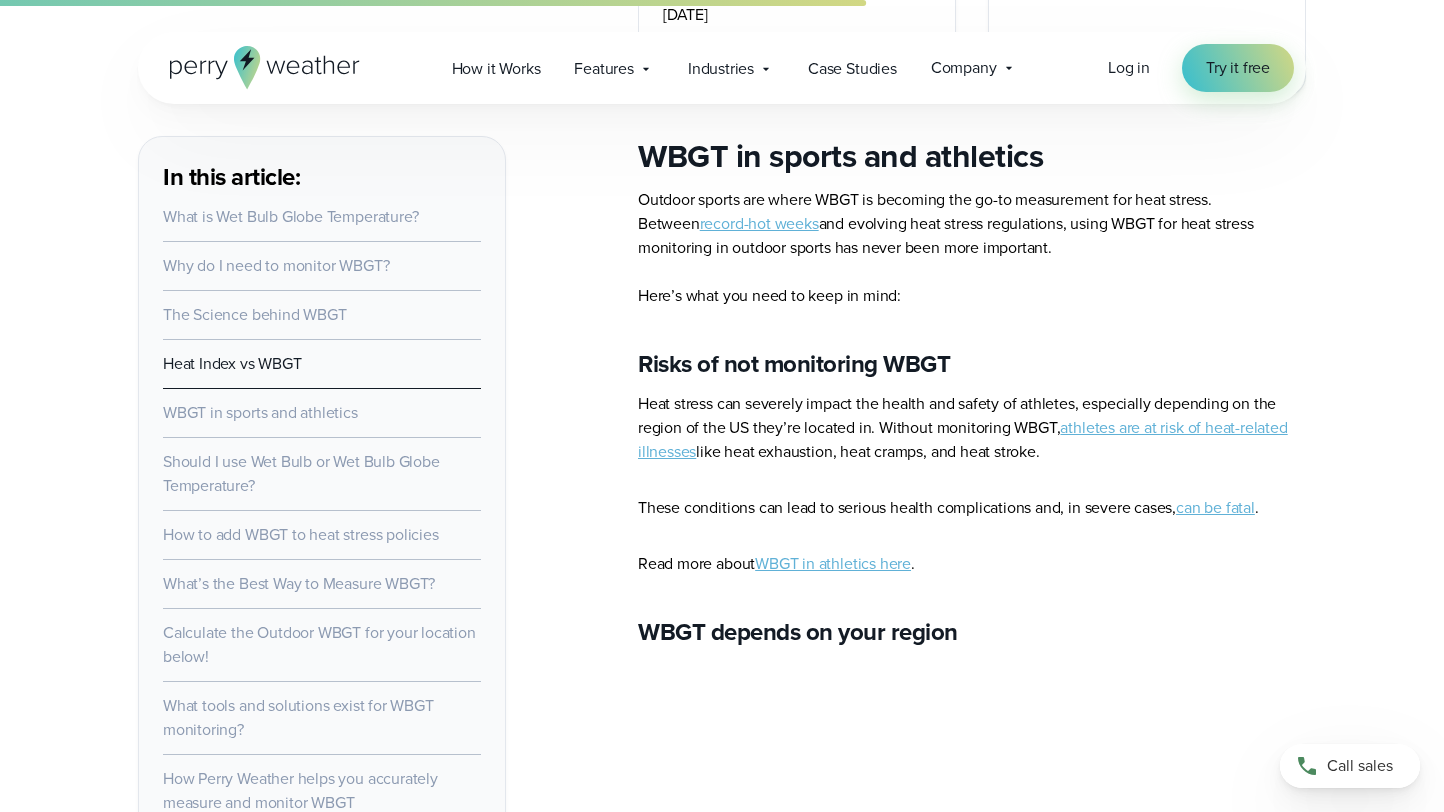 scroll, scrollTop: 4786, scrollLeft: 0, axis: vertical 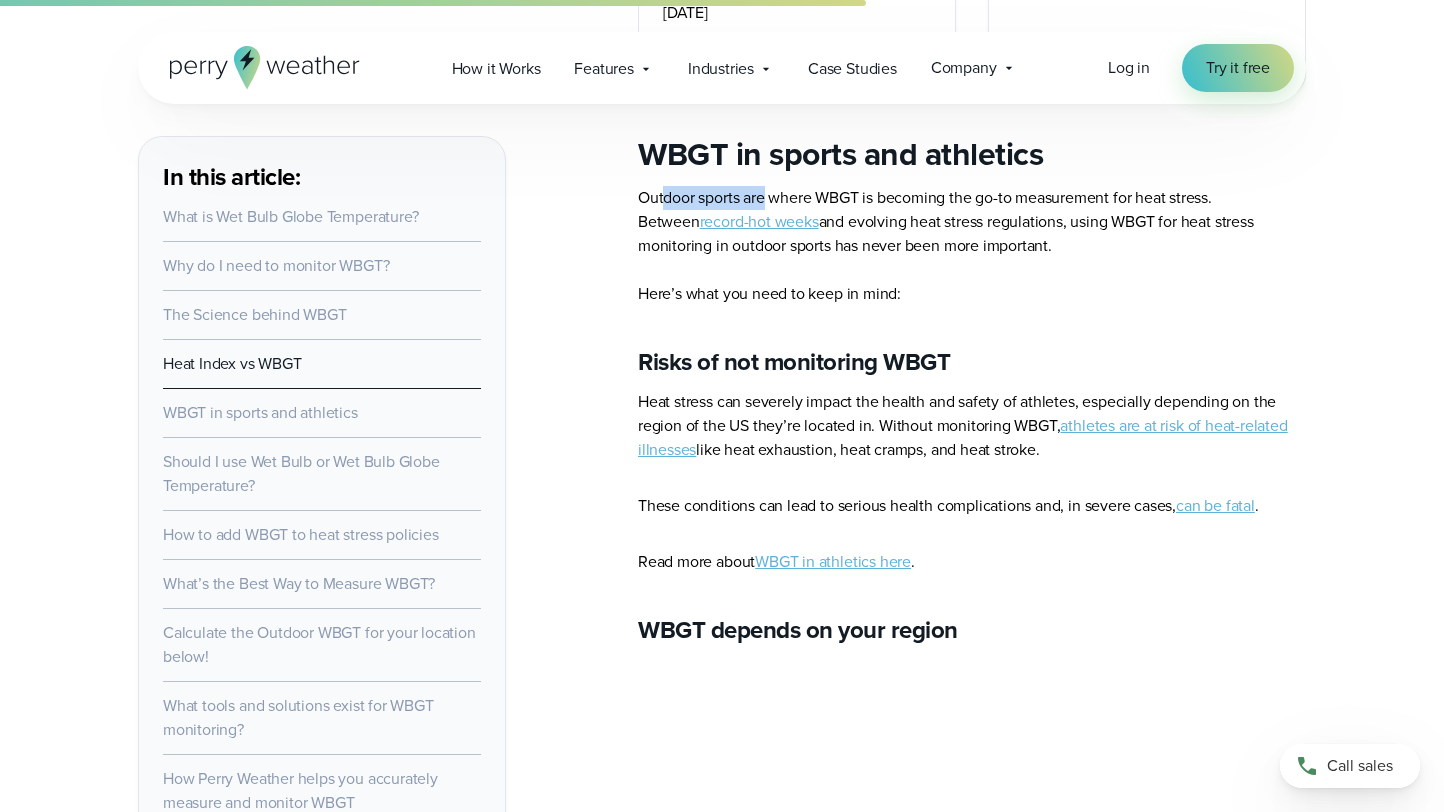 drag, startPoint x: 666, startPoint y: 220, endPoint x: 763, endPoint y: 220, distance: 97 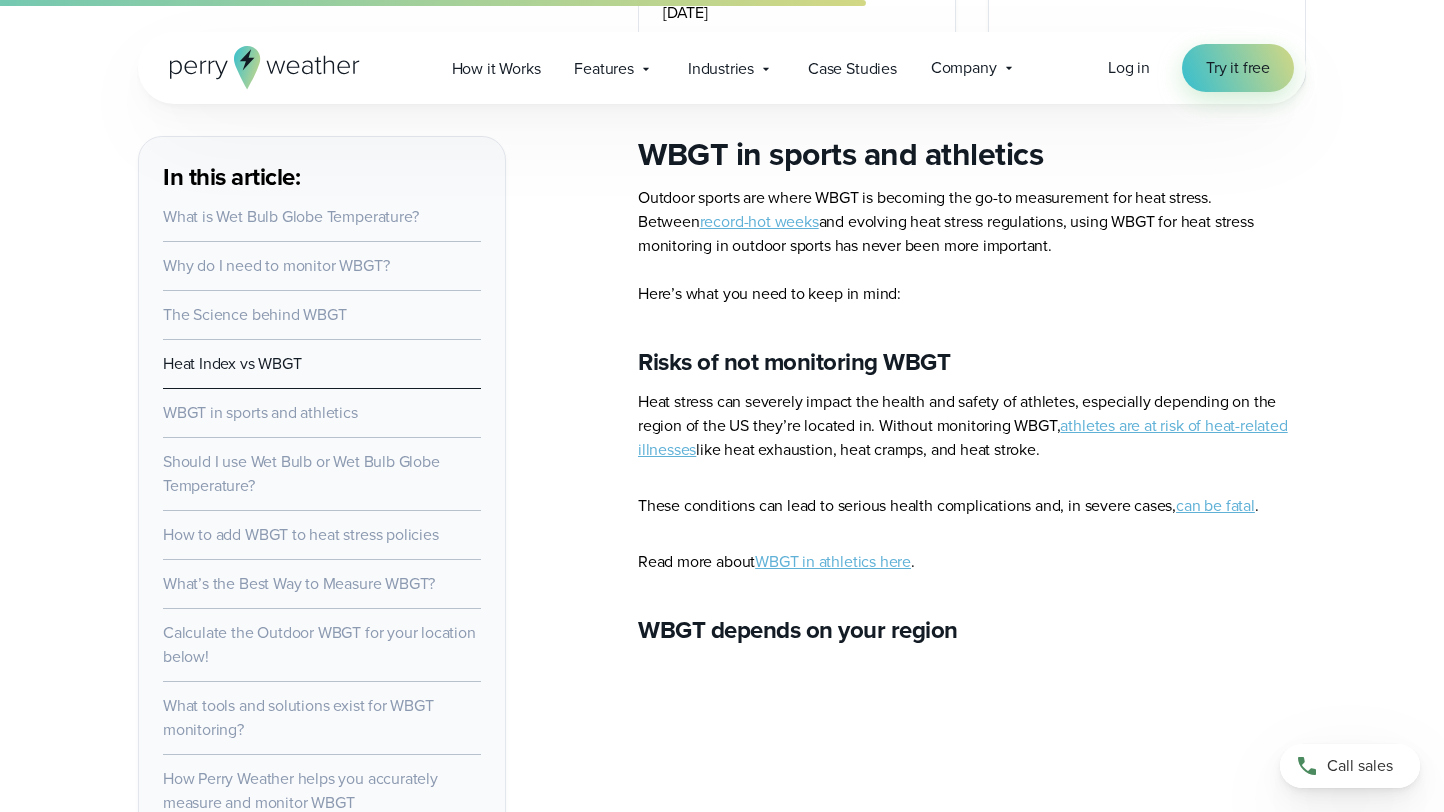 click on "Outdoor sports are where WBGT is becoming the go-to measurement for heat stress. Between  record-hot weeks  and evolving heat stress regulations, using WBGT for heat stress monitoring in outdoor sports has never been more important. Here’s what you need to keep in mind:" at bounding box center [972, 246] 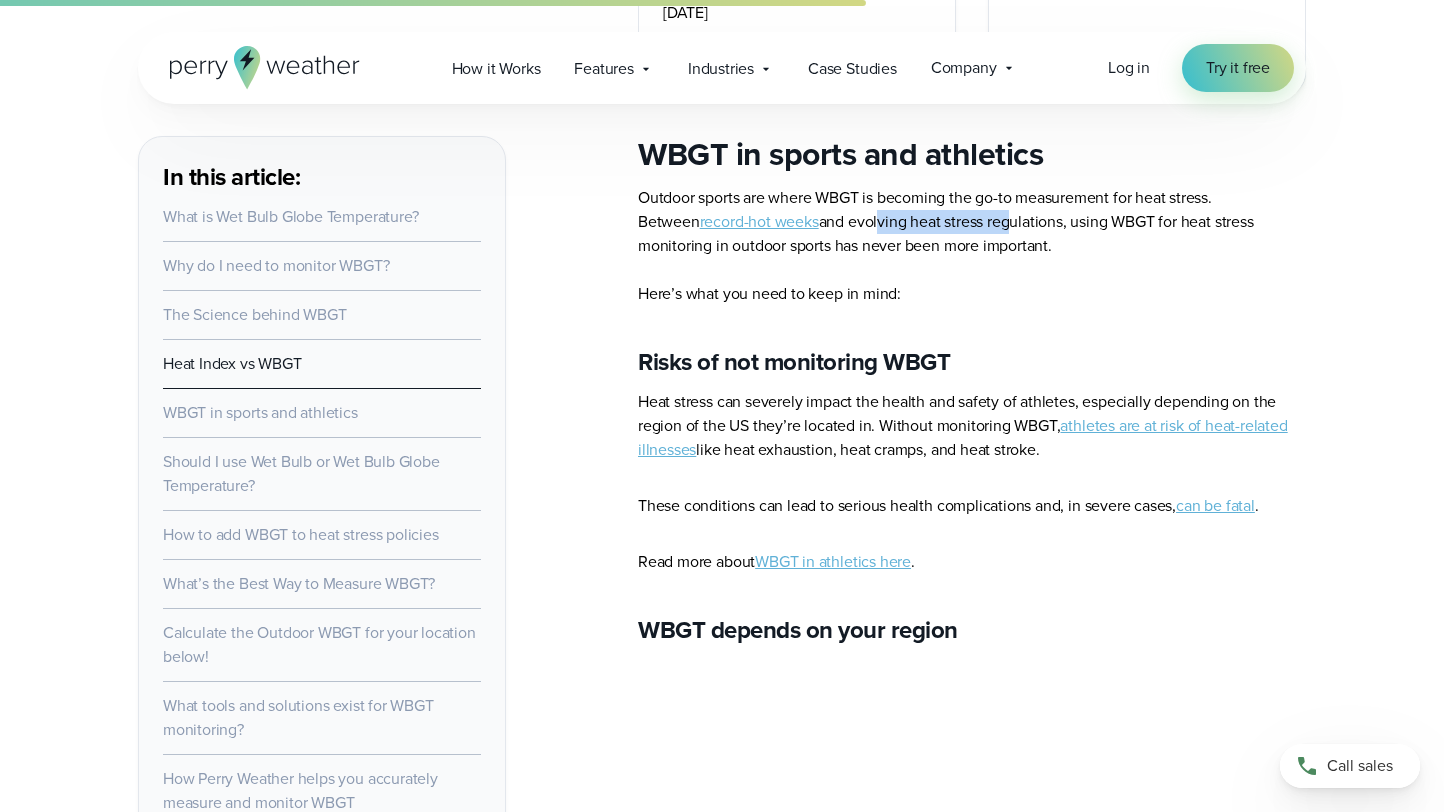 drag, startPoint x: 817, startPoint y: 249, endPoint x: 946, endPoint y: 250, distance: 129.00388 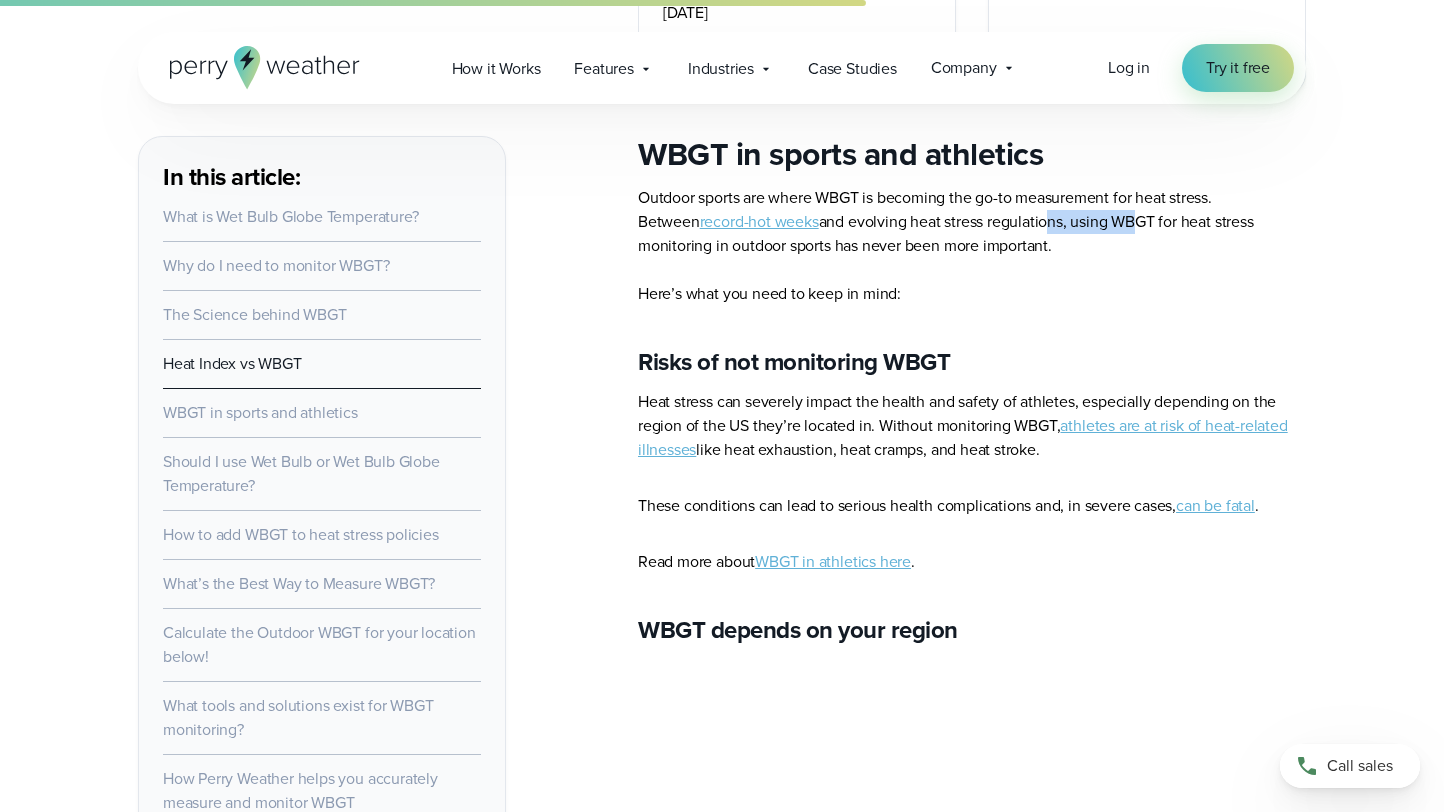 drag, startPoint x: 982, startPoint y: 249, endPoint x: 1064, endPoint y: 249, distance: 82 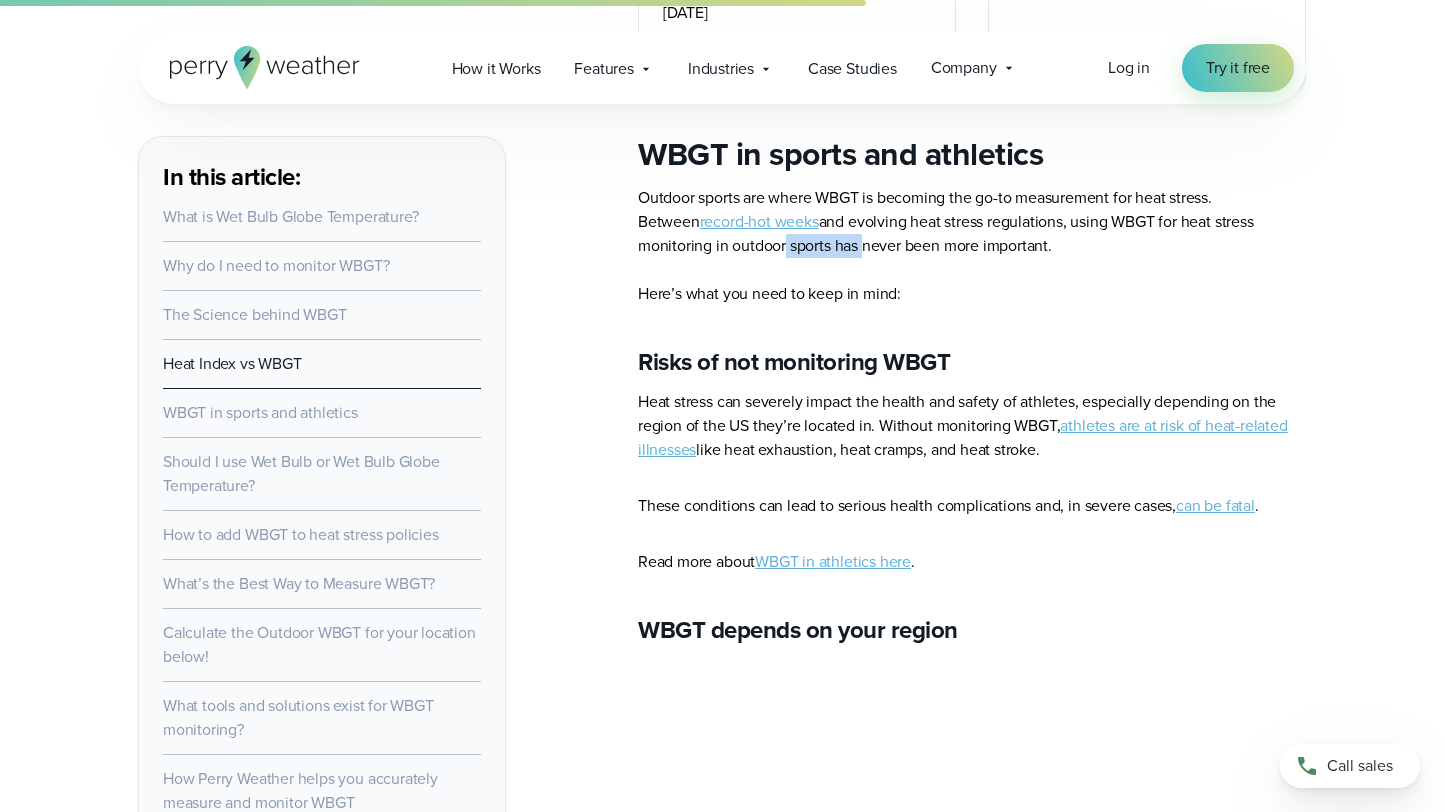 drag, startPoint x: 684, startPoint y: 278, endPoint x: 767, endPoint y: 280, distance: 83.02409 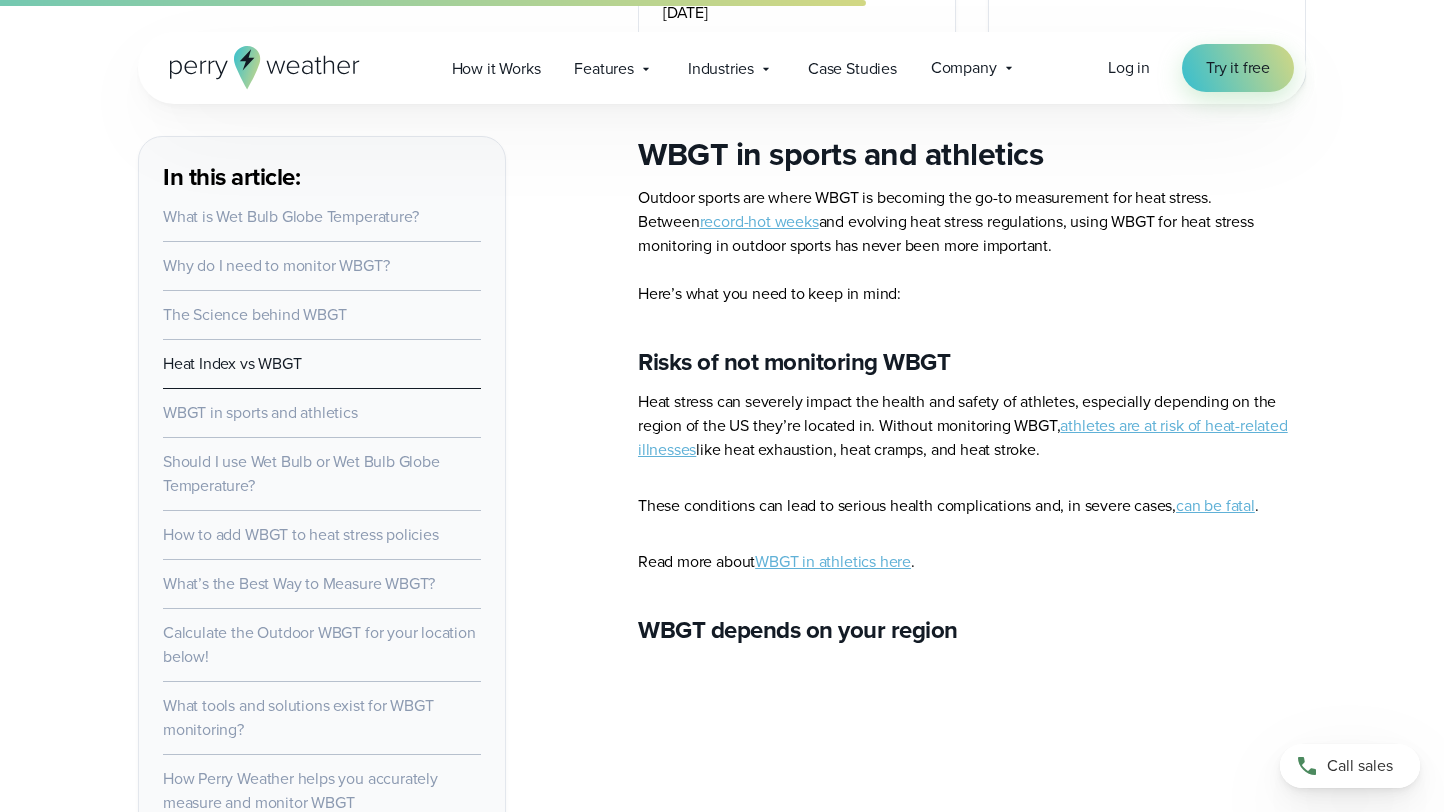 click on "Outdoor sports are where WBGT is becoming the go-to measurement for heat stress. Between  record-hot weeks  and evolving heat stress regulations, using WBGT for heat stress monitoring in outdoor sports has never been more important. Here’s what you need to keep in mind:" at bounding box center (972, 246) 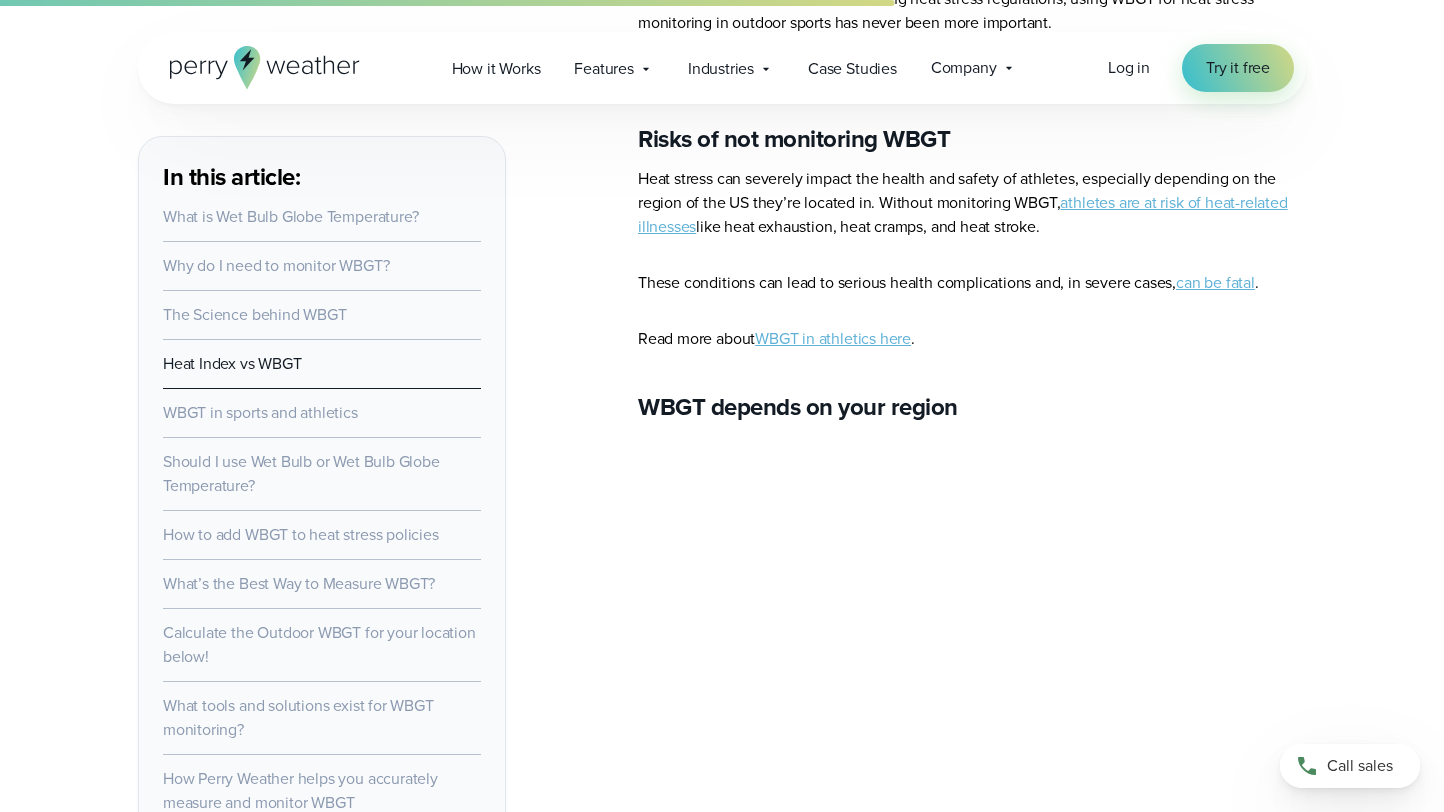 scroll, scrollTop: 5018, scrollLeft: 0, axis: vertical 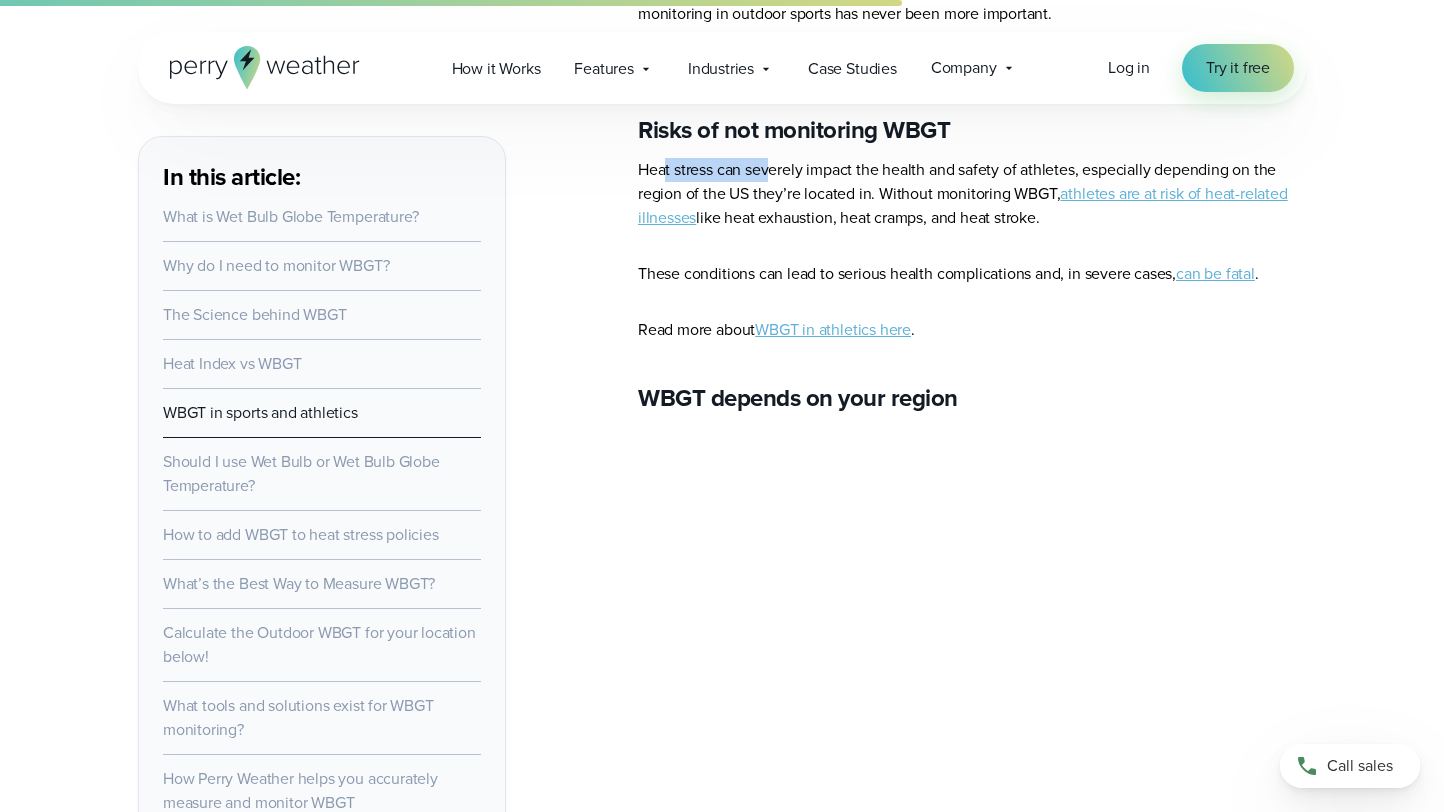 drag, startPoint x: 664, startPoint y: 197, endPoint x: 777, endPoint y: 198, distance: 113.004425 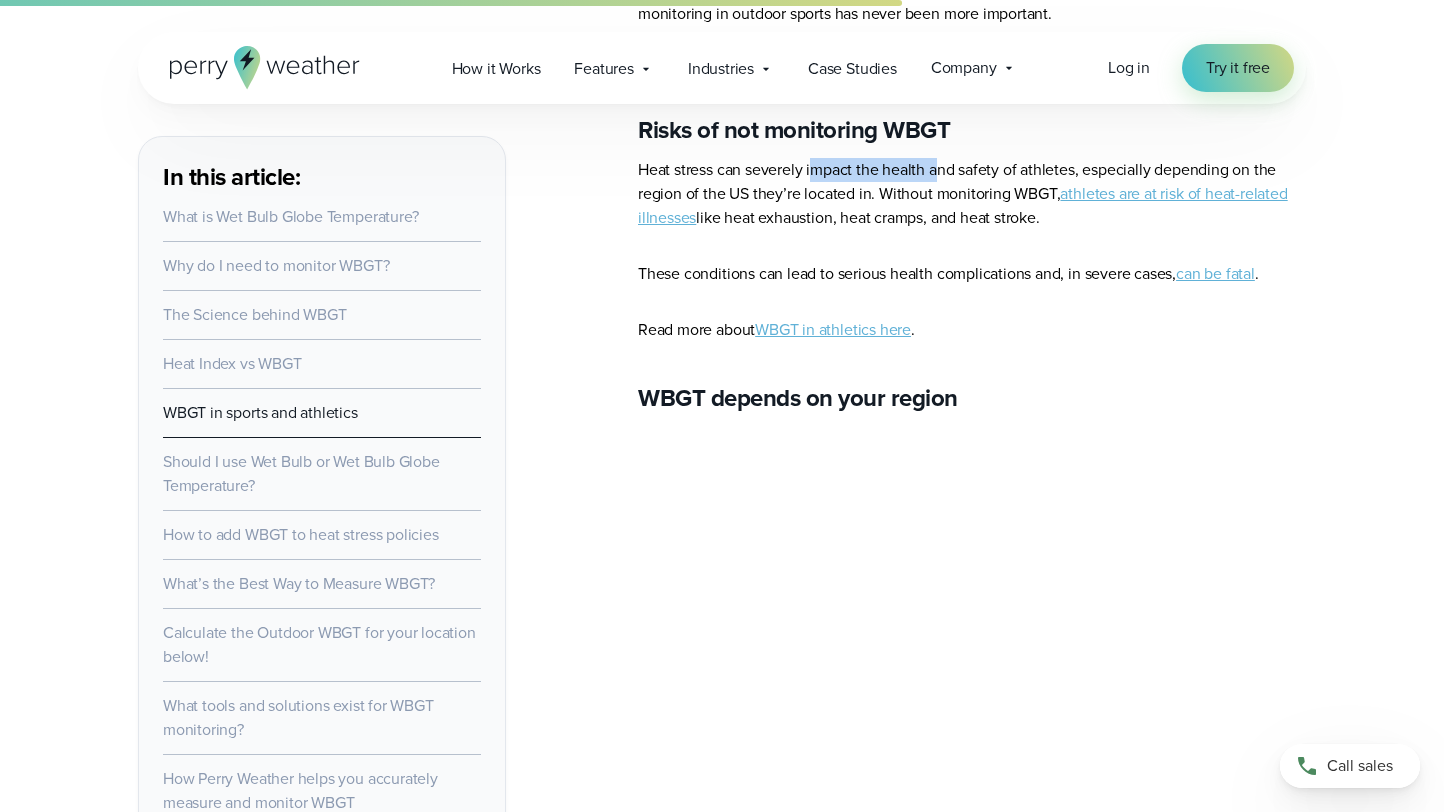 drag, startPoint x: 813, startPoint y: 196, endPoint x: 938, endPoint y: 194, distance: 125.016 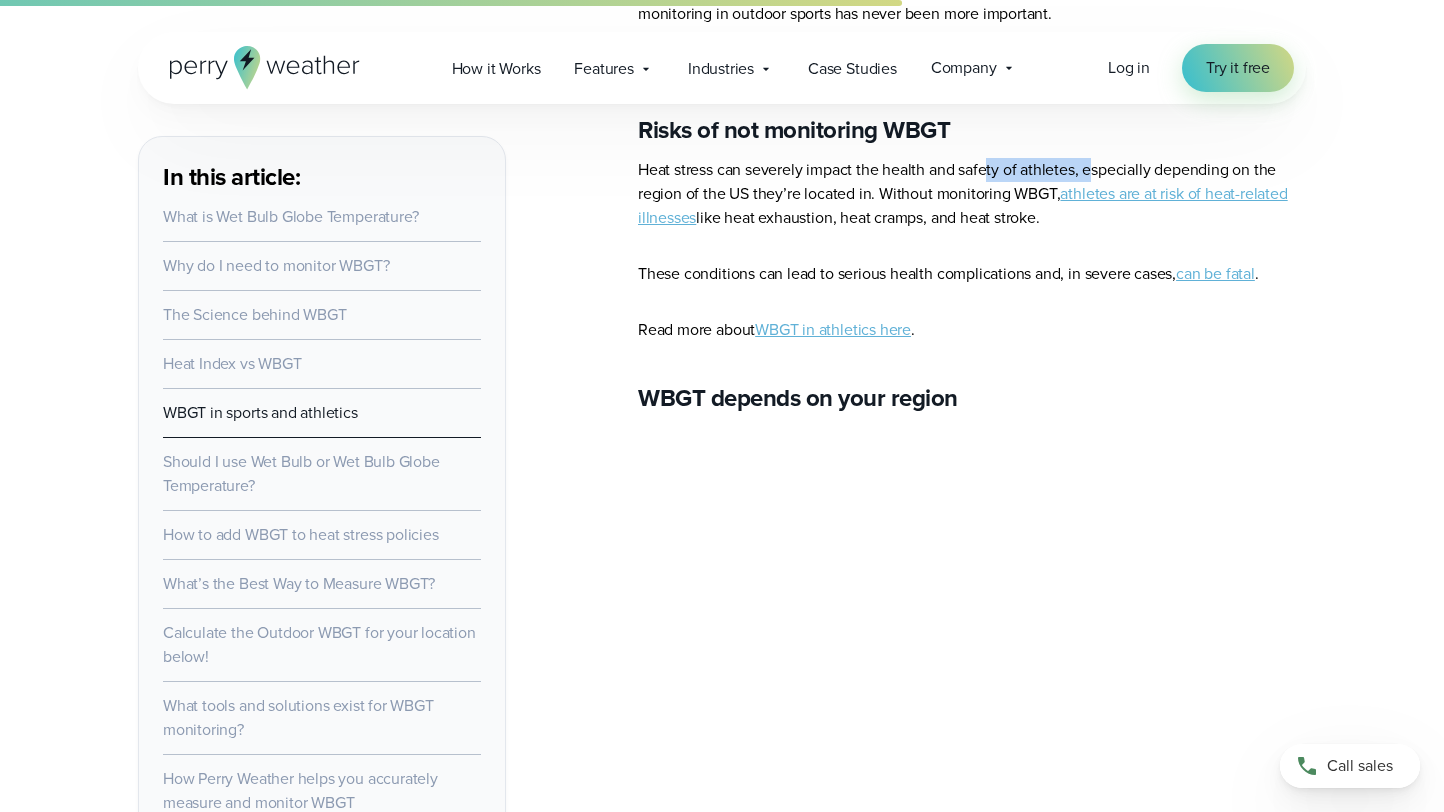 drag, startPoint x: 987, startPoint y: 192, endPoint x: 1092, endPoint y: 192, distance: 105 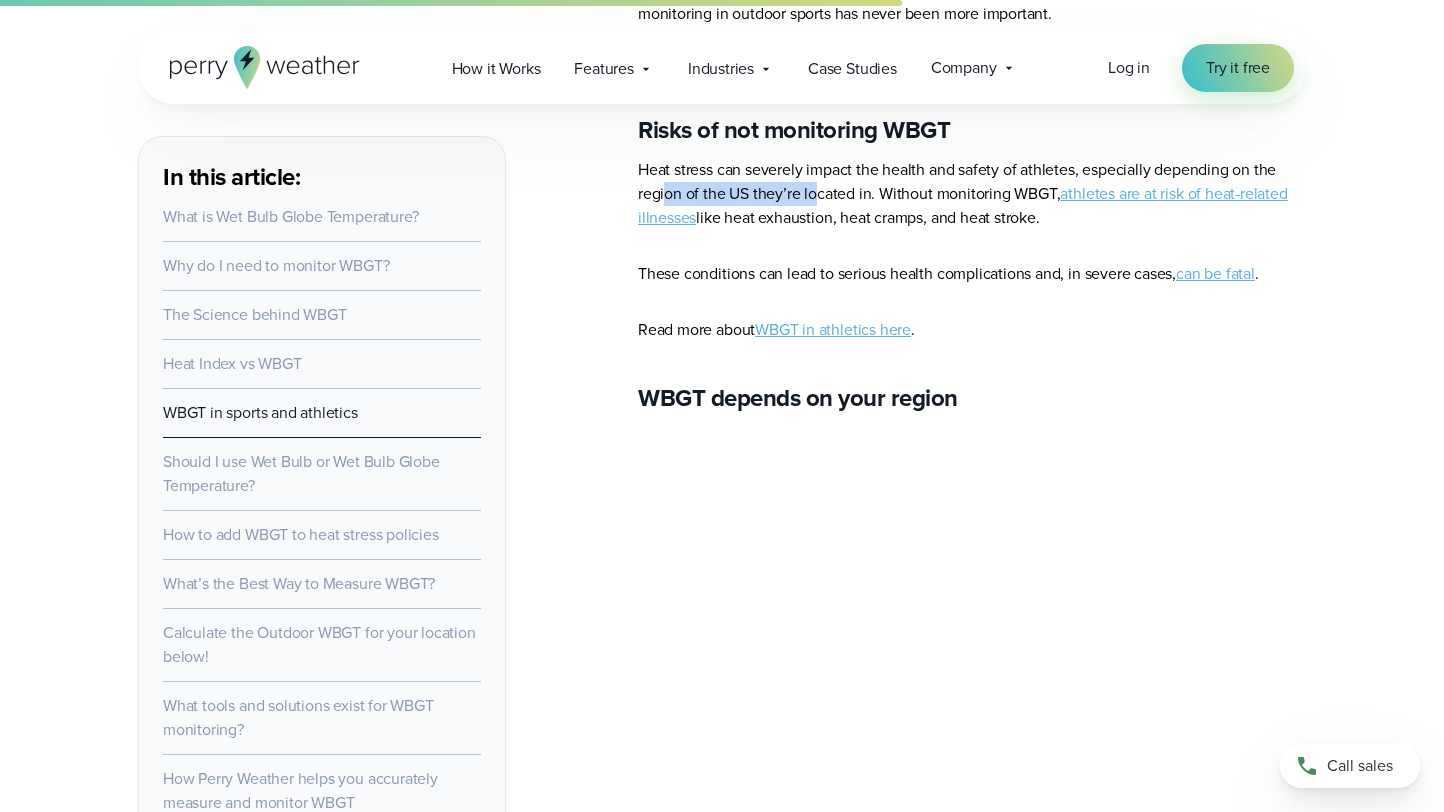drag, startPoint x: 668, startPoint y: 212, endPoint x: 820, endPoint y: 214, distance: 152.01315 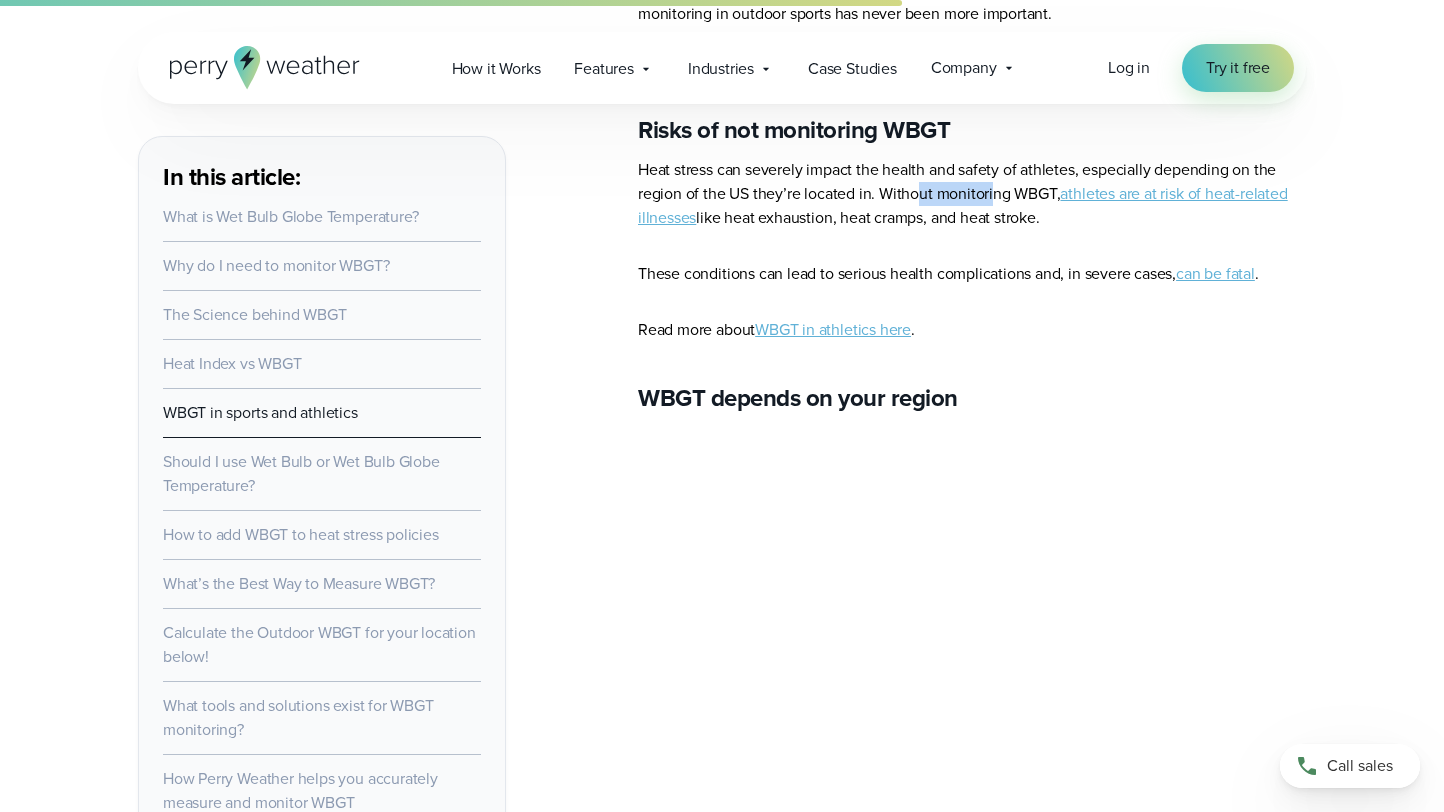 drag, startPoint x: 918, startPoint y: 211, endPoint x: 996, endPoint y: 211, distance: 78 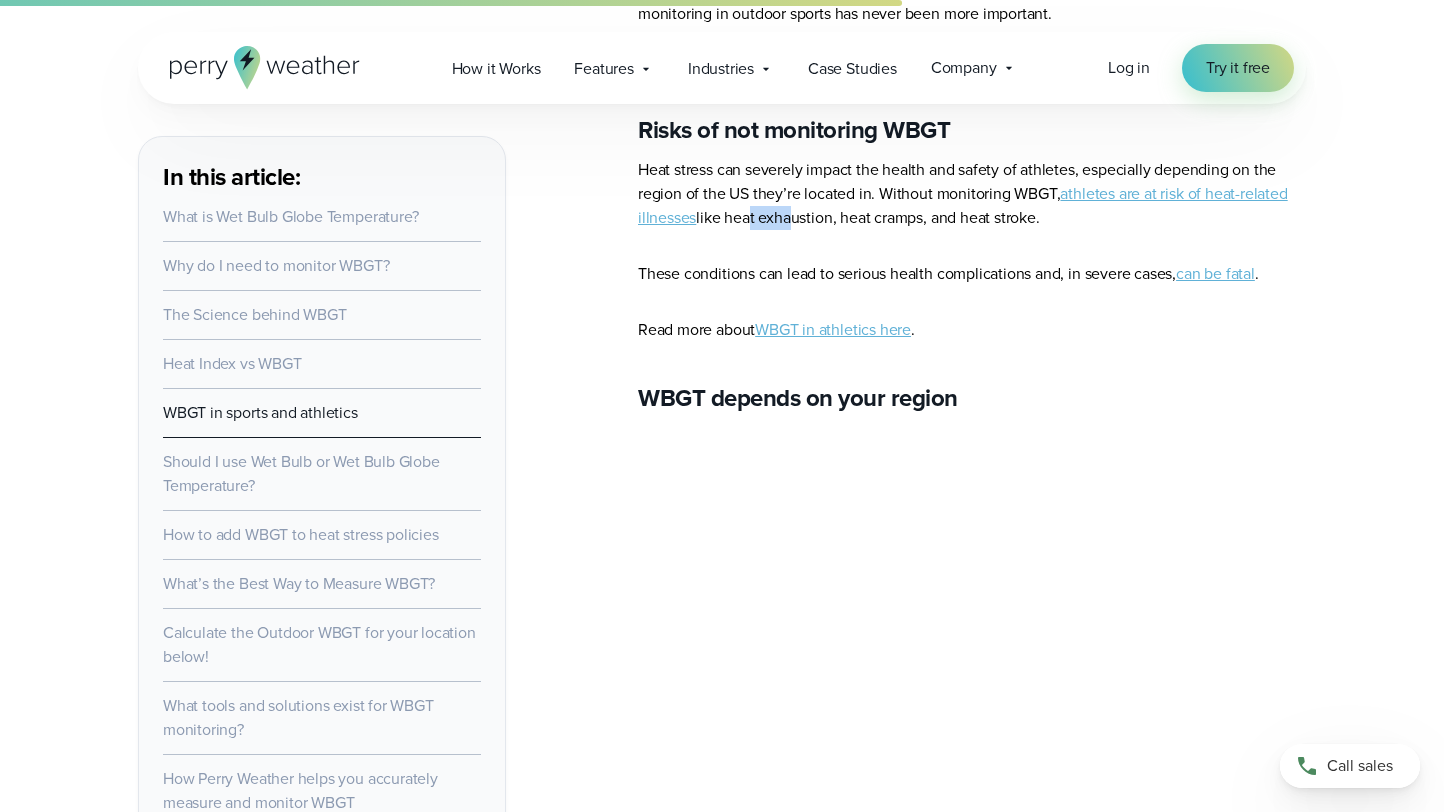drag, startPoint x: 746, startPoint y: 243, endPoint x: 782, endPoint y: 243, distance: 36 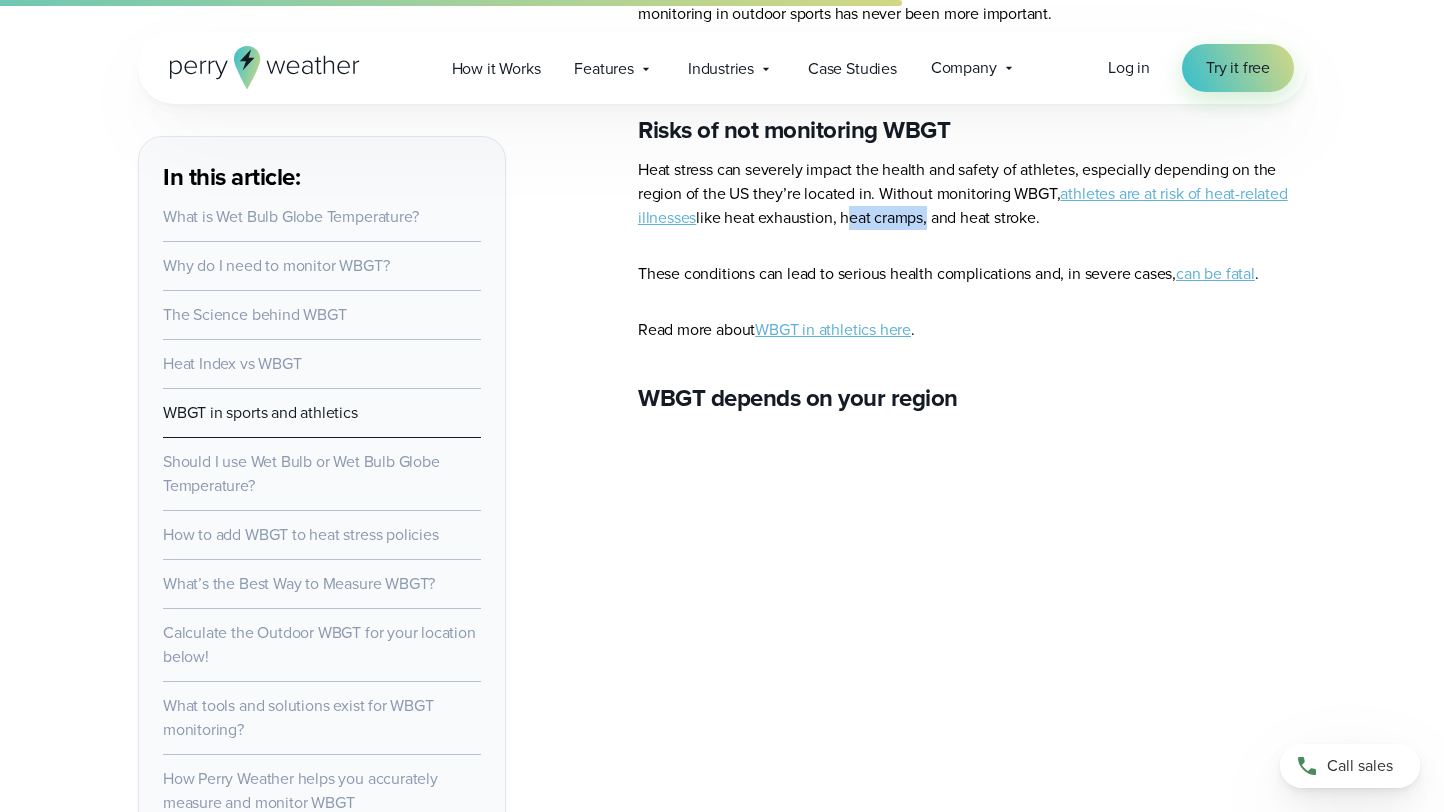 drag, startPoint x: 846, startPoint y: 238, endPoint x: 930, endPoint y: 238, distance: 84 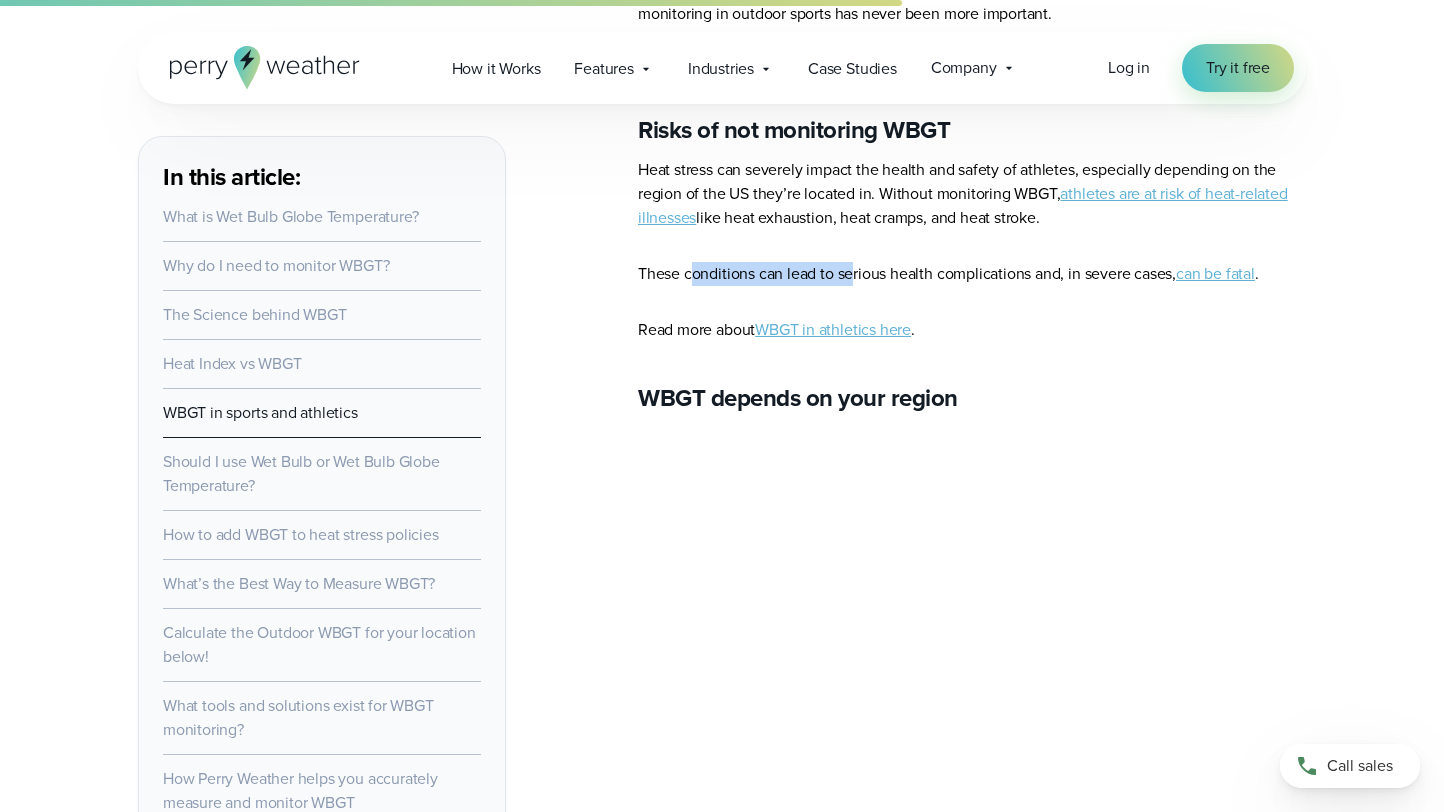 drag, startPoint x: 691, startPoint y: 298, endPoint x: 856, endPoint y: 301, distance: 165.02727 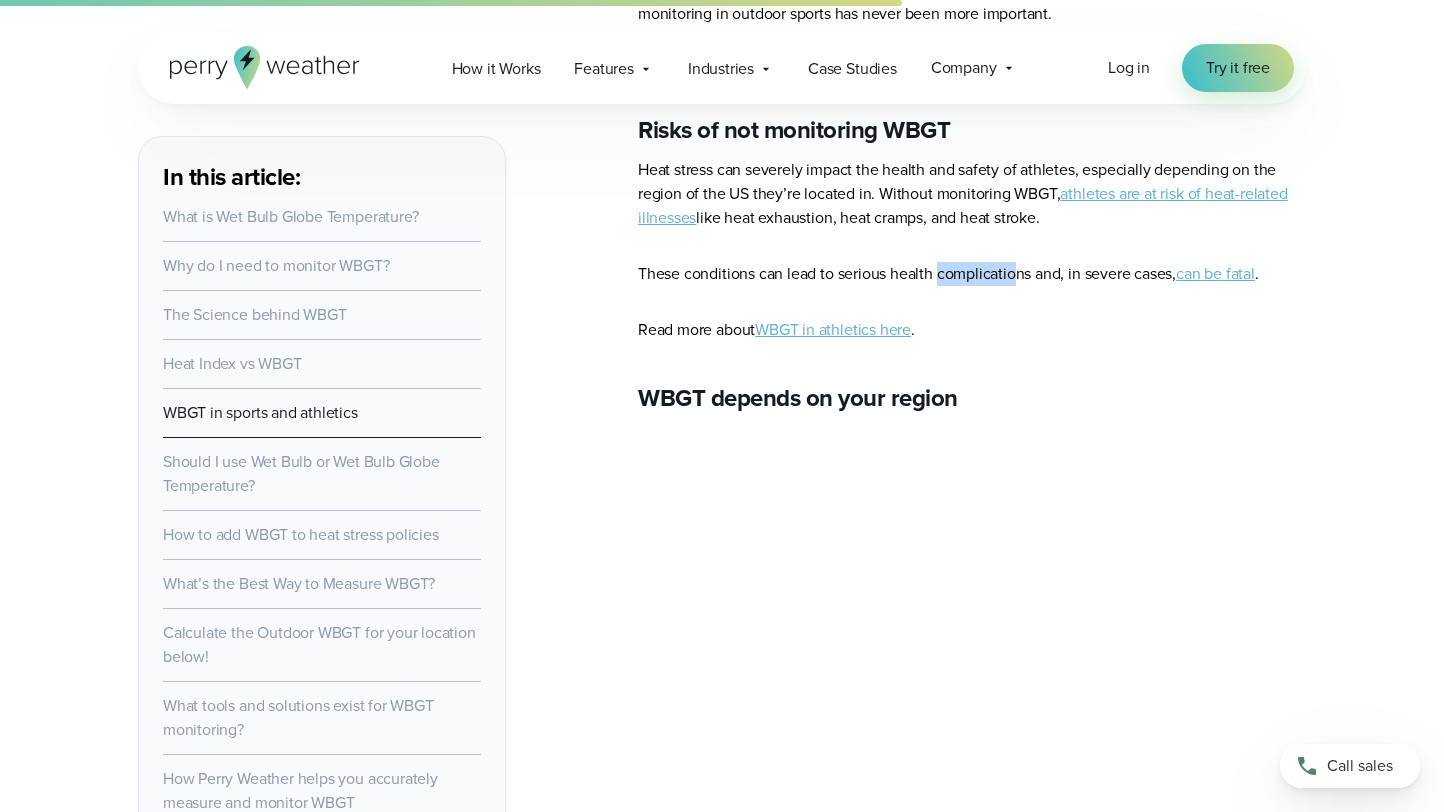 drag, startPoint x: 936, startPoint y: 300, endPoint x: 1020, endPoint y: 300, distance: 84 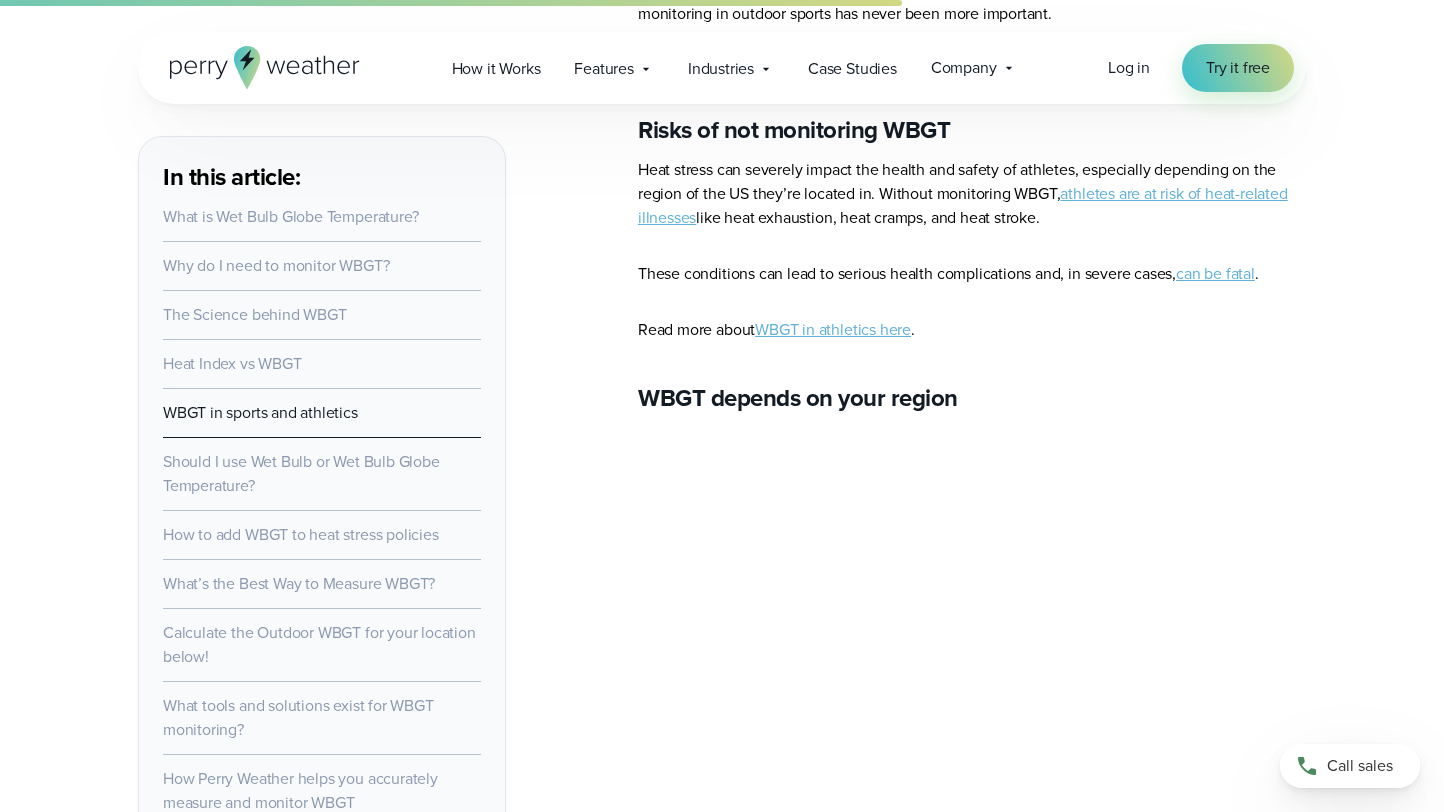 click on "Ever wondered why a blazing hot day doesn’t feel the same on a breezy soccer field as it does on a crowded construction site?
Or why some schools cancel outdoor activities while others power through? The answer lies in a clever tool called the Wet Bulb Globe Temperature (WBGT) —the ultimate measure of heat stress.
By understanding WBGT categories and zones , you’ll not only make sense of those numbers but also learn how they help protect athletes, workers, and even weekend gardeners from heat-related dangers. Stick with us, and we’ll break it all down!
What is Wet Bulb Globe Temperature?
Watch" at bounding box center (972, 1794) 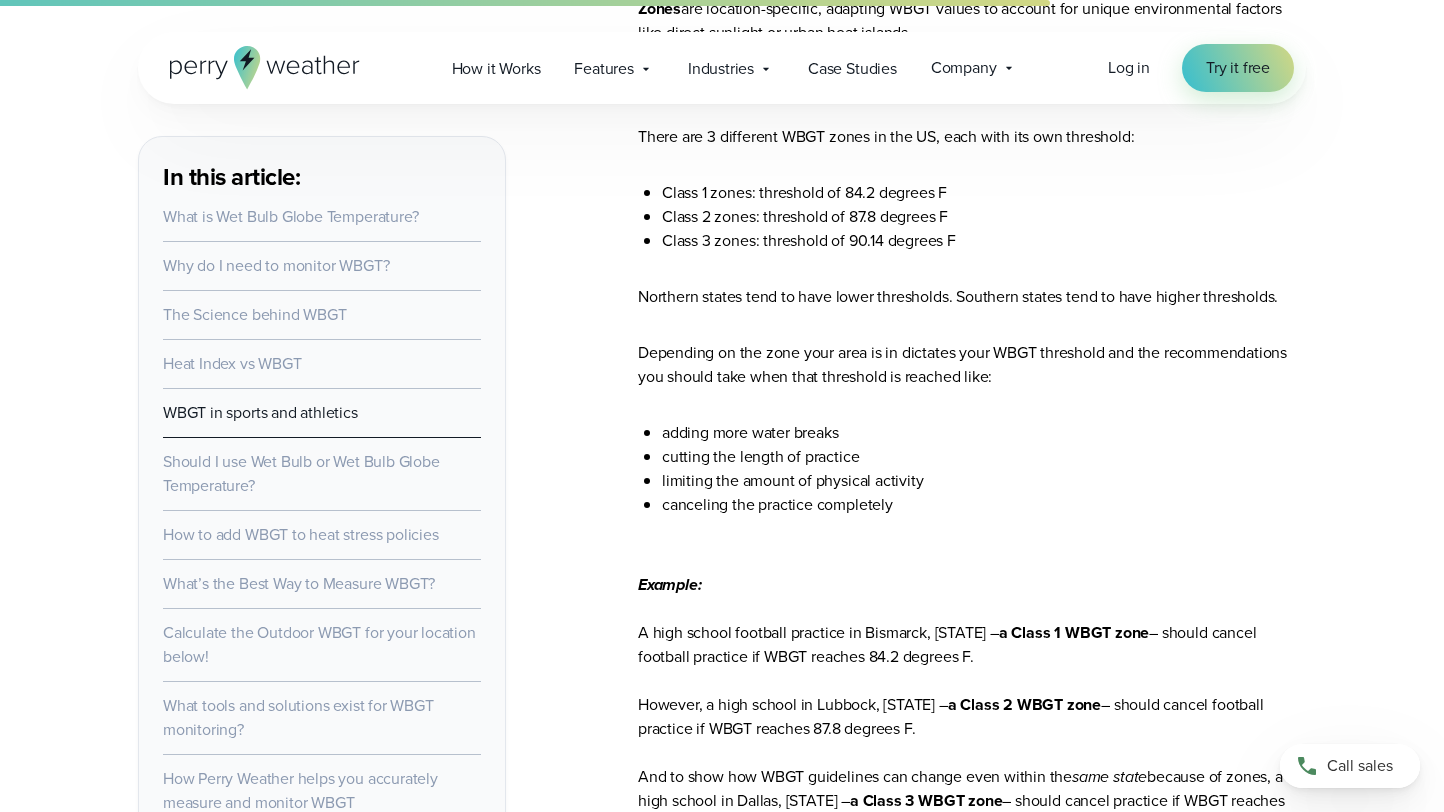 scroll, scrollTop: 6052, scrollLeft: 0, axis: vertical 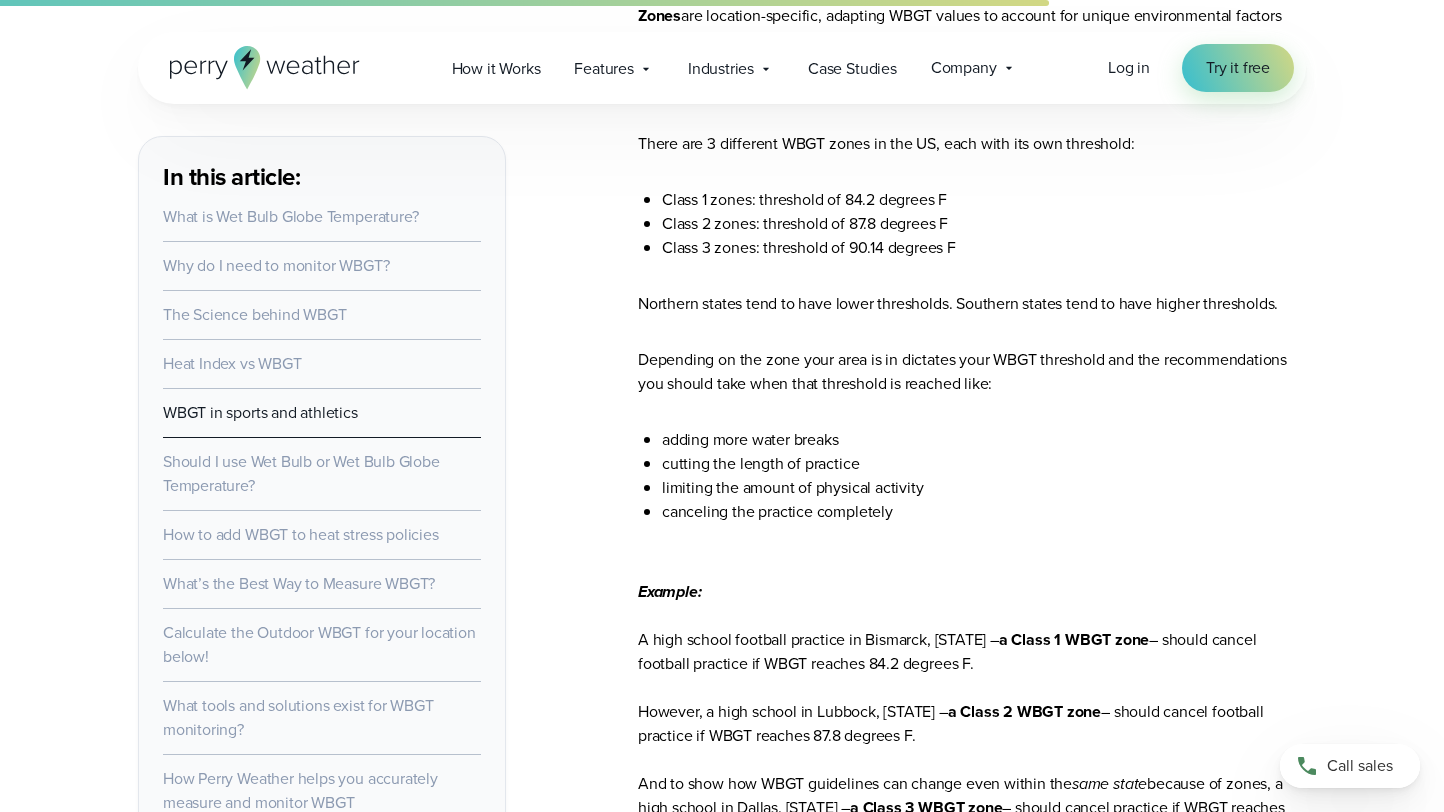 click on "Different regions, or “zones”, of the US have  their own heat thresholds  and WBGT guidelines. There are 3 different WBGT zones in the US, each with its own threshold:" at bounding box center [972, 120] 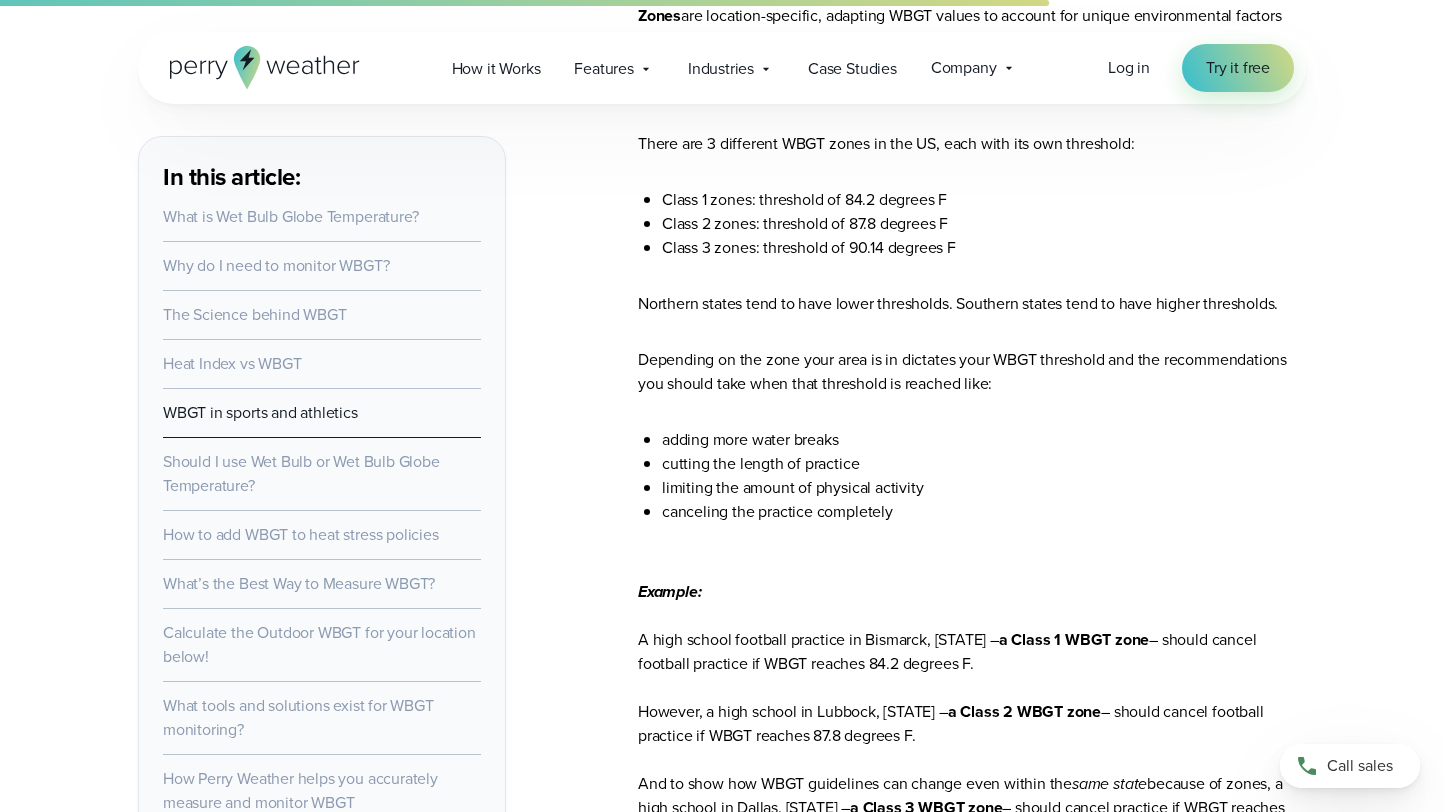 scroll, scrollTop: 6107, scrollLeft: 0, axis: vertical 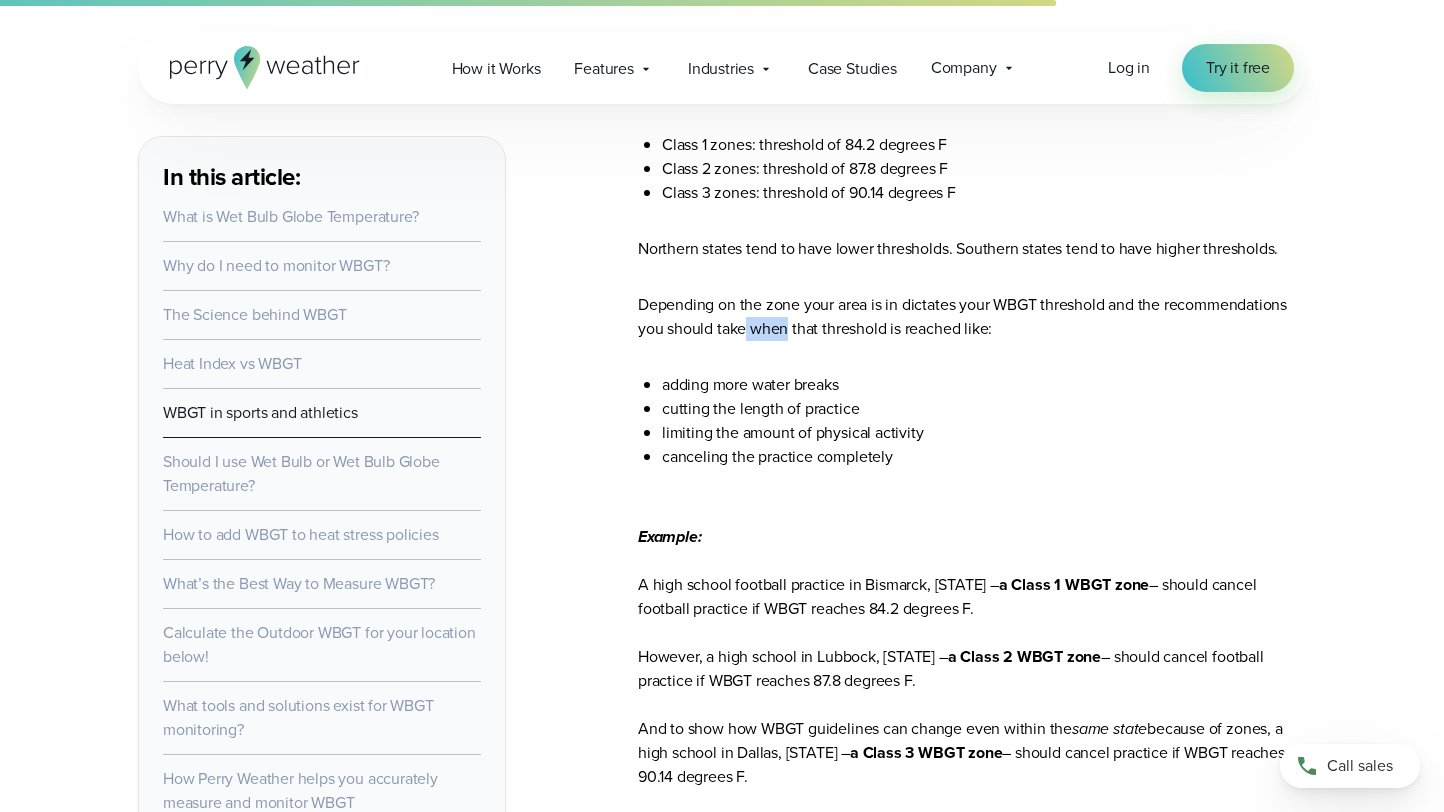 drag, startPoint x: 748, startPoint y: 350, endPoint x: 797, endPoint y: 350, distance: 49 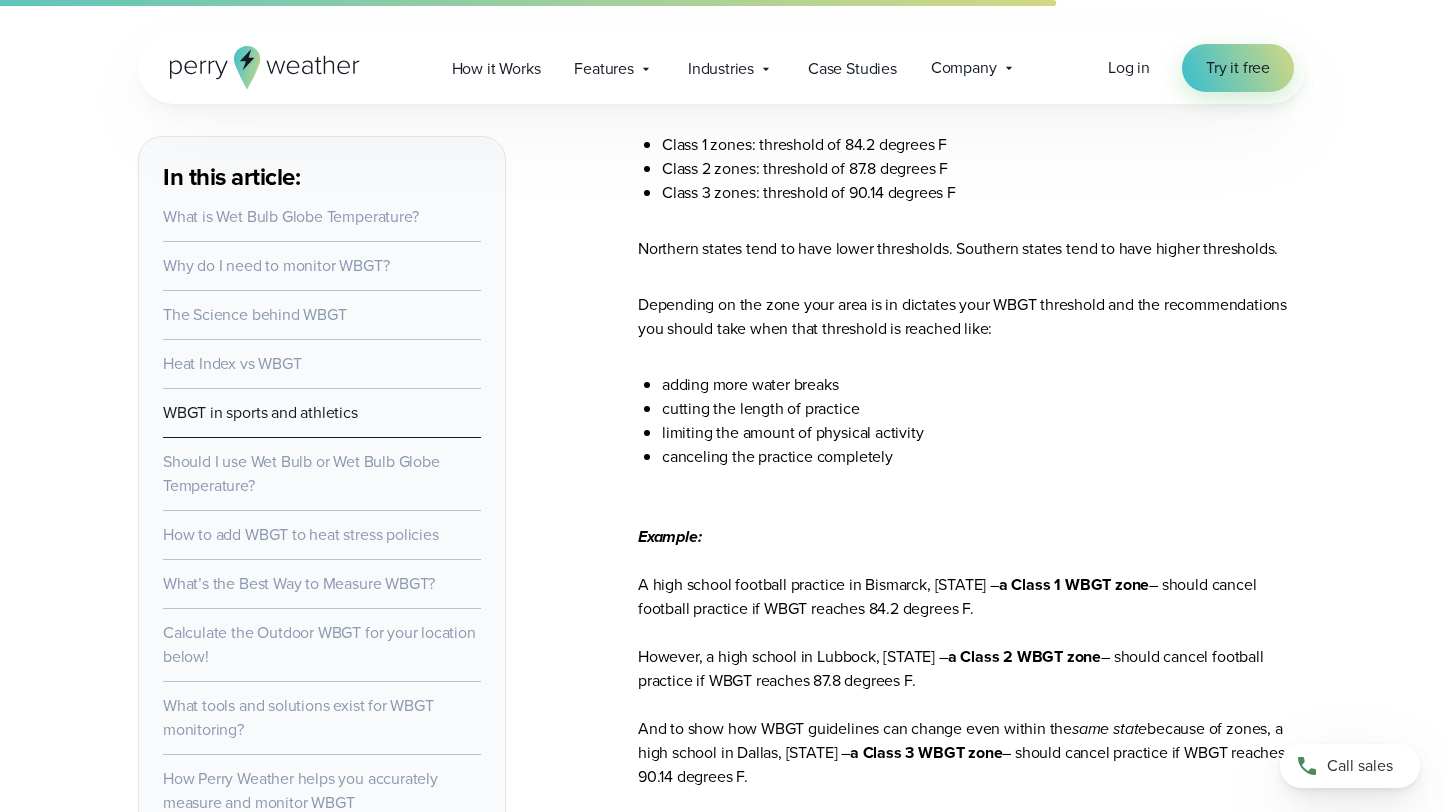 click on "Depending on the zone your area is in dictates your WBGT threshold and the recommendations you should take when that threshold is reached like:" at bounding box center (972, 317) 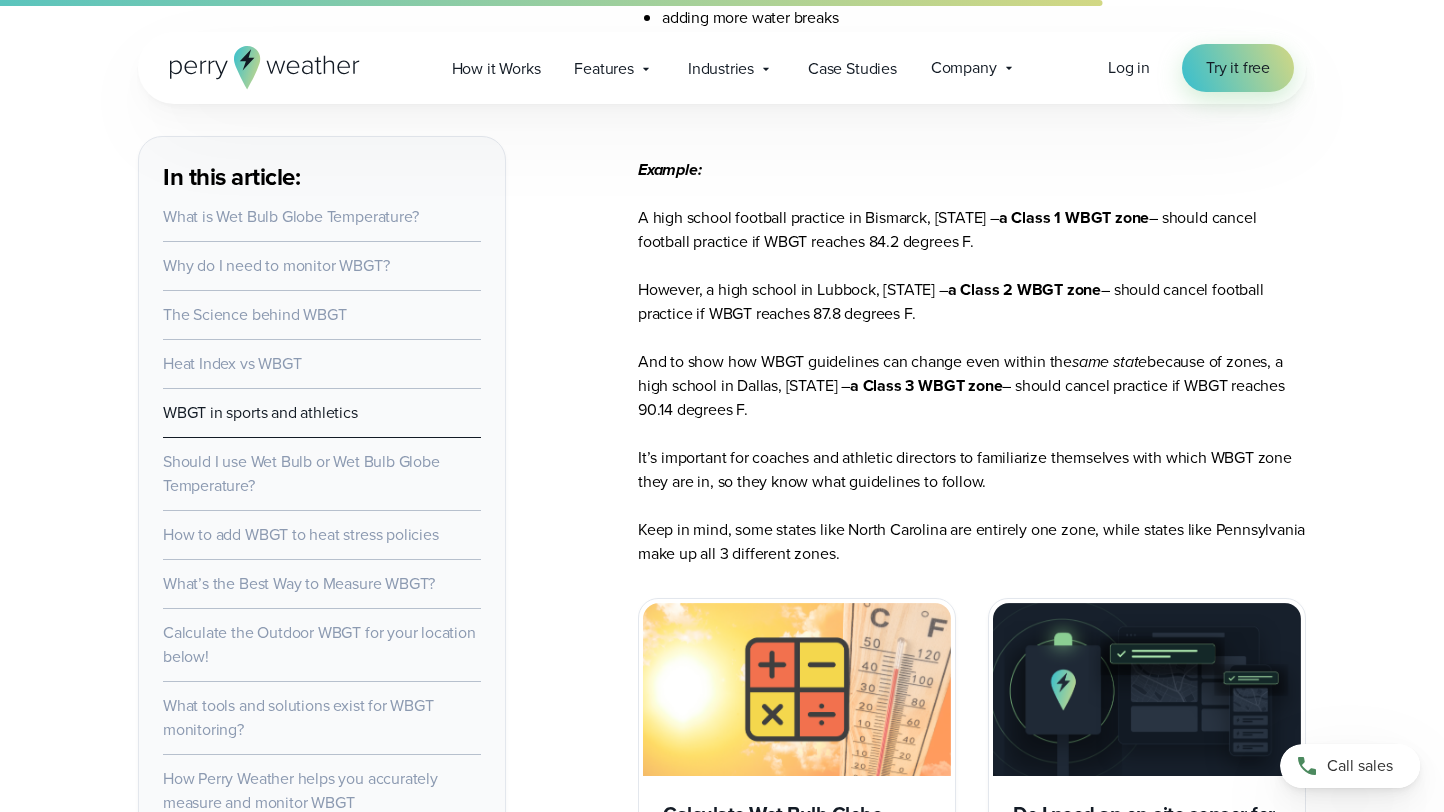 scroll, scrollTop: 6492, scrollLeft: 0, axis: vertical 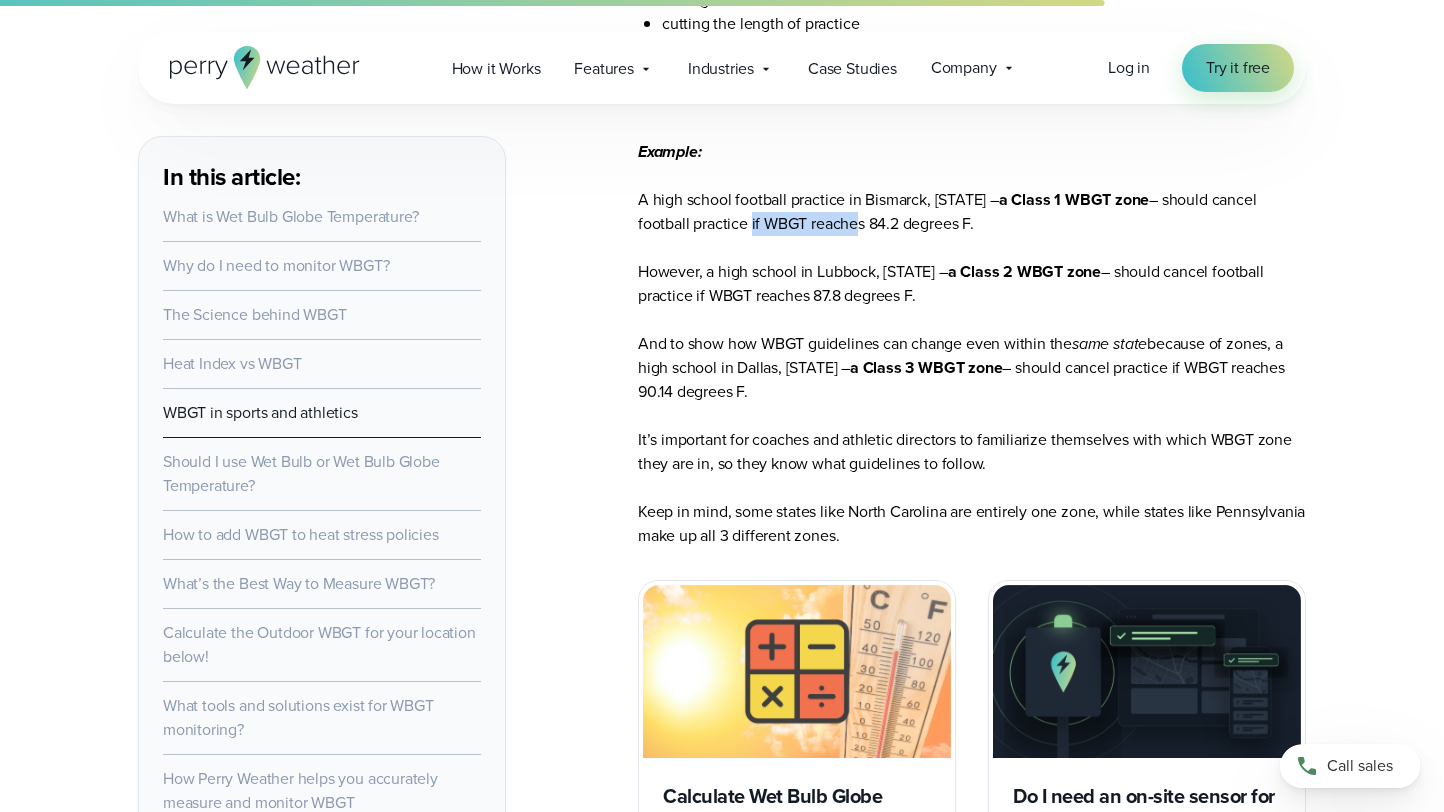 drag, startPoint x: 743, startPoint y: 250, endPoint x: 851, endPoint y: 253, distance: 108.04166 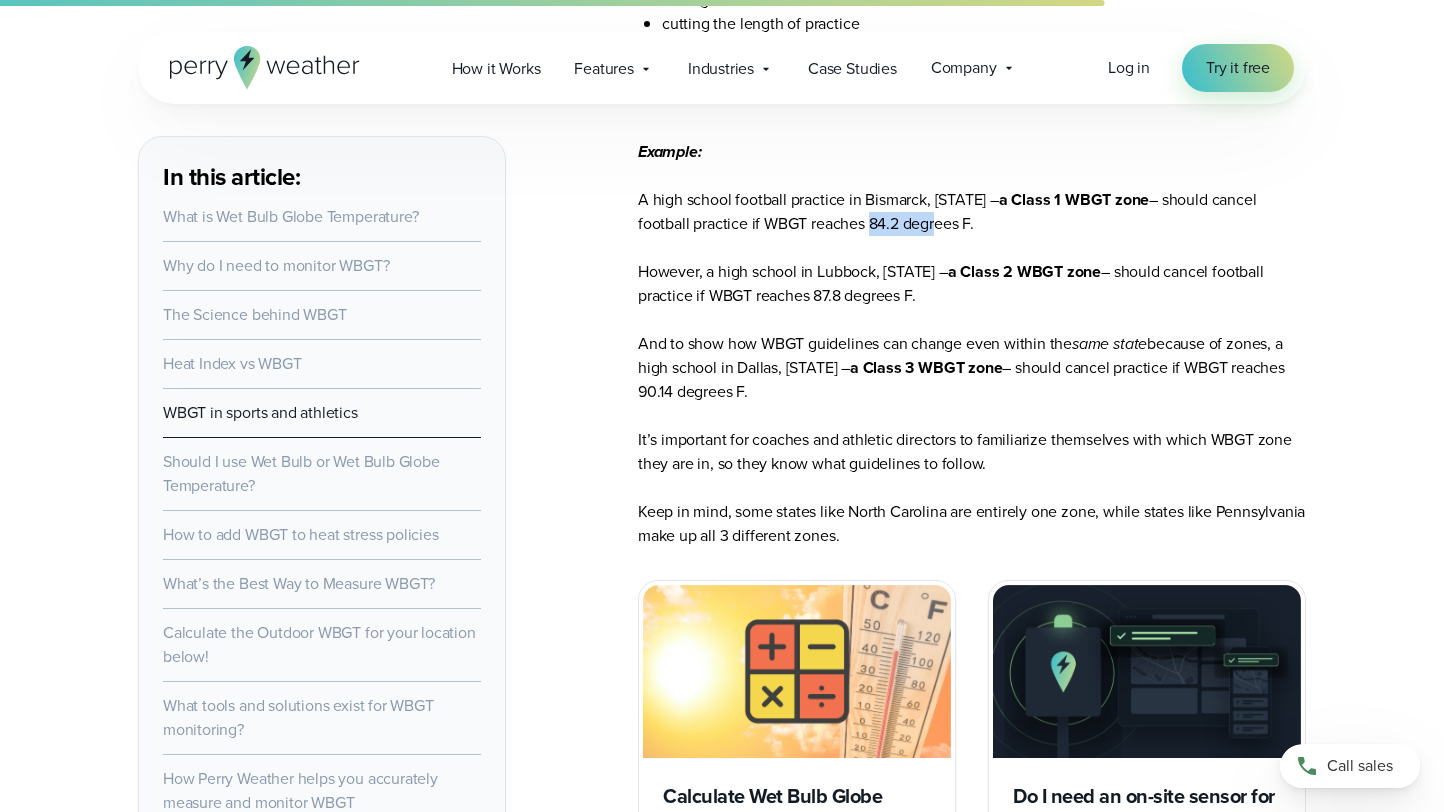 drag, startPoint x: 864, startPoint y: 248, endPoint x: 931, endPoint y: 252, distance: 67.11929 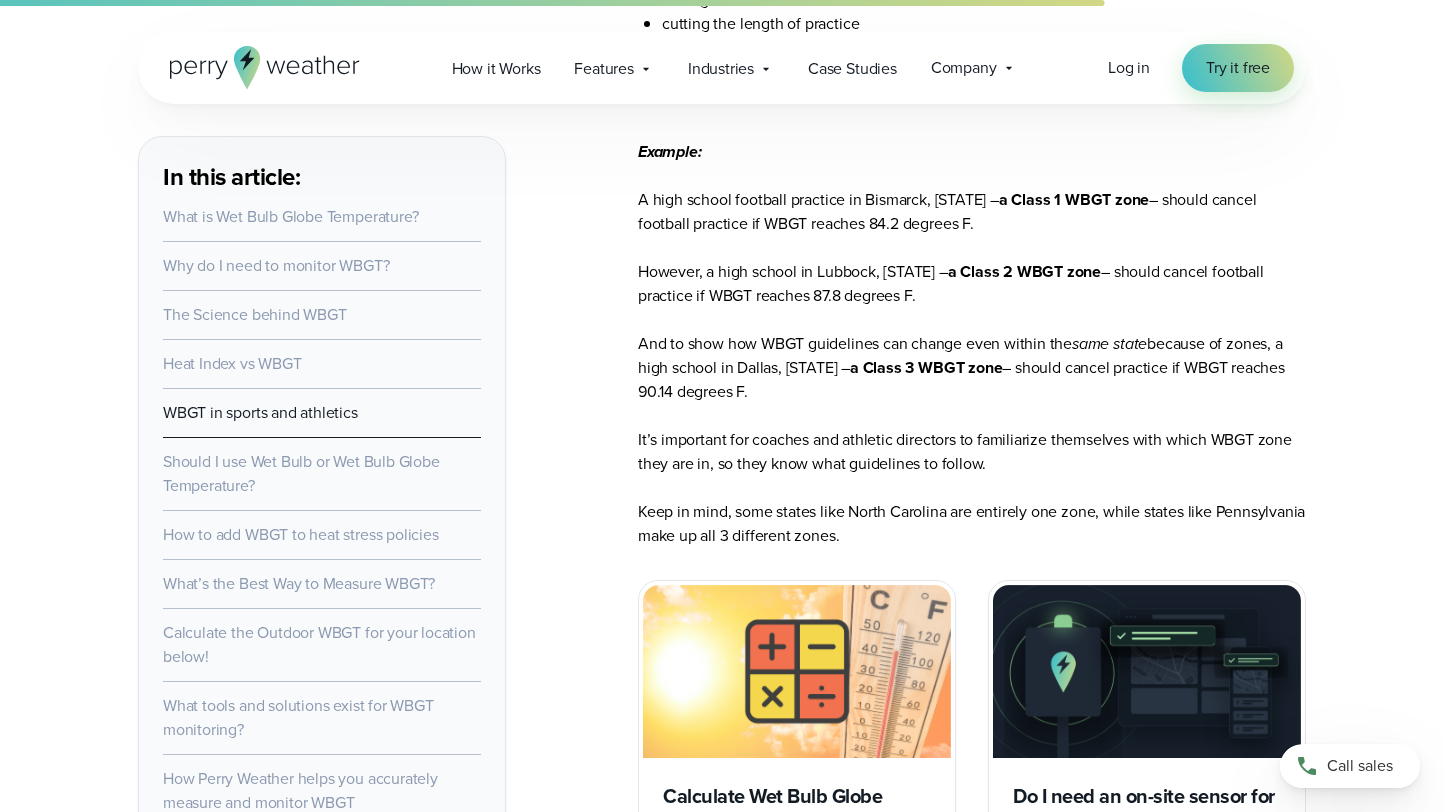 click on "Example: A high school football practice in Bismarck, North Dakota – a Class 1 WBGT zone – should cancel football practice if WBGT reaches 84.2 degrees F. However, a high school in Lubbock, Texas – a Class 2 WBGT zone – should cancel football practice if WBGT reaches 87.8 degrees F. And to show how WBGT guidelines can change even within the same state because of zones, a high school in Dallas, Texas – a Class 3 WBGT zone – should cancel practice if WBGT reaches 90.14 degrees F. It’s important for coaches and athletic directors to familiarize themselves with which WBGT zone they are in, so they know what guidelines to follow. Keep in mind, some states like North Carolina are entirely one zone, while states like Pennsylvania make up all 3 different zones." at bounding box center [972, 332] 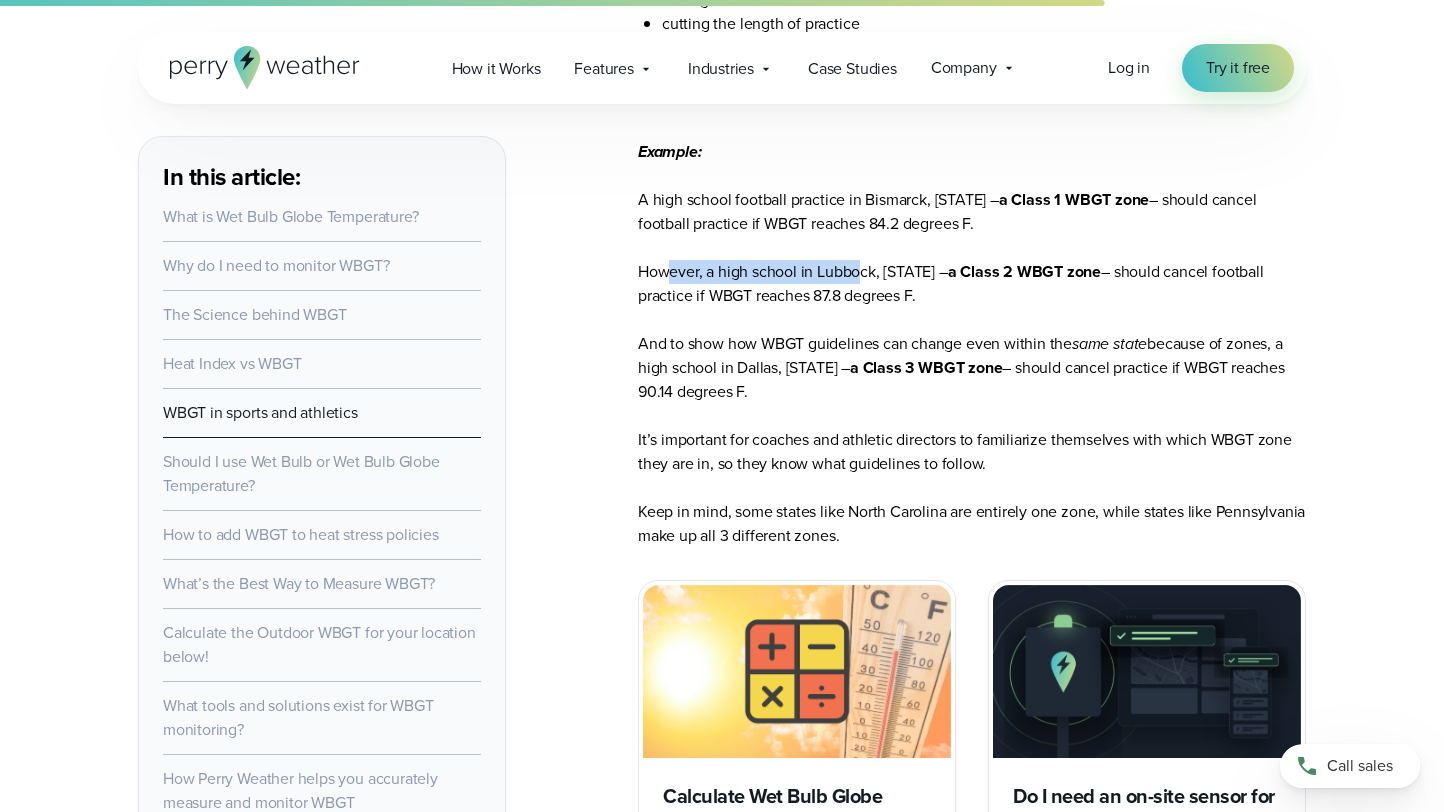 drag, startPoint x: 666, startPoint y: 294, endPoint x: 867, endPoint y: 298, distance: 201.0398 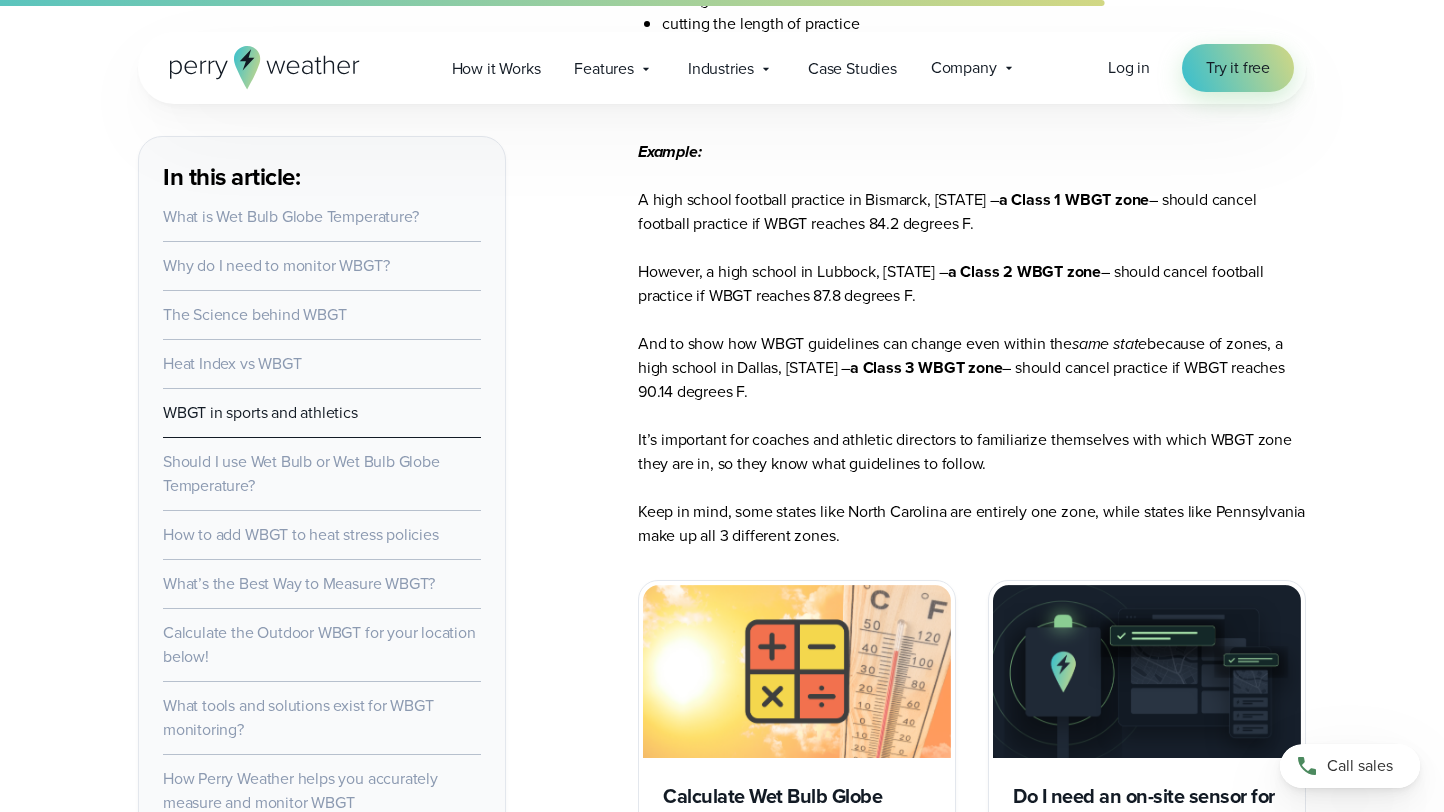click on "Example: A high school football practice in Bismarck, North Dakota – a Class 1 WBGT zone – should cancel football practice if WBGT reaches 84.2 degrees F. However, a high school in Lubbock, Texas – a Class 2 WBGT zone – should cancel football practice if WBGT reaches 87.8 degrees F. And to show how WBGT guidelines can change even within the same state because of zones, a high school in Dallas, Texas – a Class 3 WBGT zone – should cancel practice if WBGT reaches 90.14 degrees F. It’s important for coaches and athletic directors to familiarize themselves with which WBGT zone they are in, so they know what guidelines to follow. Keep in mind, some states like North Carolina are entirely one zone, while states like Pennsylvania make up all 3 different zones." at bounding box center (972, 332) 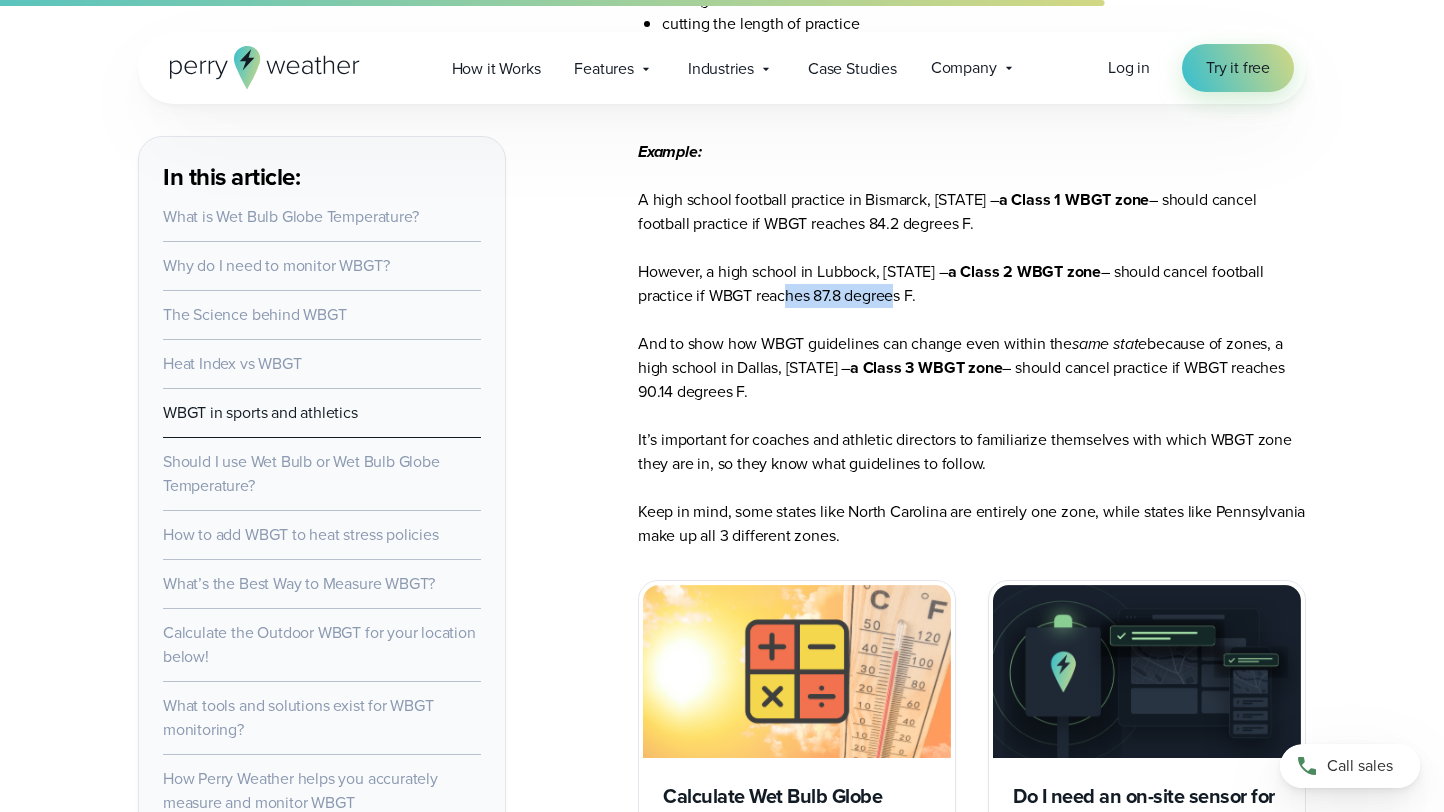 drag, startPoint x: 780, startPoint y: 317, endPoint x: 899, endPoint y: 328, distance: 119.507324 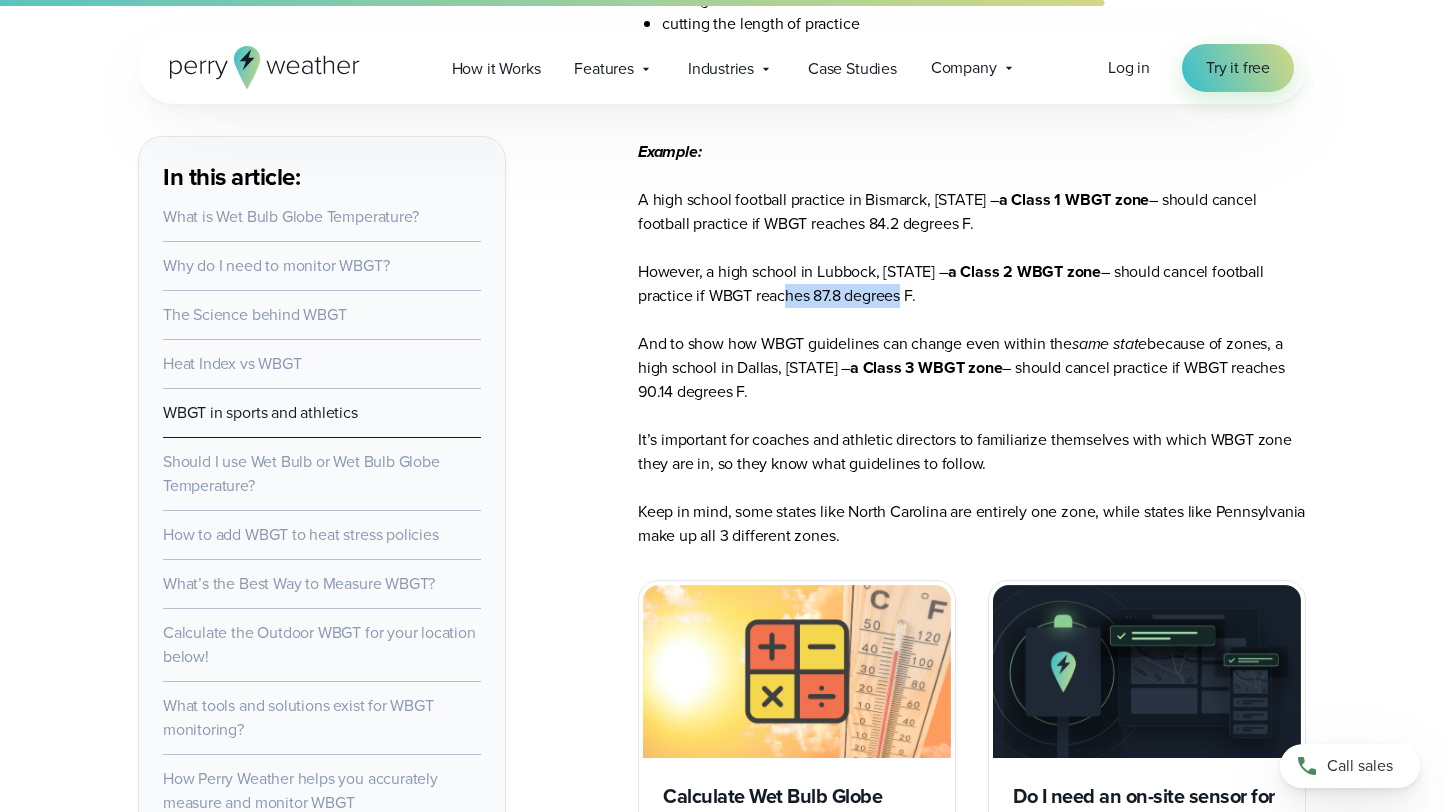 click on "Example: A high school football practice in Bismarck, North Dakota – a Class 1 WBGT zone – should cancel football practice if WBGT reaches 84.2 degrees F. However, a high school in Lubbock, Texas – a Class 2 WBGT zone – should cancel football practice if WBGT reaches 87.8 degrees F. And to show how WBGT guidelines can change even within the same state because of zones, a high school in Dallas, Texas – a Class 3 WBGT zone – should cancel practice if WBGT reaches 90.14 degrees F. It’s important for coaches and athletic directors to familiarize themselves with which WBGT zone they are in, so they know what guidelines to follow. Keep in mind, some states like North Carolina are entirely one zone, while states like Pennsylvania make up all 3 different zones." at bounding box center [972, 332] 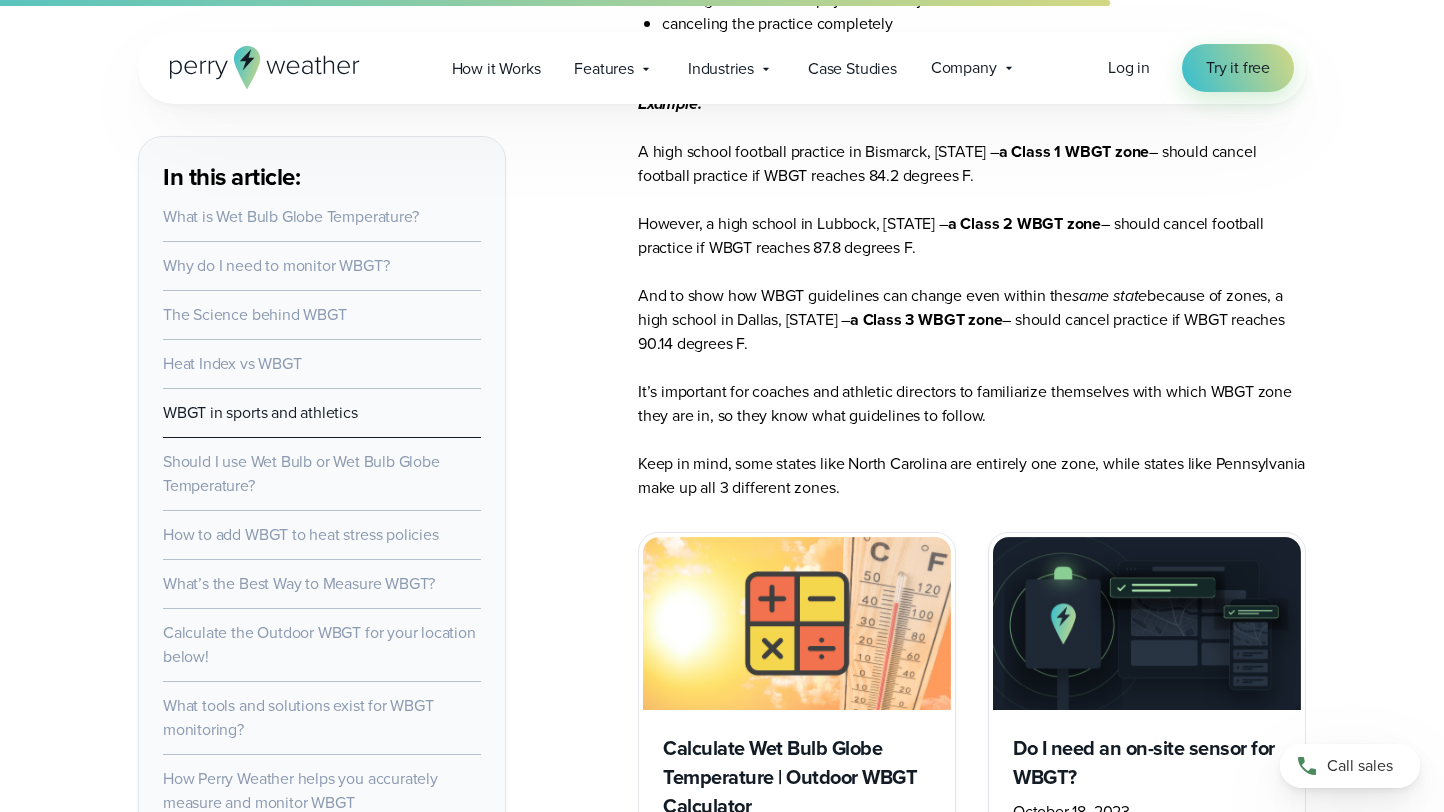 scroll, scrollTop: 6540, scrollLeft: 0, axis: vertical 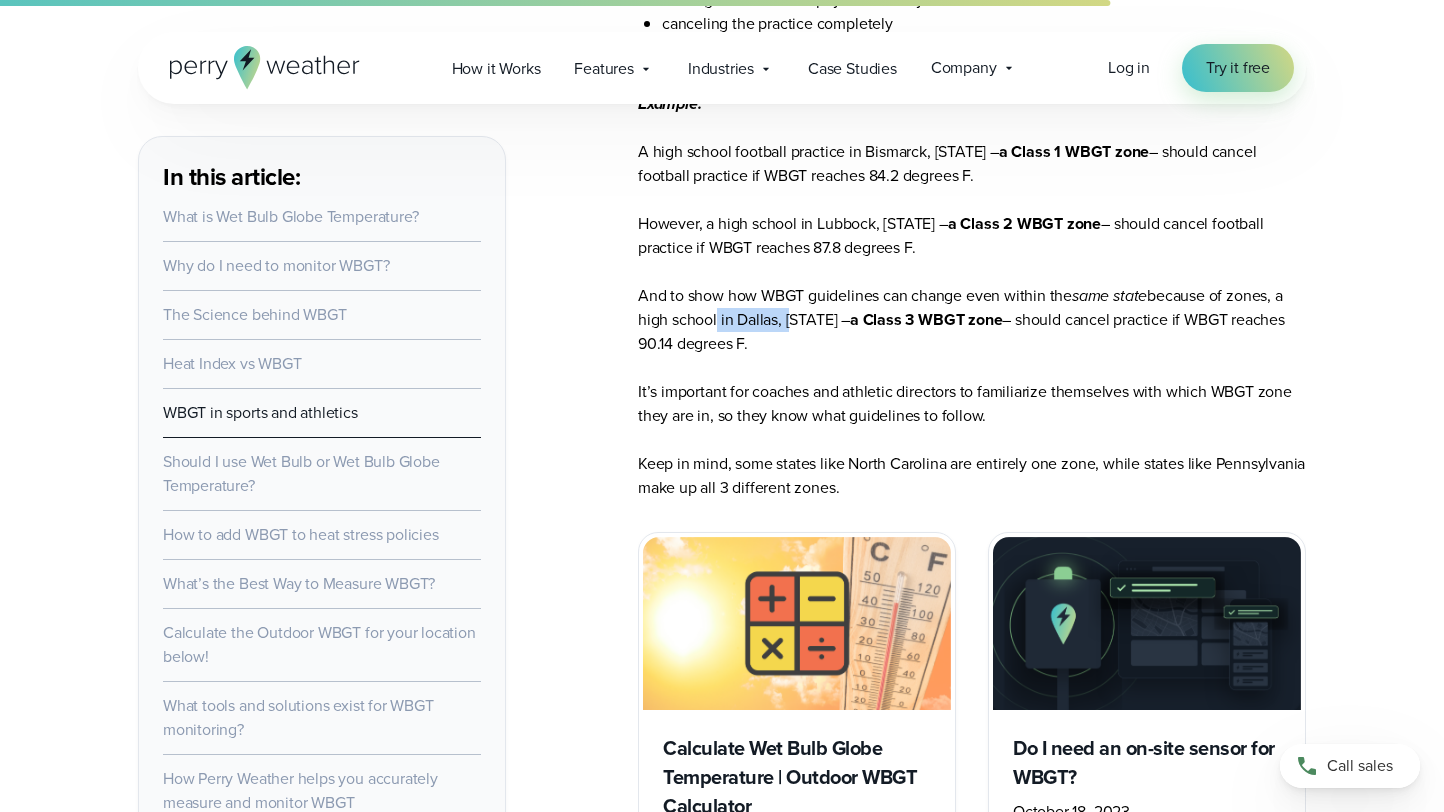 drag, startPoint x: 715, startPoint y: 351, endPoint x: 807, endPoint y: 351, distance: 92 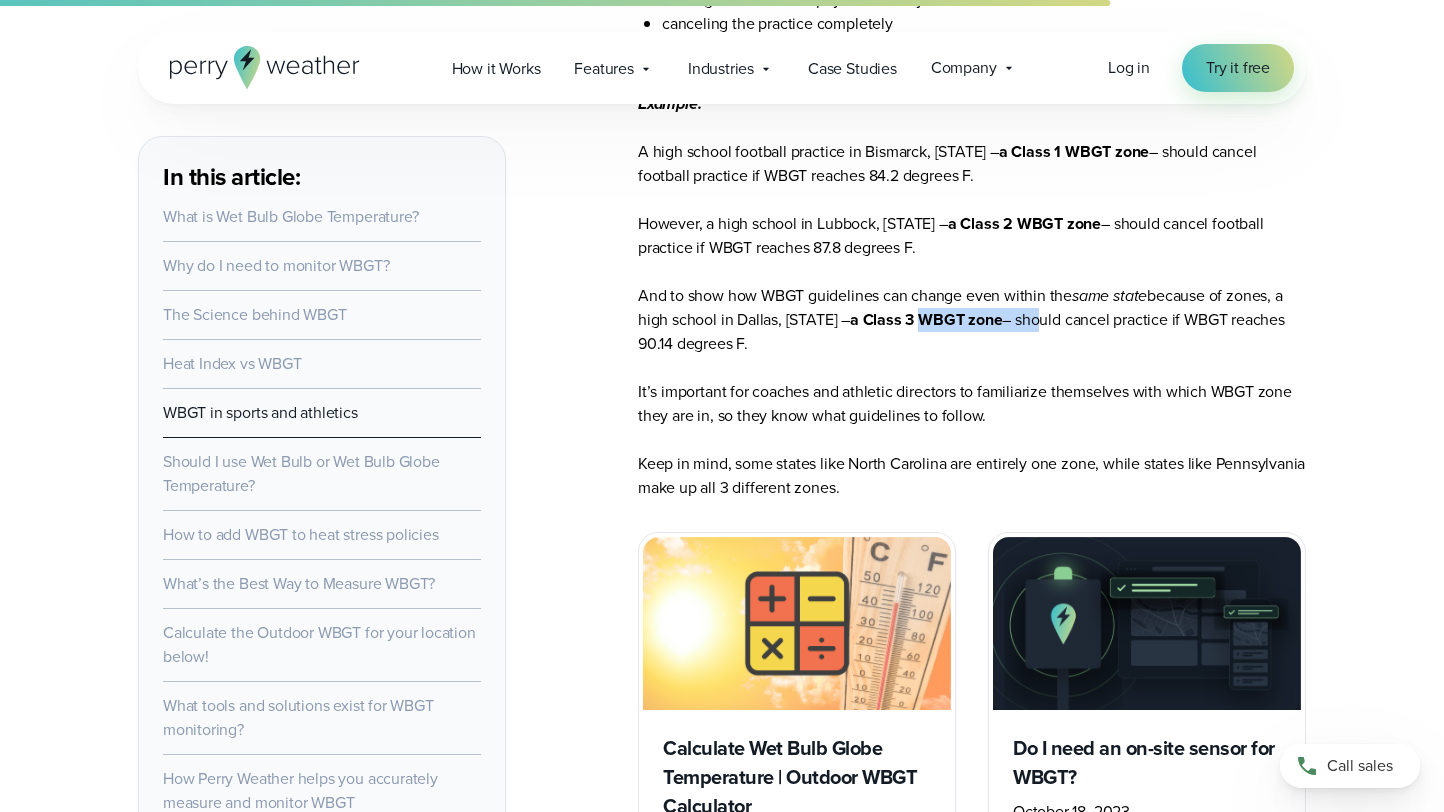 drag, startPoint x: 911, startPoint y: 340, endPoint x: 1032, endPoint y: 354, distance: 121.80723 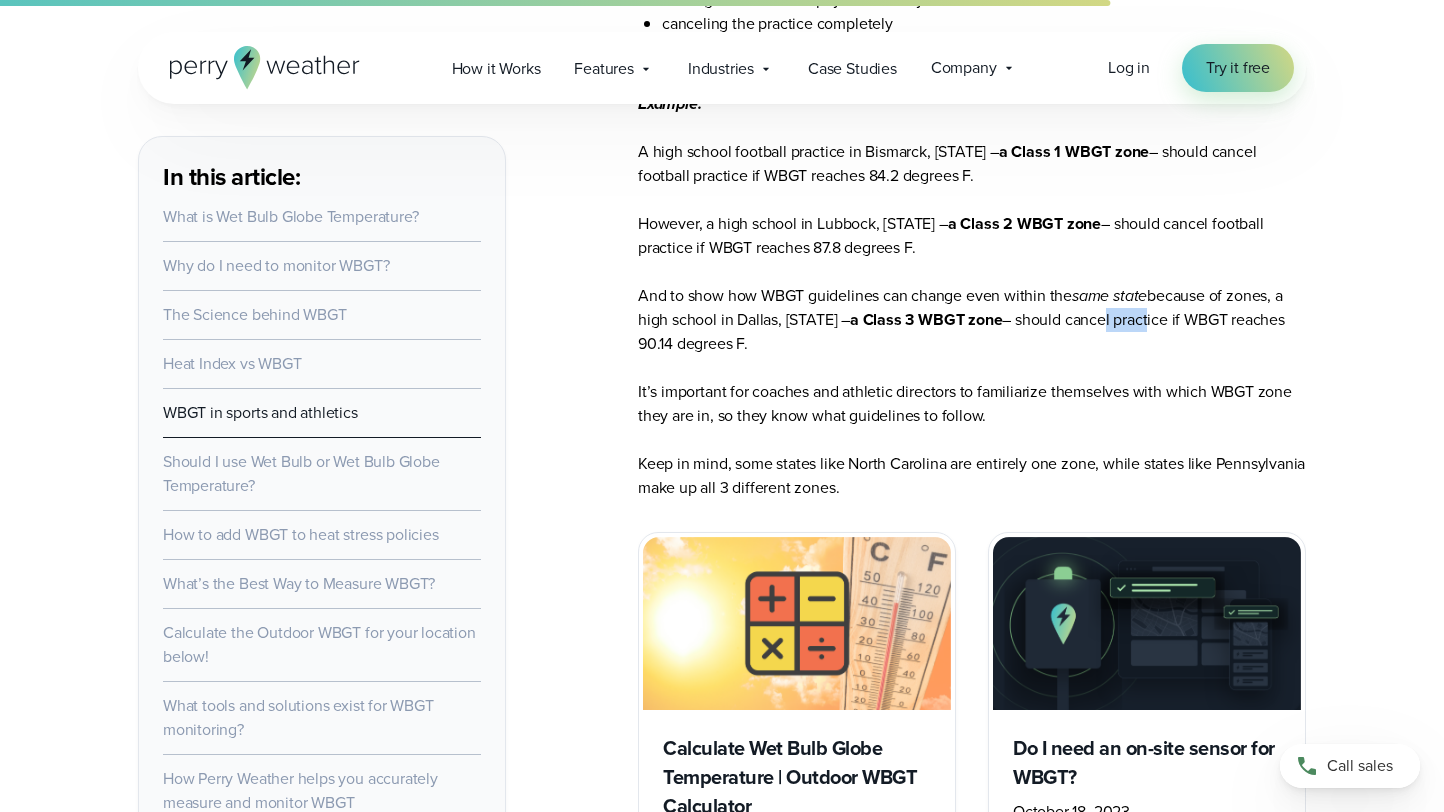 drag, startPoint x: 1092, startPoint y: 342, endPoint x: 1135, endPoint y: 343, distance: 43.011627 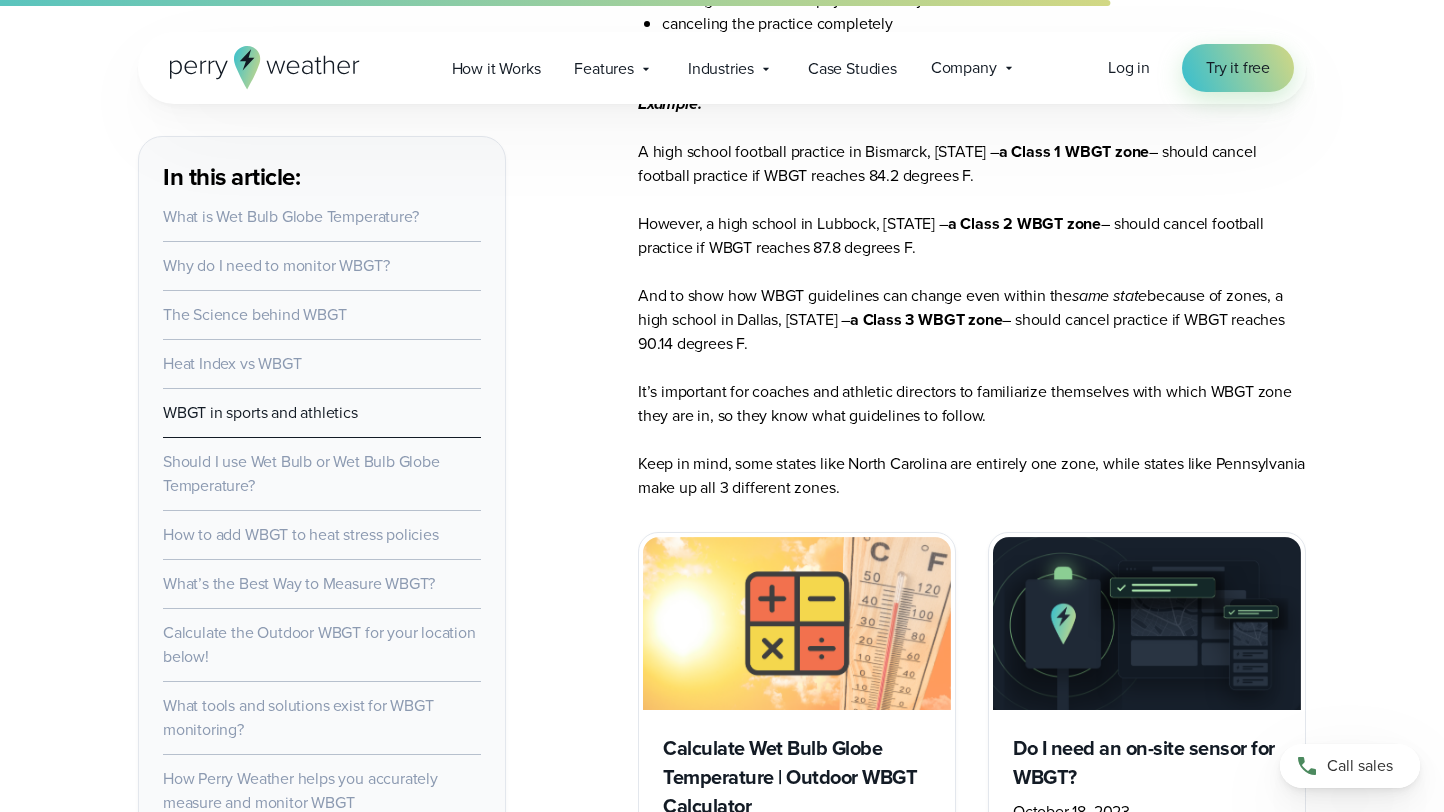 click on "Example: A high school football practice in Bismarck, North Dakota – a Class 1 WBGT zone – should cancel football practice if WBGT reaches 84.2 degrees F. However, a high school in Lubbock, Texas – a Class 2 WBGT zone – should cancel football practice if WBGT reaches 87.8 degrees F. And to show how WBGT guidelines can change even within the same state because of zones, a high school in Dallas, Texas – a Class 3 WBGT zone – should cancel practice if WBGT reaches 90.14 degrees F. It’s important for coaches and athletic directors to familiarize themselves with which WBGT zone they are in, so they know what guidelines to follow. Keep in mind, some states like North Carolina are entirely one zone, while states like Pennsylvania make up all 3 different zones." at bounding box center [972, 284] 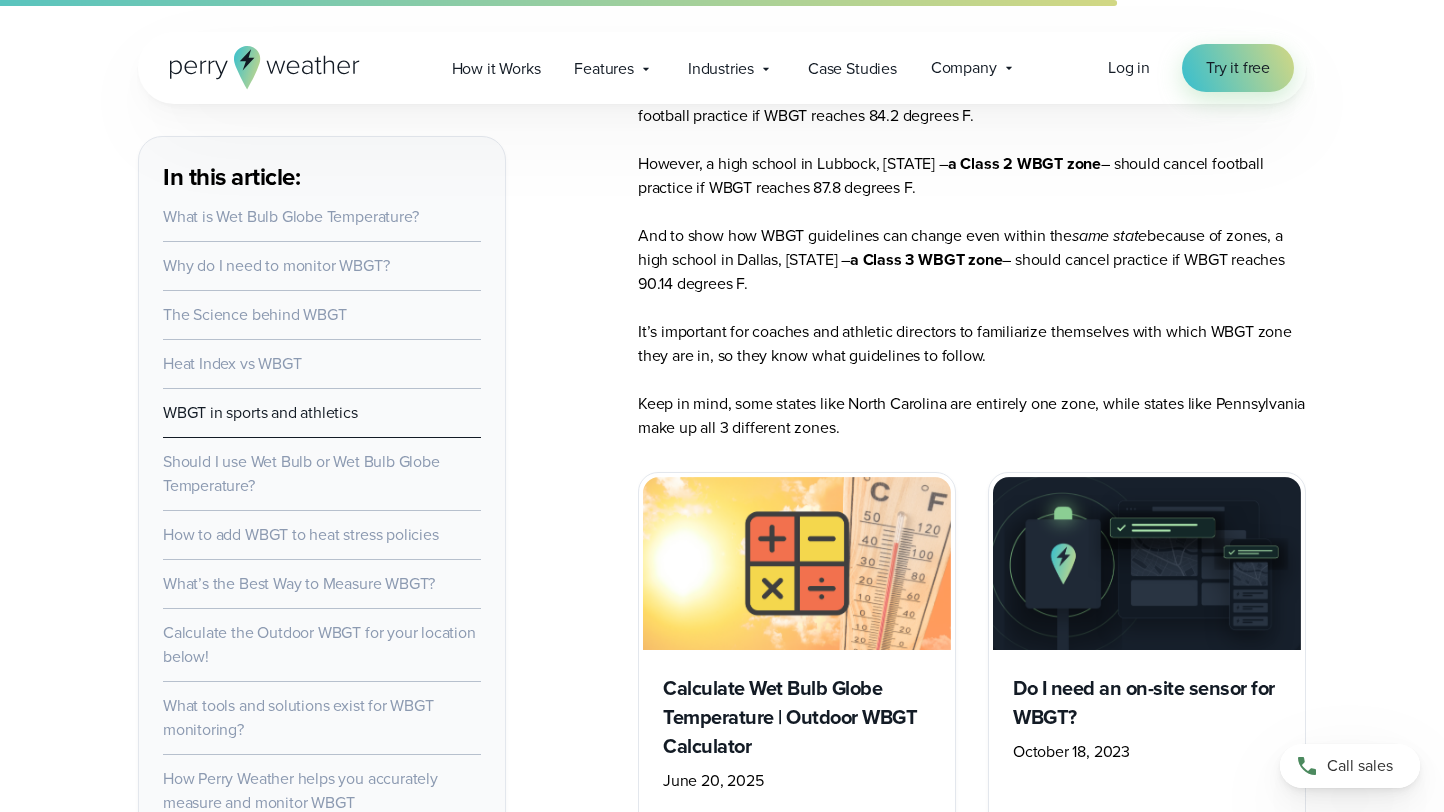 scroll, scrollTop: 6600, scrollLeft: 0, axis: vertical 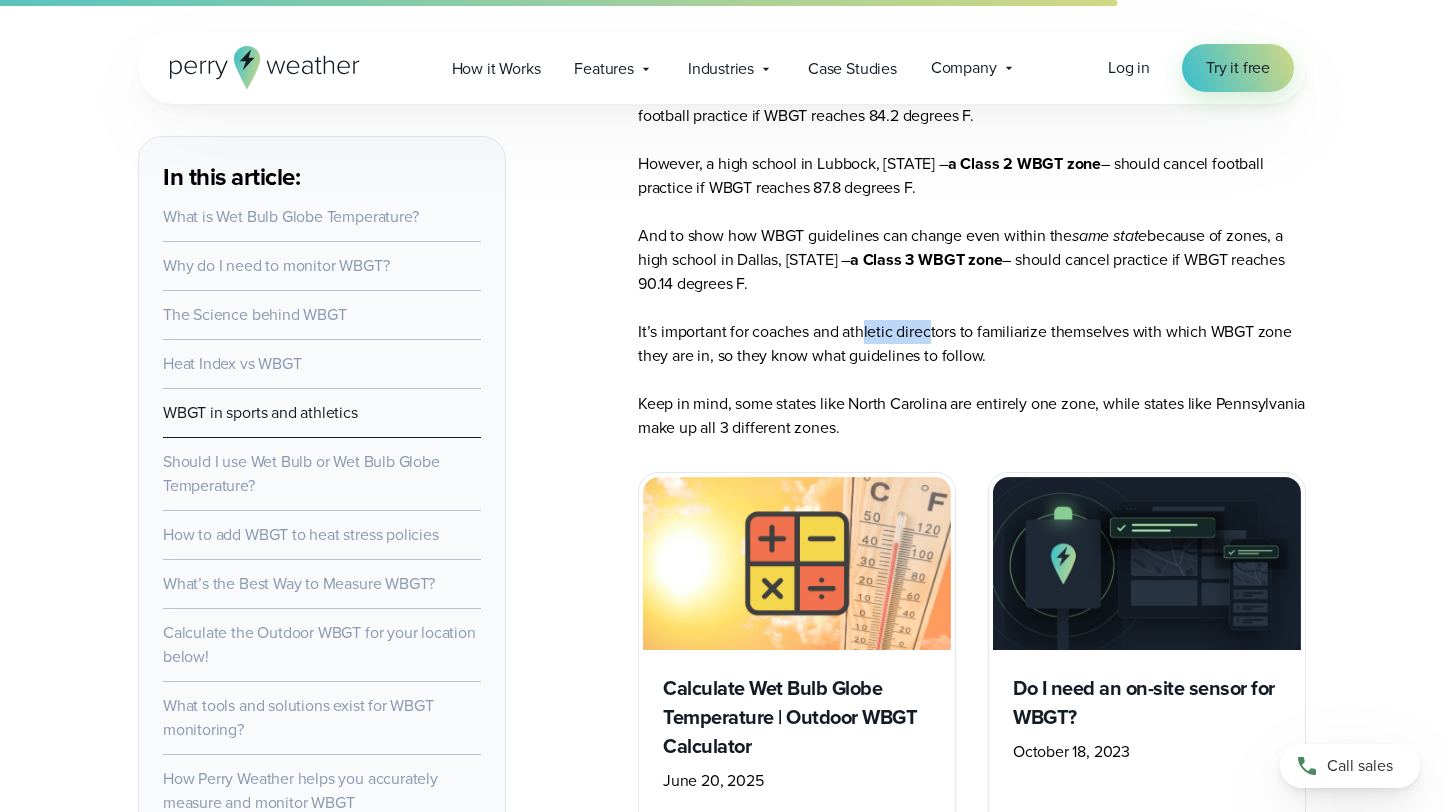 drag, startPoint x: 865, startPoint y: 356, endPoint x: 933, endPoint y: 356, distance: 68 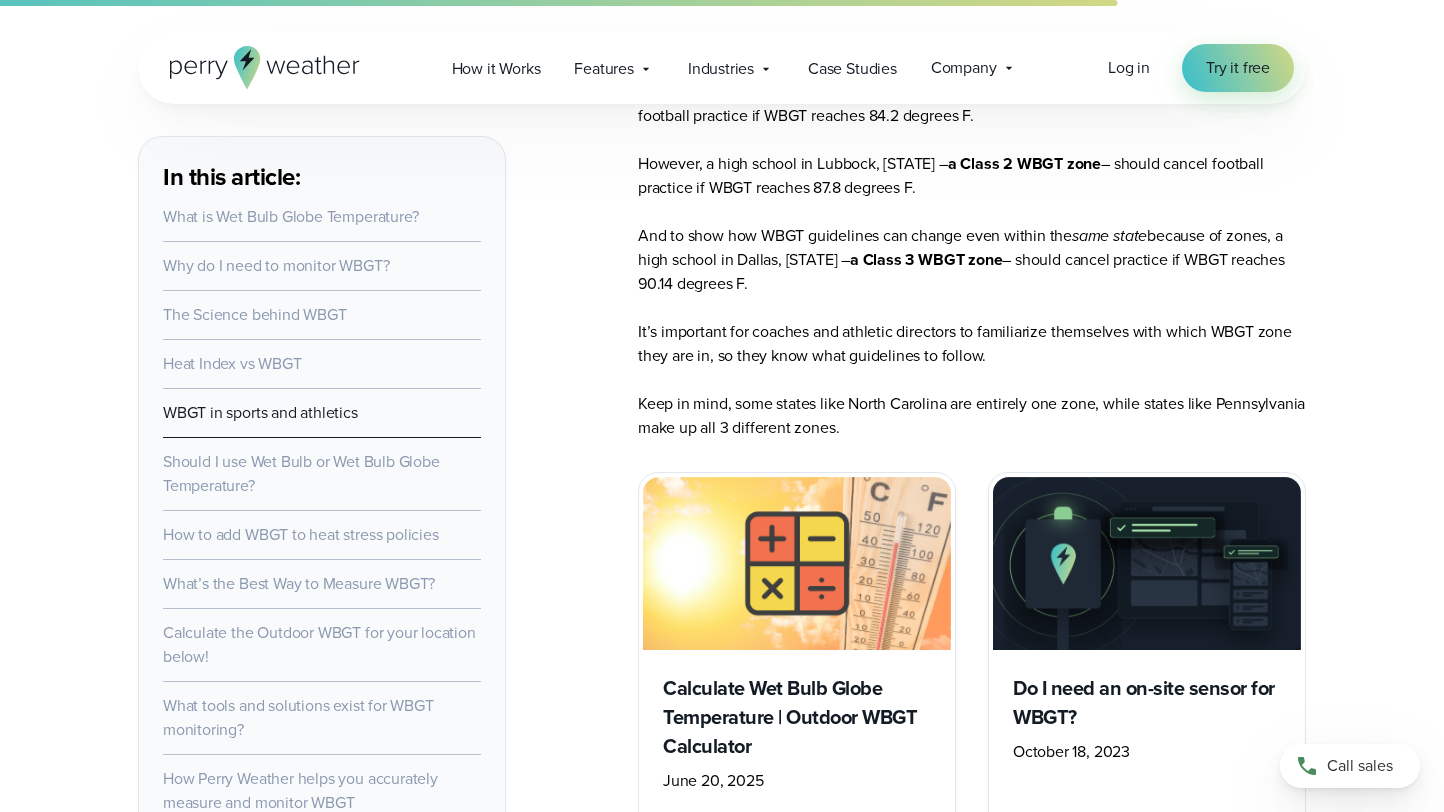 click on "Example: A high school football practice in Bismarck, North Dakota – a Class 1 WBGT zone – should cancel football practice if WBGT reaches 84.2 degrees F. However, a high school in Lubbock, Texas – a Class 2 WBGT zone – should cancel football practice if WBGT reaches 87.8 degrees F. And to show how WBGT guidelines can change even within the same state because of zones, a high school in Dallas, Texas – a Class 3 WBGT zone – should cancel practice if WBGT reaches 90.14 degrees F. It’s important for coaches and athletic directors to familiarize themselves with which WBGT zone they are in, so they know what guidelines to follow. Keep in mind, some states like North Carolina are entirely one zone, while states like Pennsylvania make up all 3 different zones." at bounding box center (972, 224) 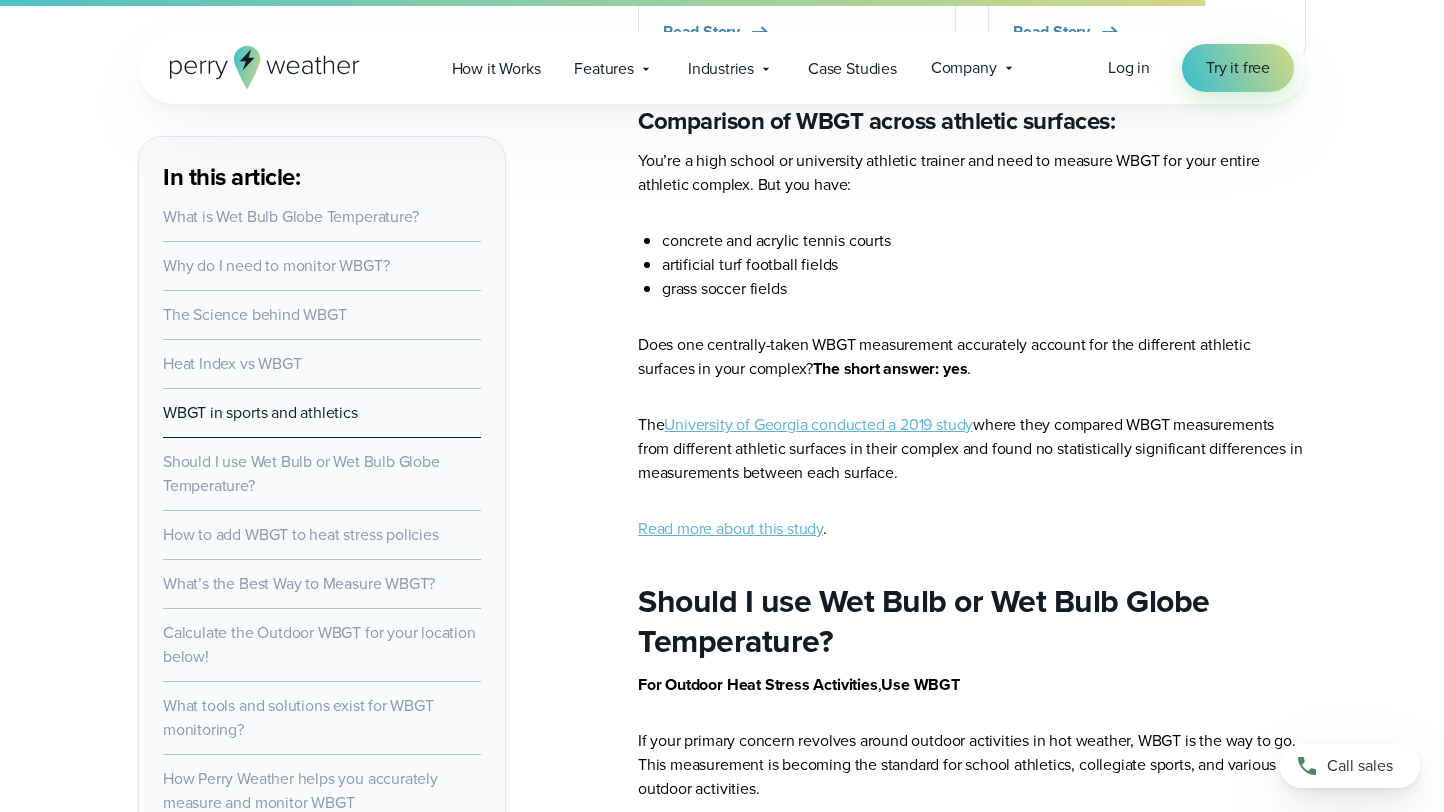 scroll, scrollTop: 7395, scrollLeft: 0, axis: vertical 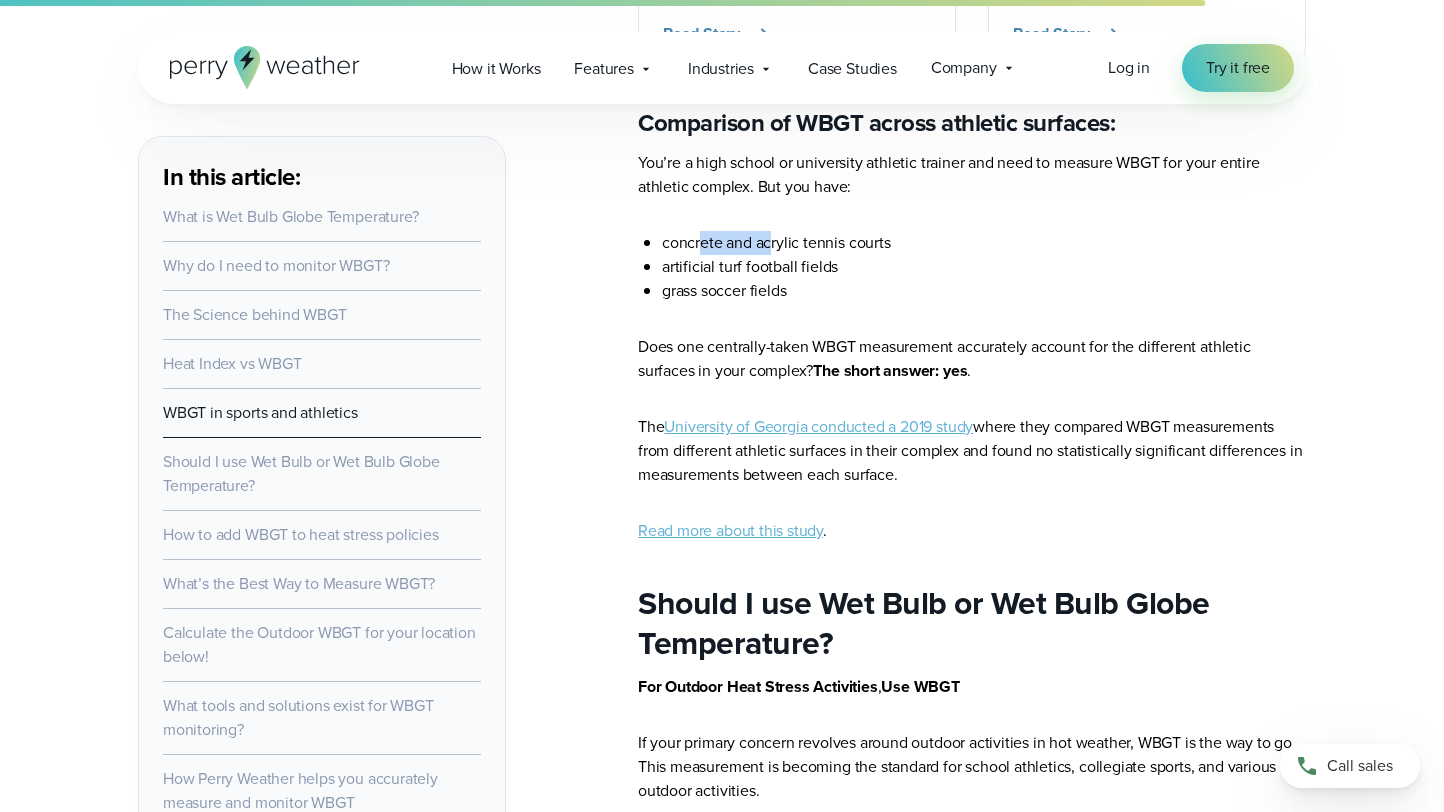 drag, startPoint x: 699, startPoint y: 275, endPoint x: 779, endPoint y: 275, distance: 80 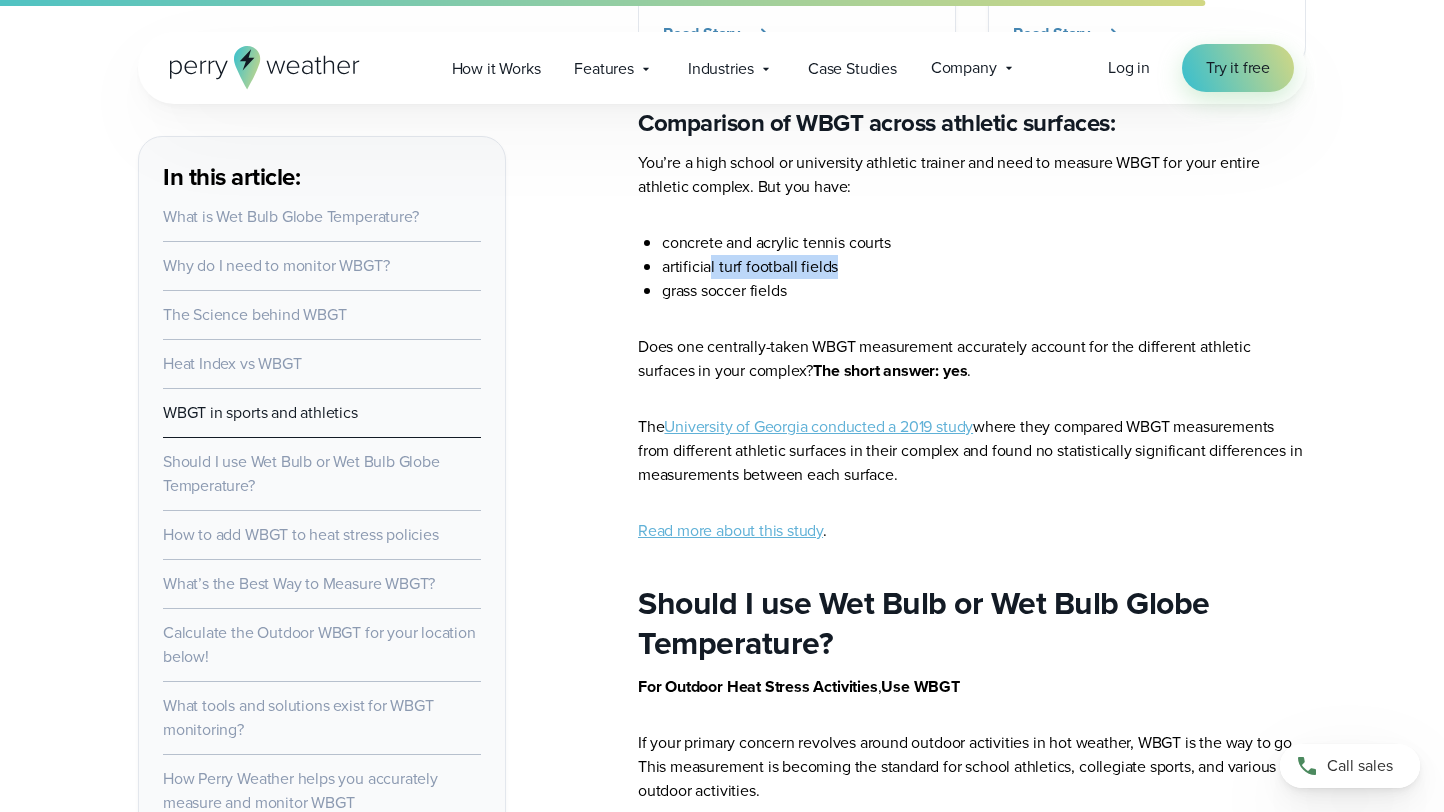 drag, startPoint x: 707, startPoint y: 291, endPoint x: 867, endPoint y: 291, distance: 160 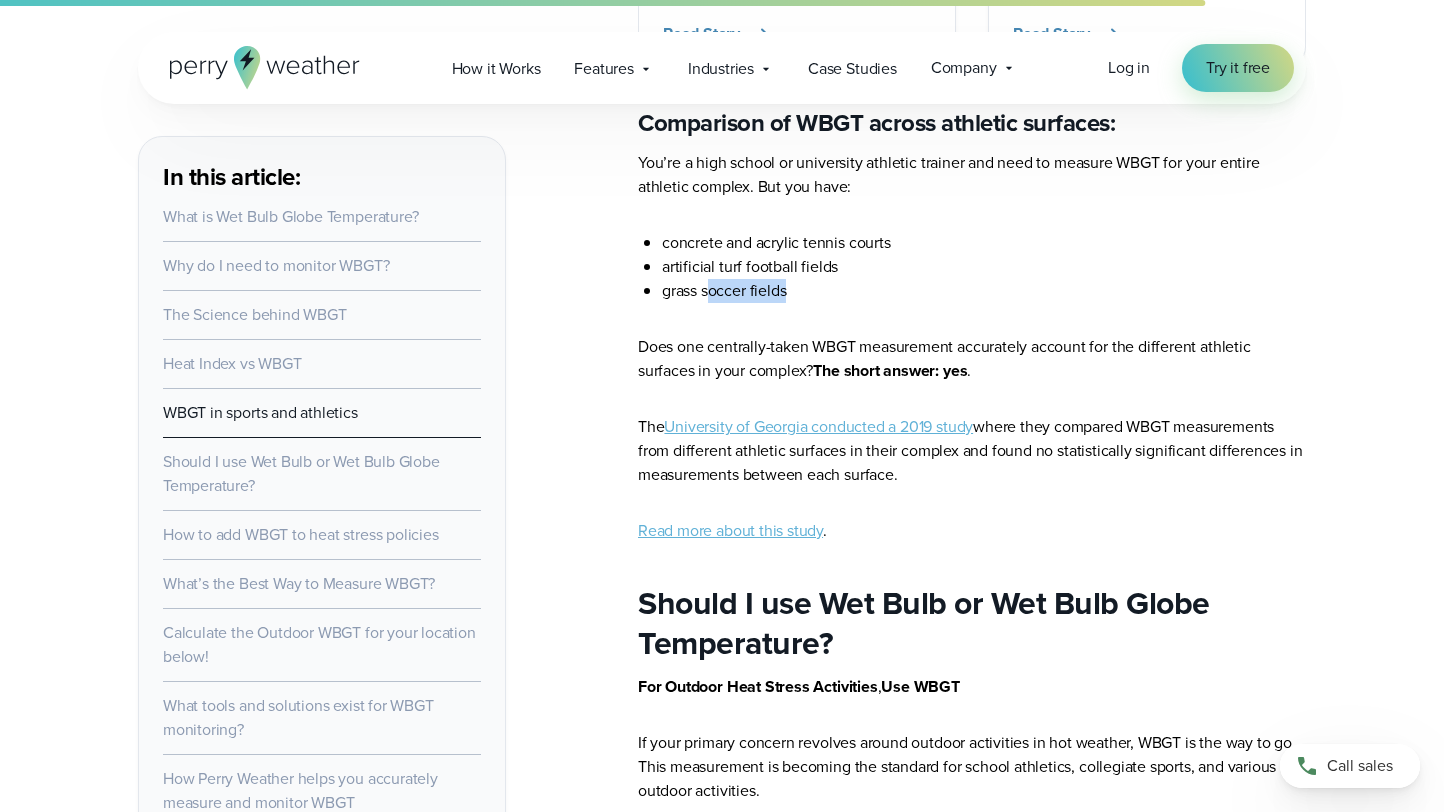 drag, startPoint x: 708, startPoint y: 308, endPoint x: 786, endPoint y: 308, distance: 78 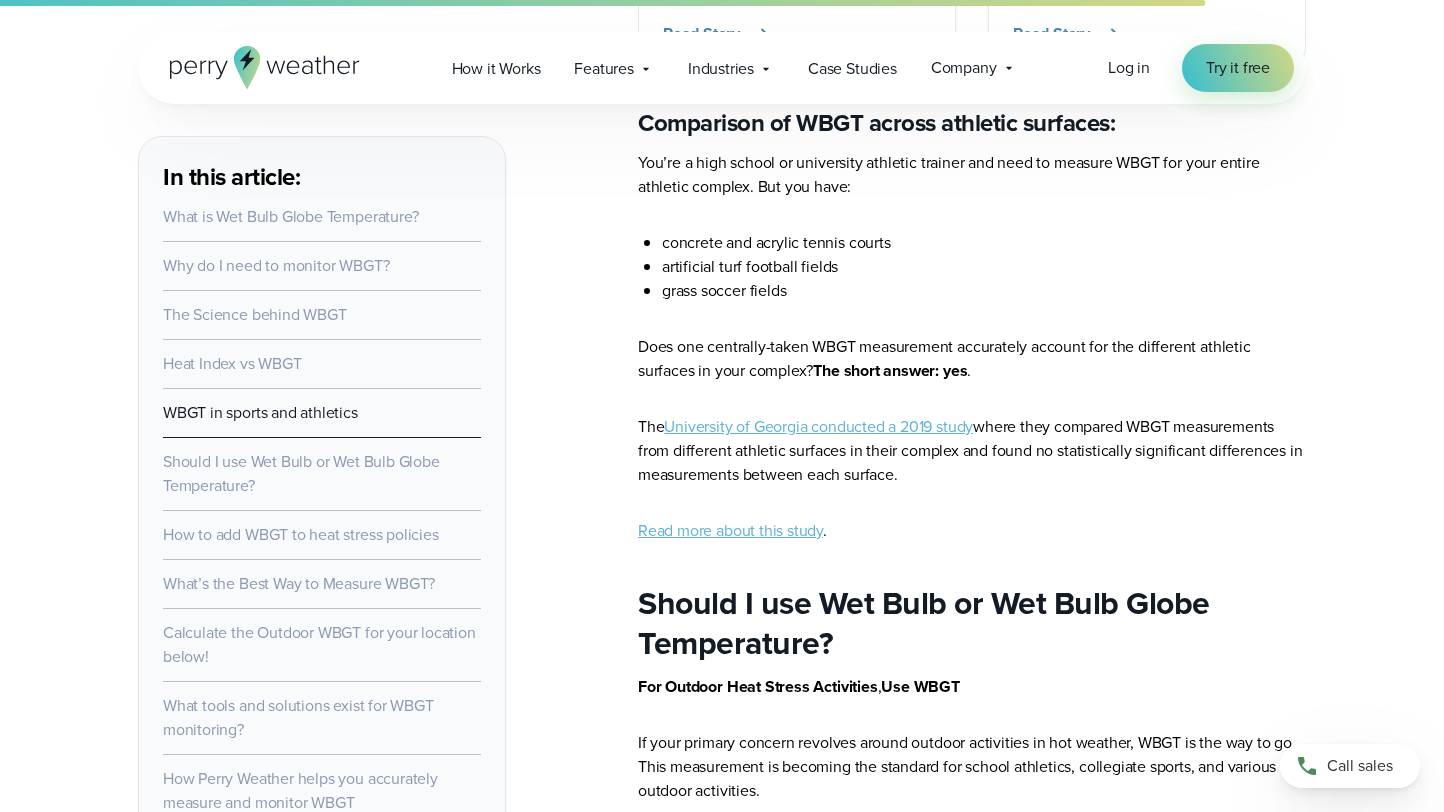 click on "Does one centrally-taken WBGT measurement accurately account for the different athletic surfaces in your complex?  The short answer: yes ." at bounding box center [972, 359] 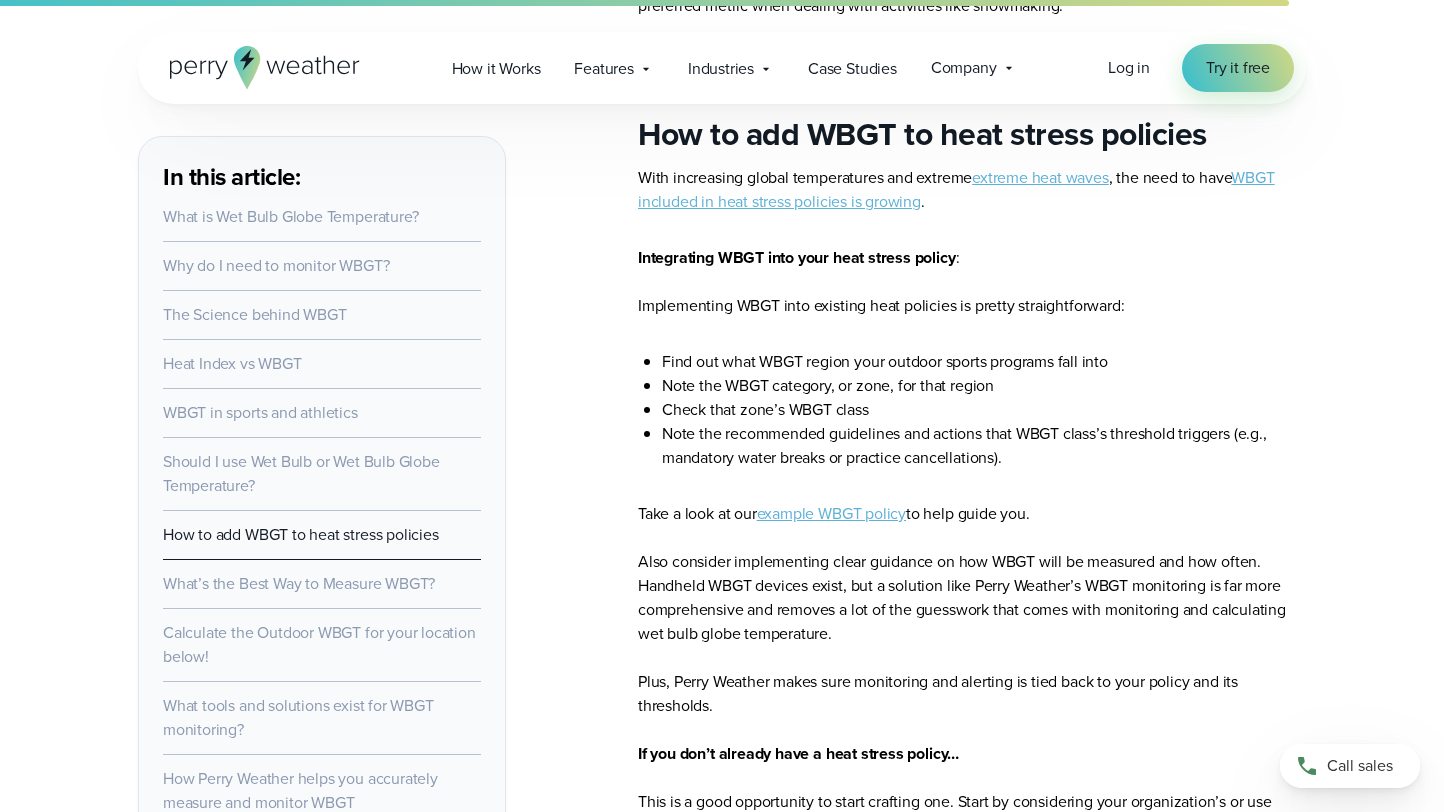 scroll, scrollTop: 8300, scrollLeft: 0, axis: vertical 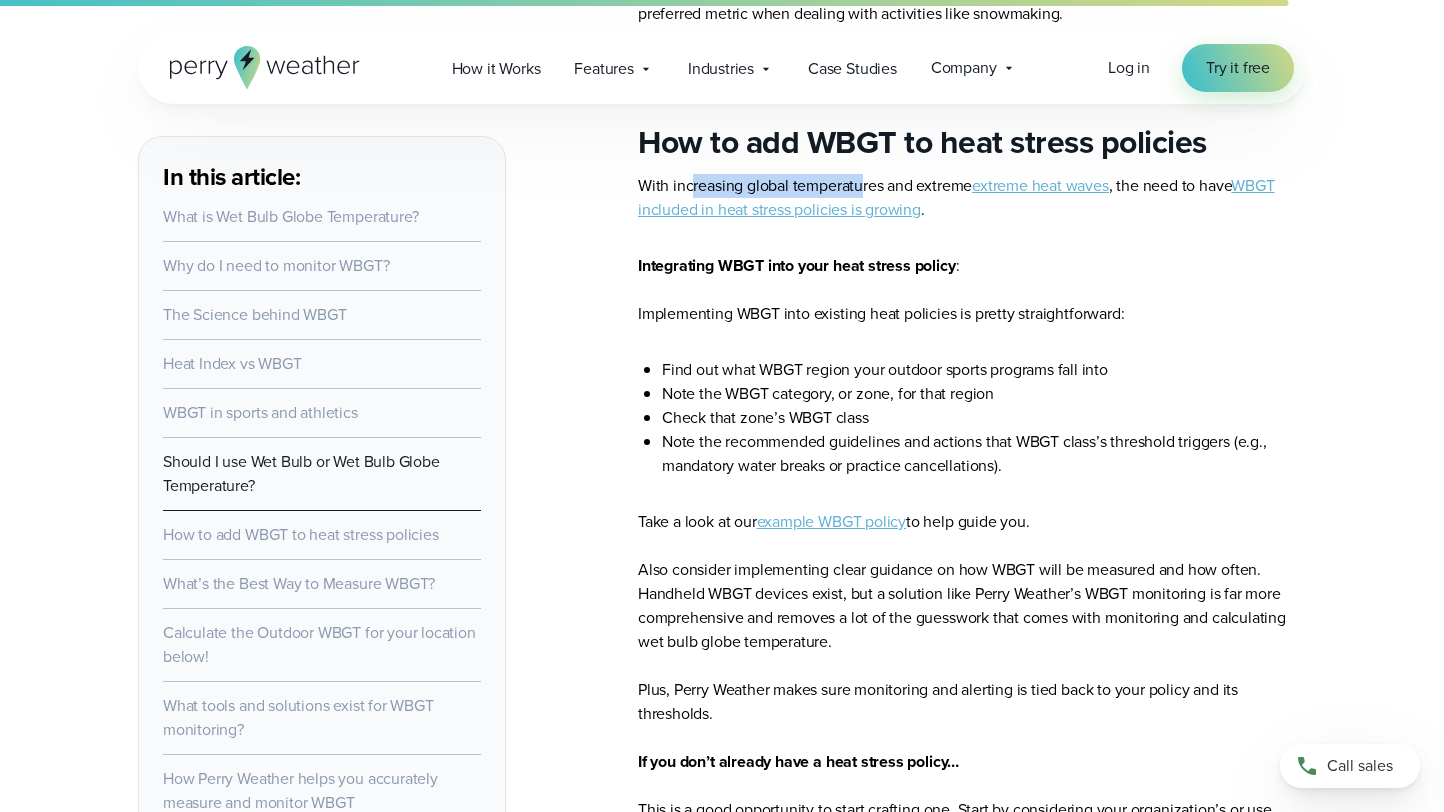drag, startPoint x: 693, startPoint y: 208, endPoint x: 863, endPoint y: 208, distance: 170 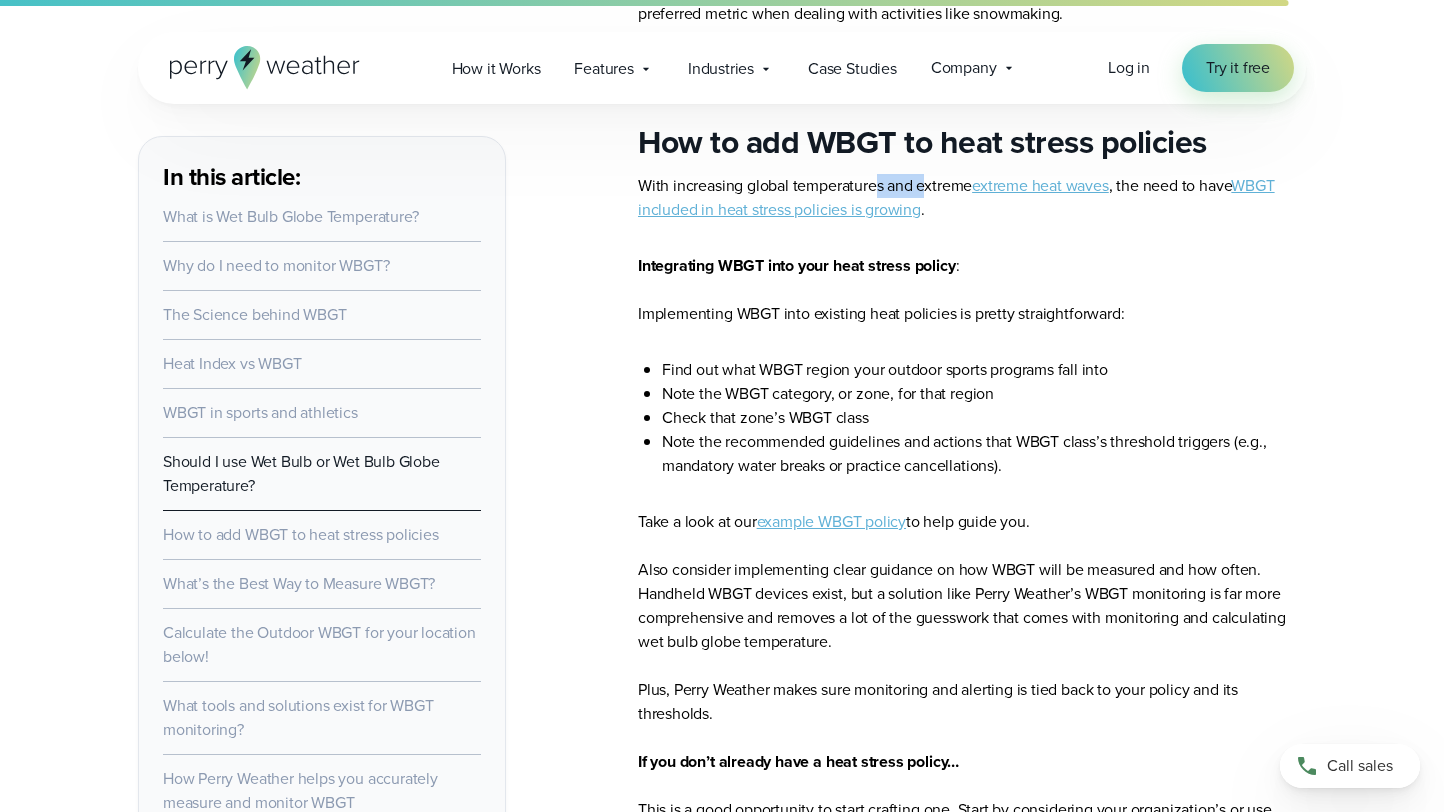 drag, startPoint x: 879, startPoint y: 206, endPoint x: 926, endPoint y: 207, distance: 47.010635 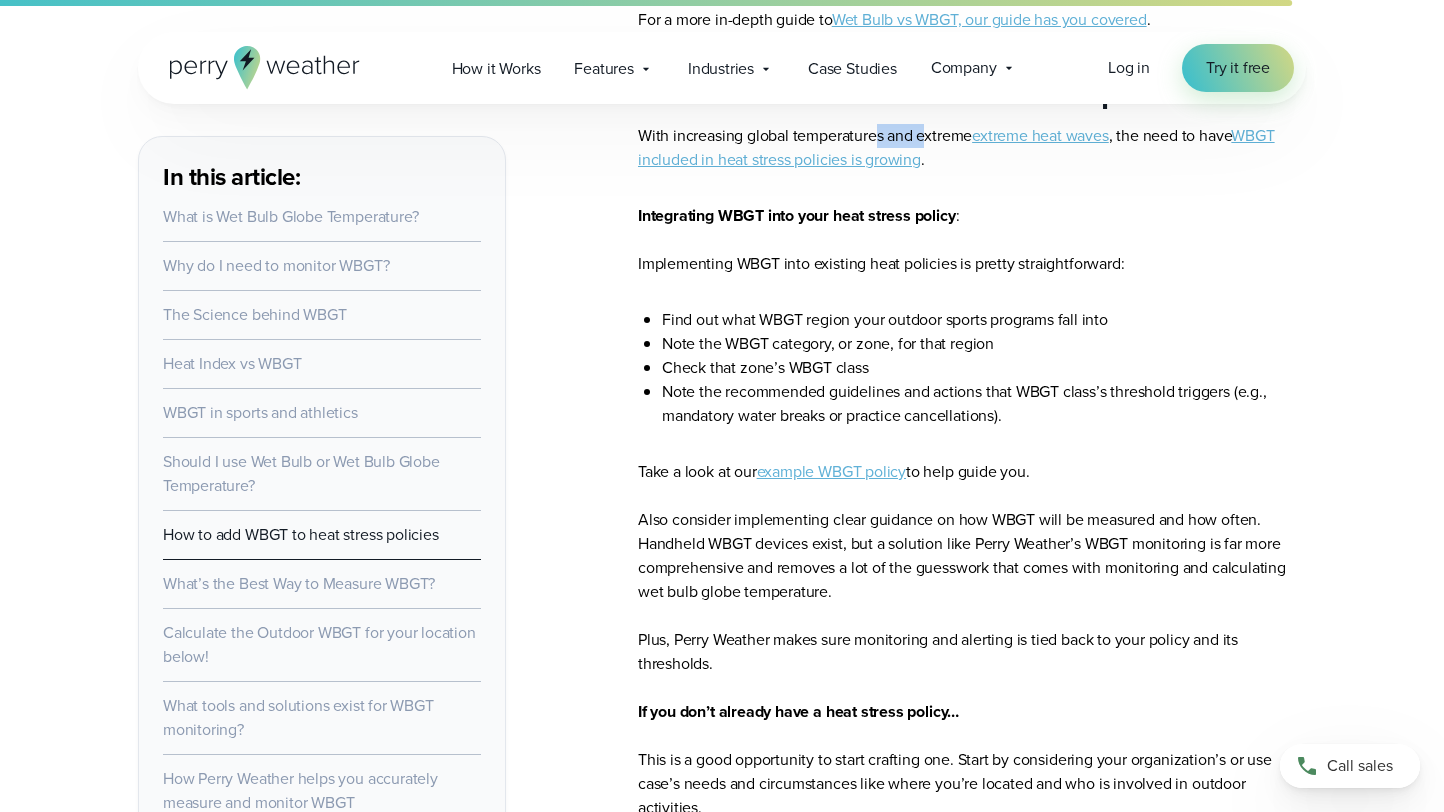 scroll, scrollTop: 8313, scrollLeft: 0, axis: vertical 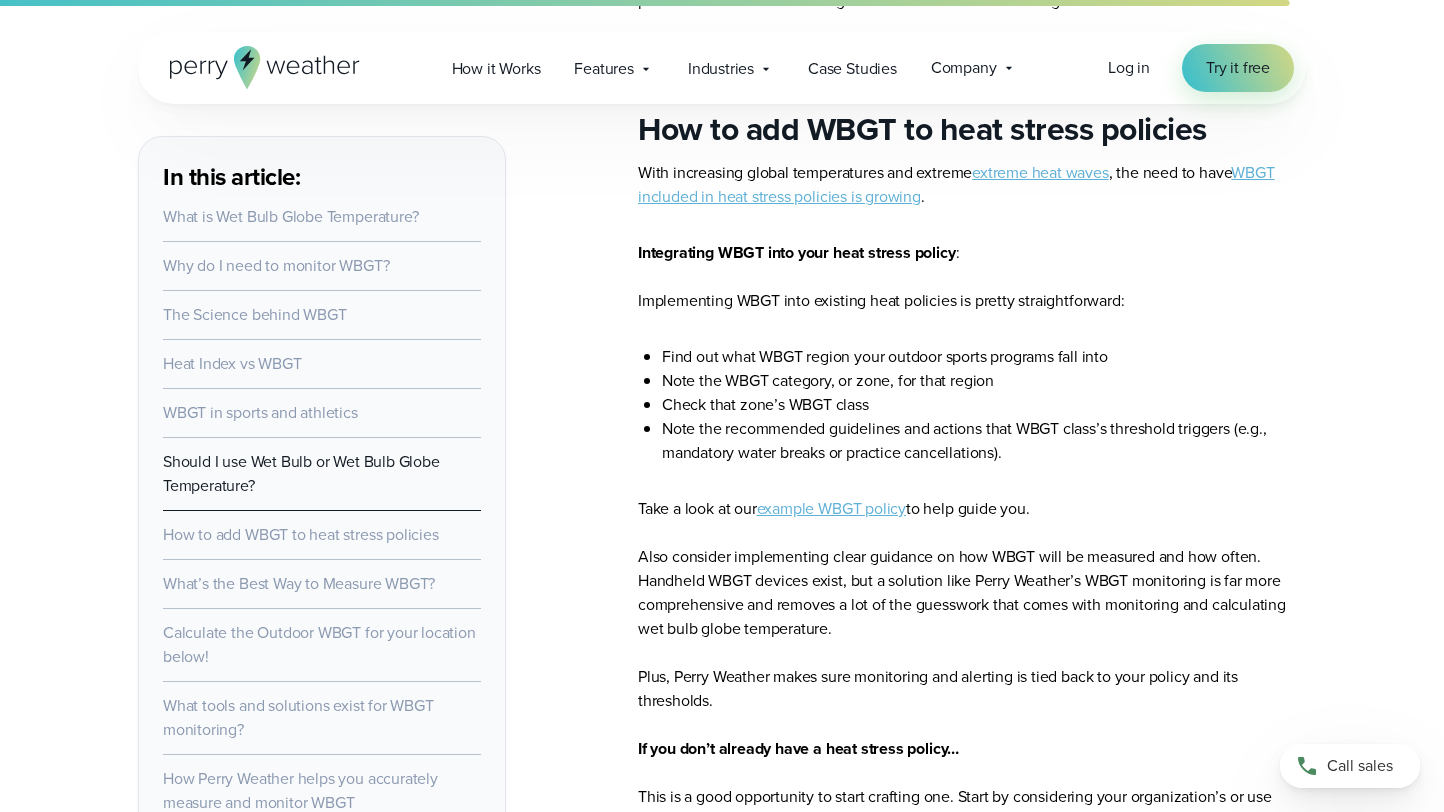click on "Ever wondered why a blazing hot day doesn’t feel the same on a breezy soccer field as it does on a crowded construction site?
Or why some schools cancel outdoor activities while others power through? The answer lies in a clever tool called the Wet Bulb Globe Temperature (WBGT) —the ultimate measure of heat stress.
By understanding WBGT categories and zones , you’ll not only make sense of those numbers but also learn how they help protect athletes, workers, and even weekend gardeners from heat-related dangers. Stick with us, and we’ll break it all down!
What is Wet Bulb Globe Temperature?
Watch" at bounding box center (972, -1501) 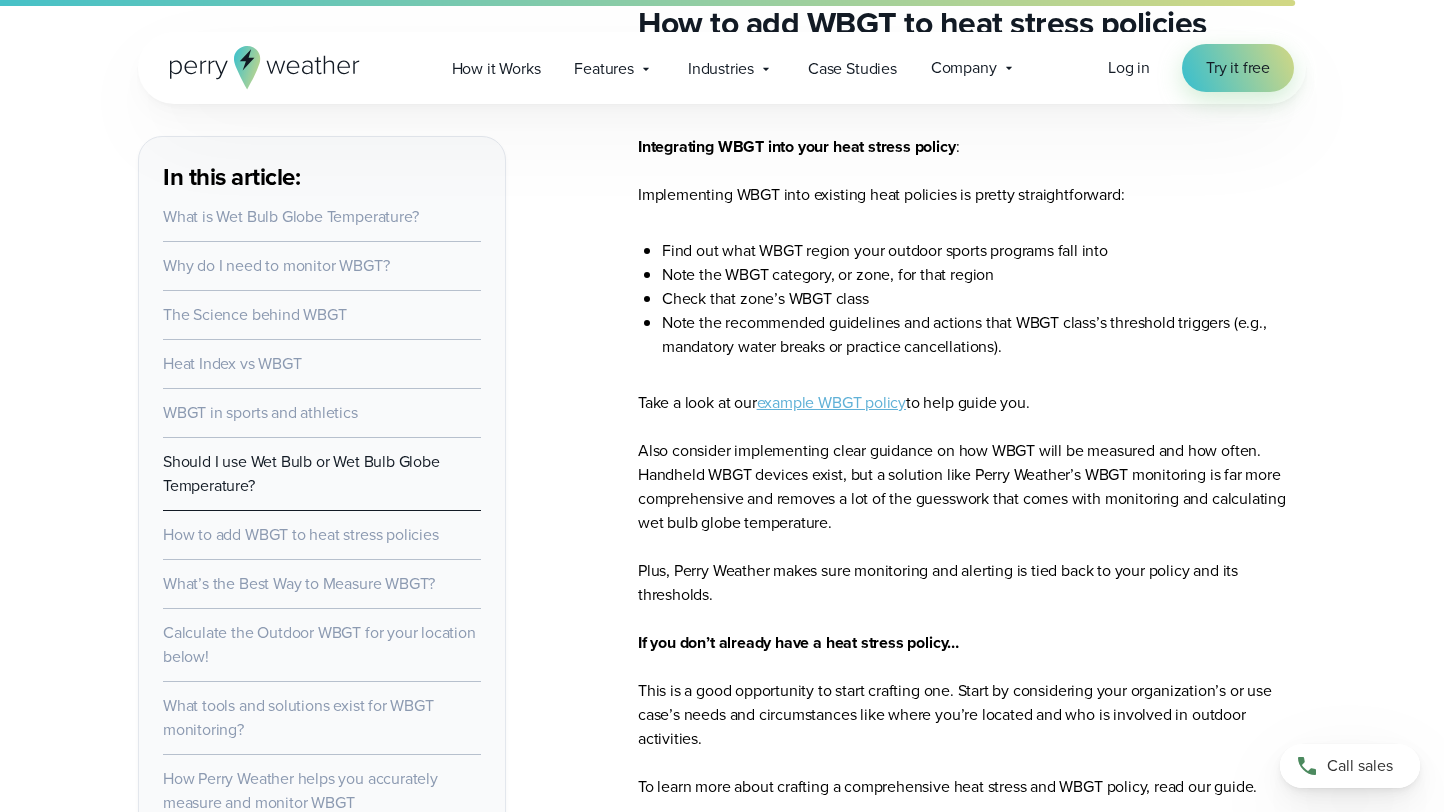 scroll, scrollTop: 8435, scrollLeft: 0, axis: vertical 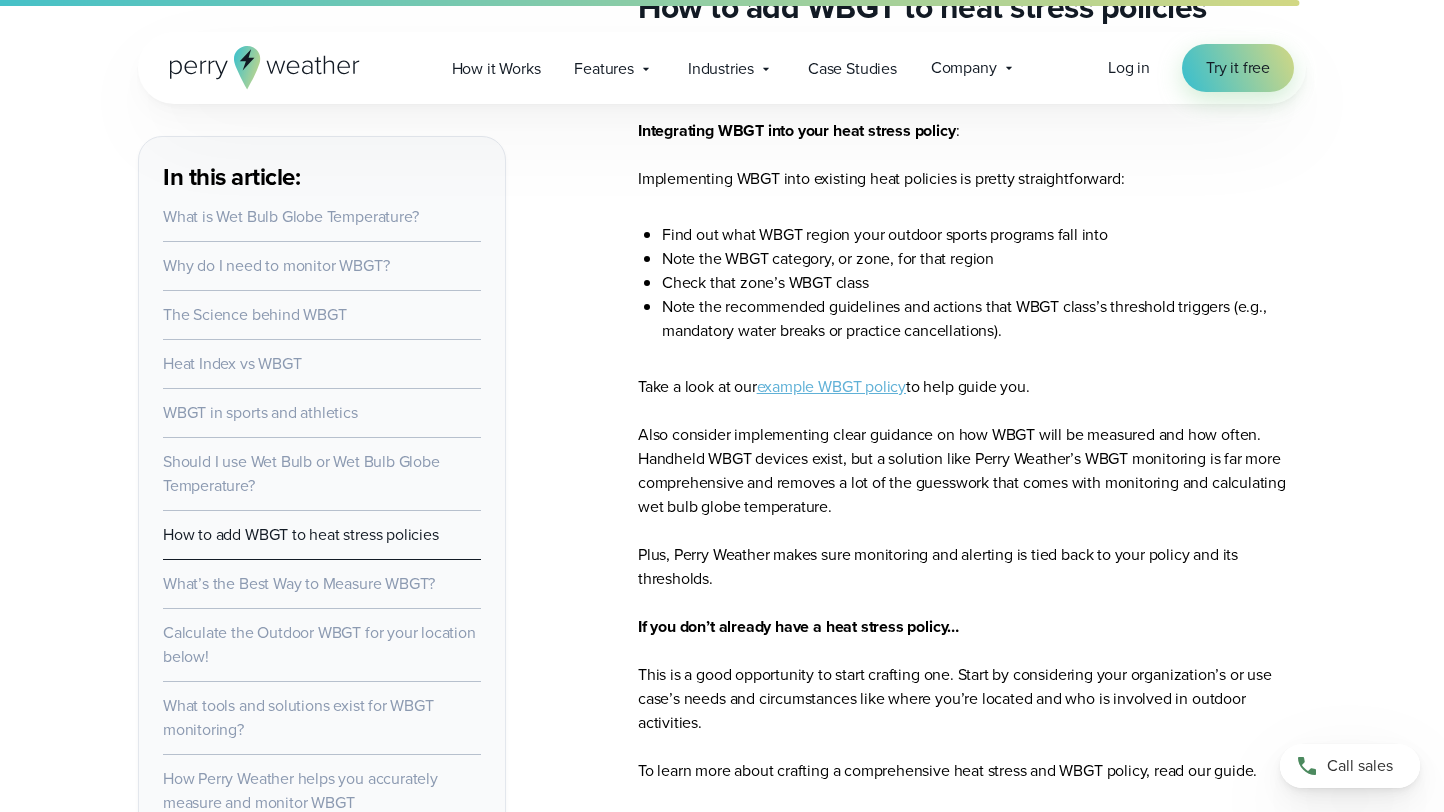 click on "Take a look at our  example WBGT policy  to help guide you. Also consider implementing clear guidance on how WBGT will be measured and how often. Handheld WBGT devices exist, but a solution like Perry Weather’s WBGT monitoring is far more comprehensive and removes a lot of the guesswork that comes with monitoring and calculating wet bulb globe temperature. Plus, Perry Weather makes sure monitoring and alerting is tied back to your policy and its thresholds. If you don’t already have a heat stress policy… This is a good opportunity to start crafting one. Start by considering your organization’s or use case’s needs and circumstances like where you’re located and who is involved in outdoor activities. To learn more about crafting a comprehensive heat stress and WBGT policy, read our guide. If you need help crafting a heat stress and WBGT policy for your needs, Perry Weather offers policy consultations backed by expert meteorologists to make sure your policy is accurate, tailored, and comprehensive." at bounding box center [972, 627] 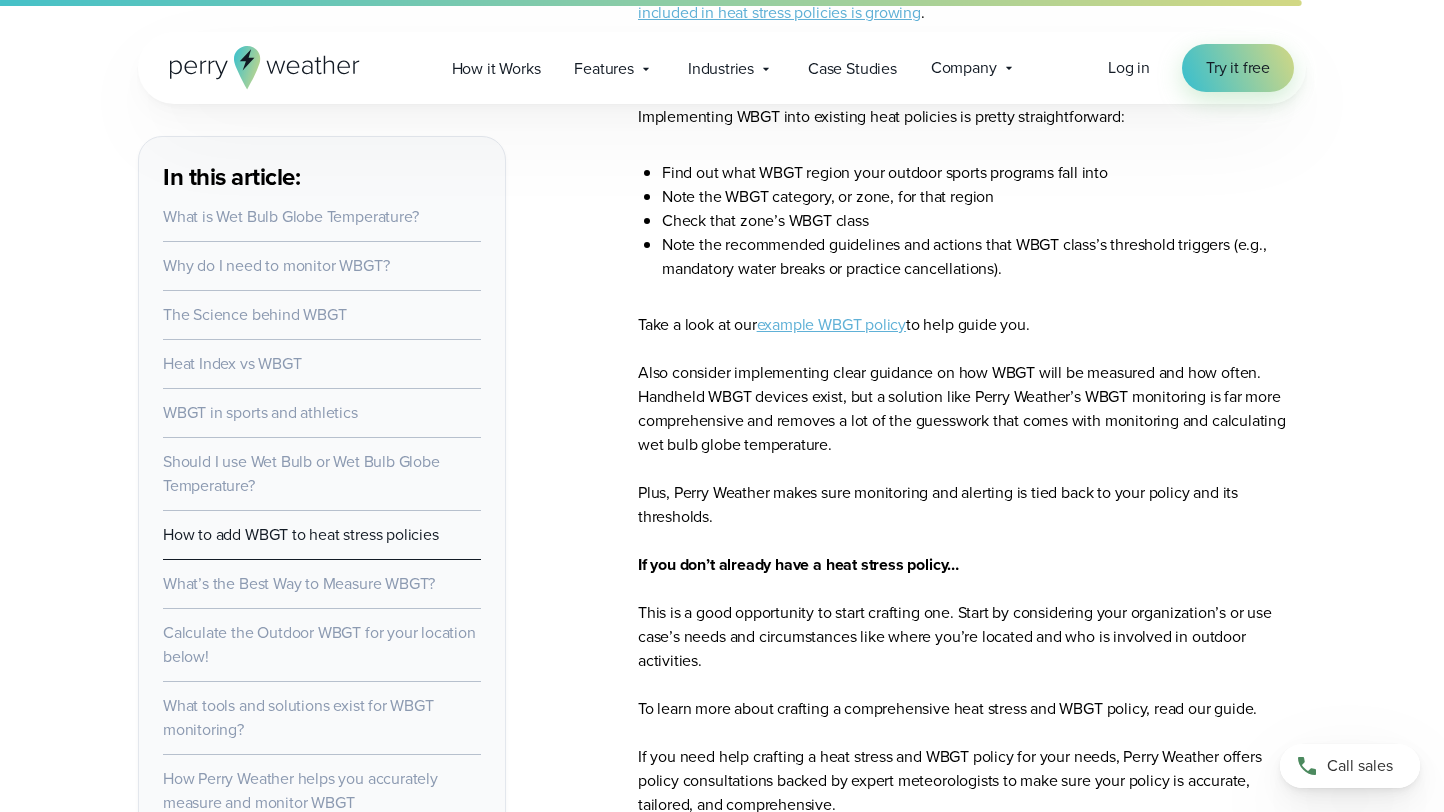 scroll, scrollTop: 8529, scrollLeft: 0, axis: vertical 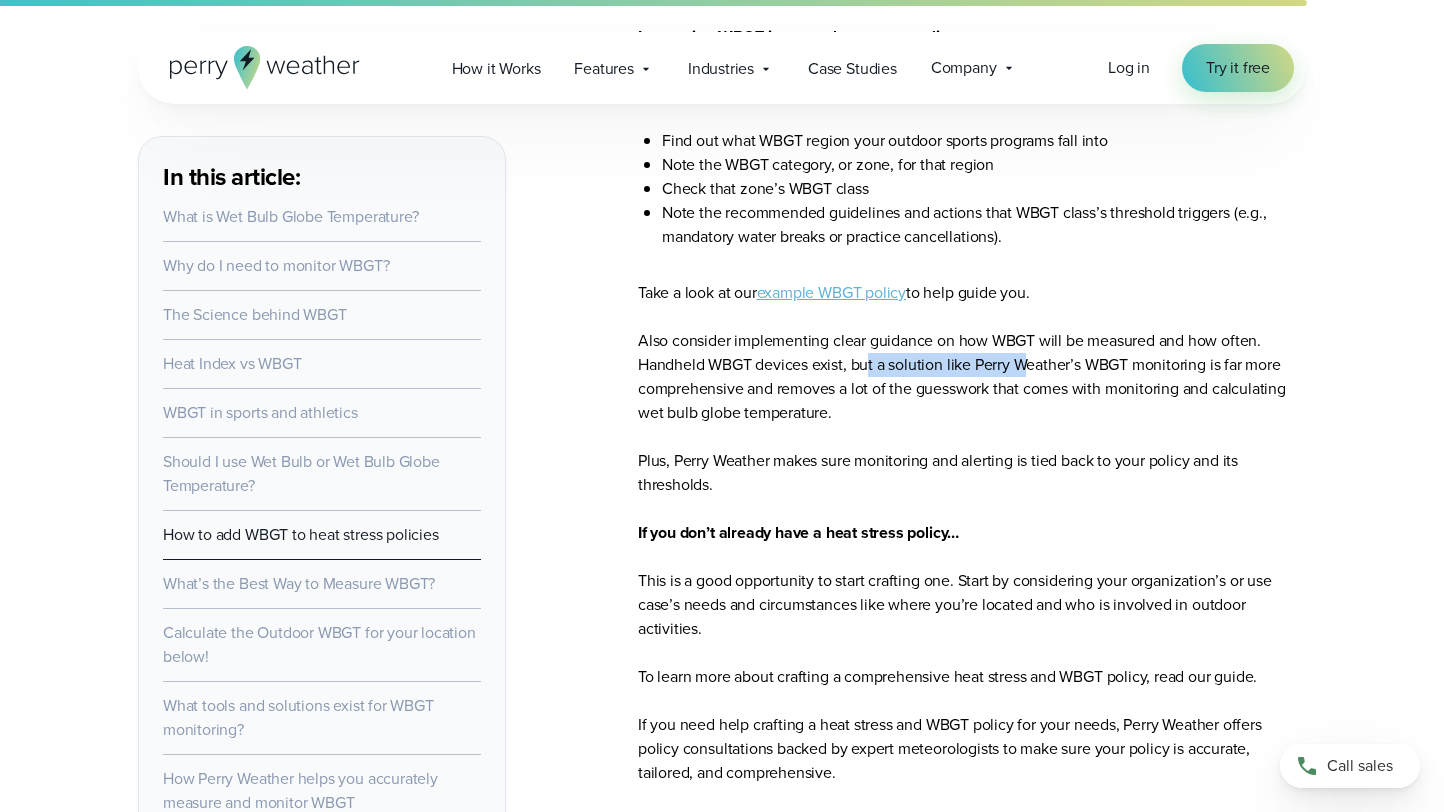drag, startPoint x: 871, startPoint y: 388, endPoint x: 1055, endPoint y: 384, distance: 184.04347 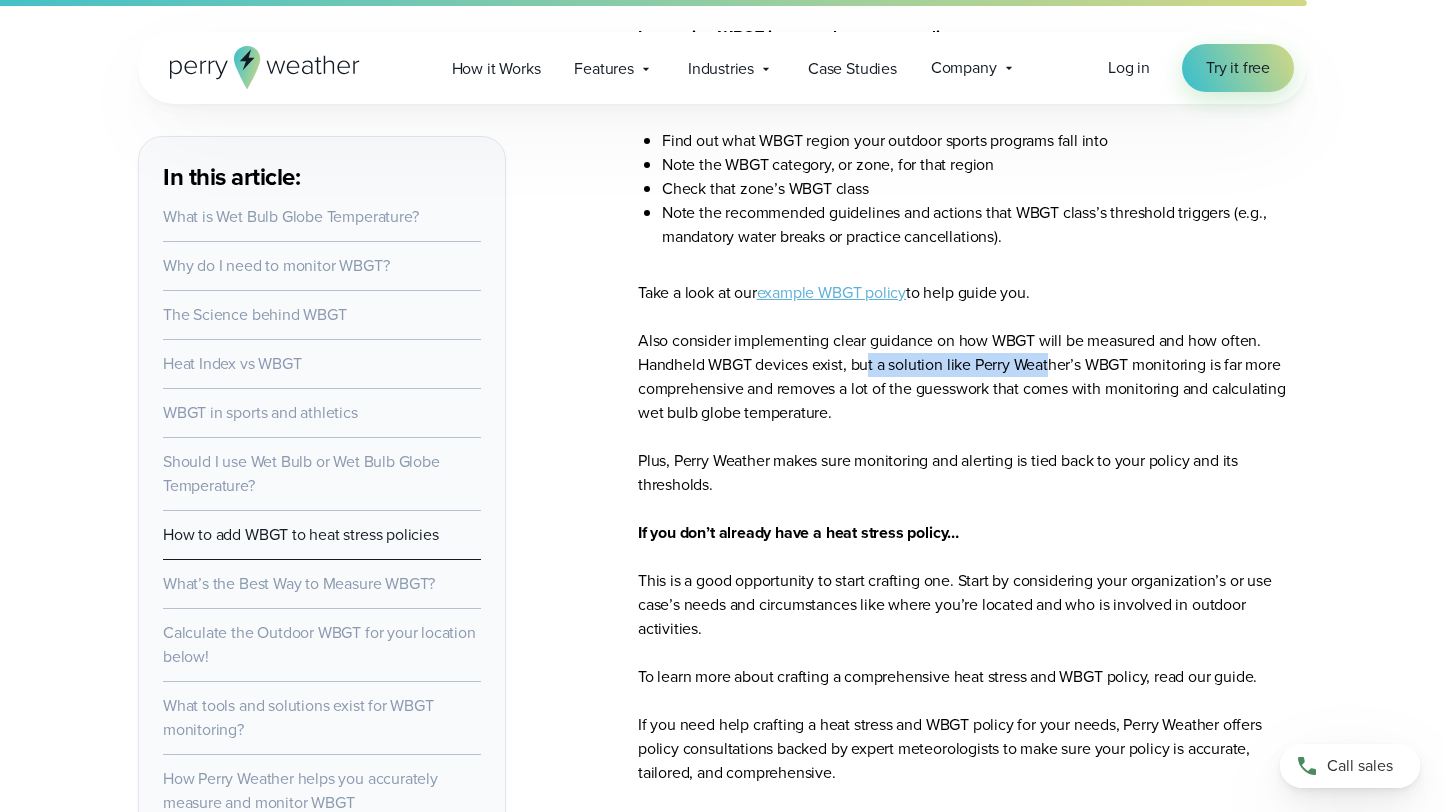 click on "Take a look at our  example WBGT policy  to help guide you. Also consider implementing clear guidance on how WBGT will be measured and how often. Handheld WBGT devices exist, but a solution like Perry Weather’s WBGT monitoring is far more comprehensive and removes a lot of the guesswork that comes with monitoring and calculating wet bulb globe temperature. Plus, Perry Weather makes sure monitoring and alerting is tied back to your policy and its thresholds. If you don’t already have a heat stress policy… This is a good opportunity to start crafting one. Start by considering your organization’s or use case’s needs and circumstances like where you’re located and who is involved in outdoor activities. To learn more about crafting a comprehensive heat stress and WBGT policy, read our guide. If you need help crafting a heat stress and WBGT policy for your needs, Perry Weather offers policy consultations backed by expert meteorologists to make sure your policy is accurate, tailored, and comprehensive." at bounding box center (972, 533) 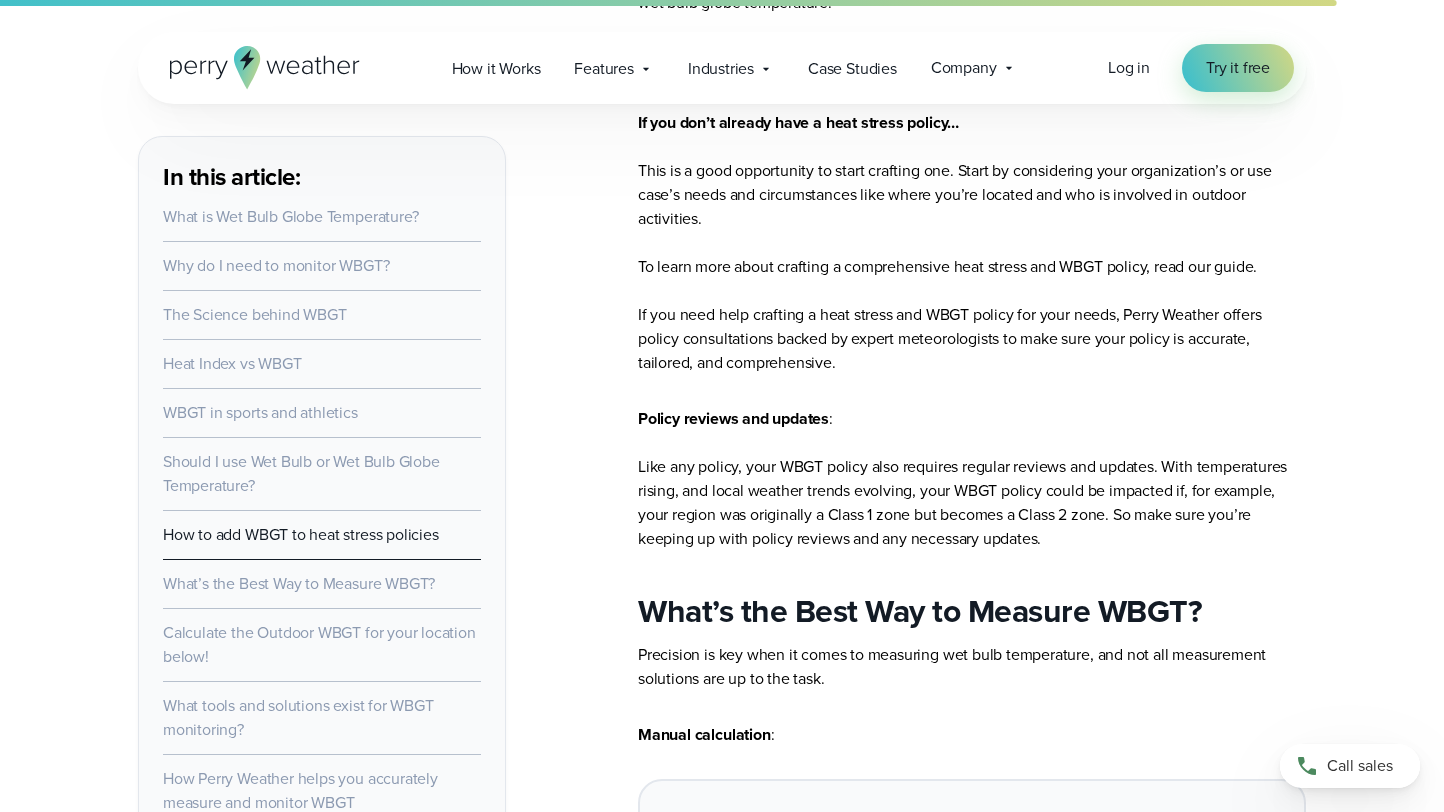 scroll, scrollTop: 8976, scrollLeft: 0, axis: vertical 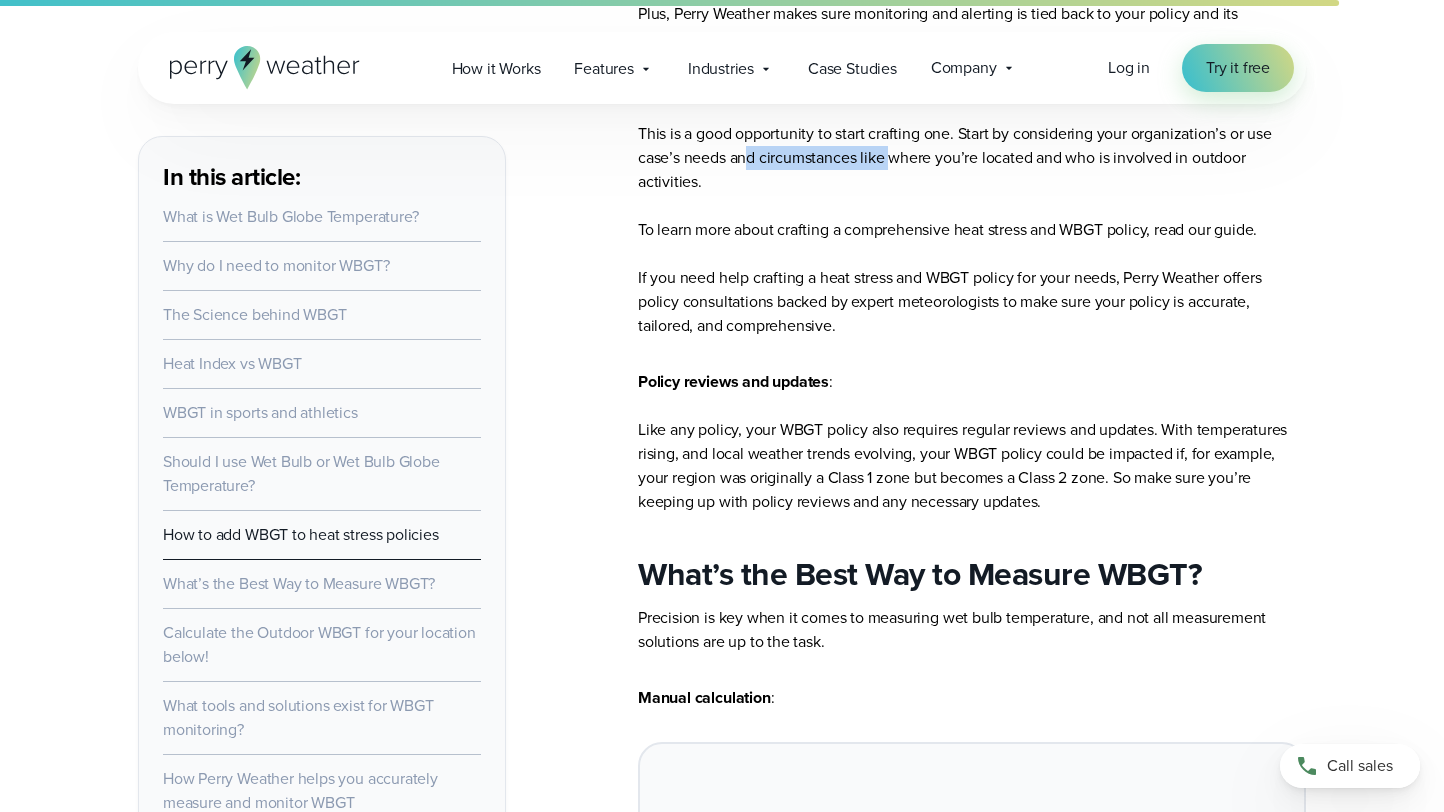 drag, startPoint x: 745, startPoint y: 179, endPoint x: 911, endPoint y: 178, distance: 166.003 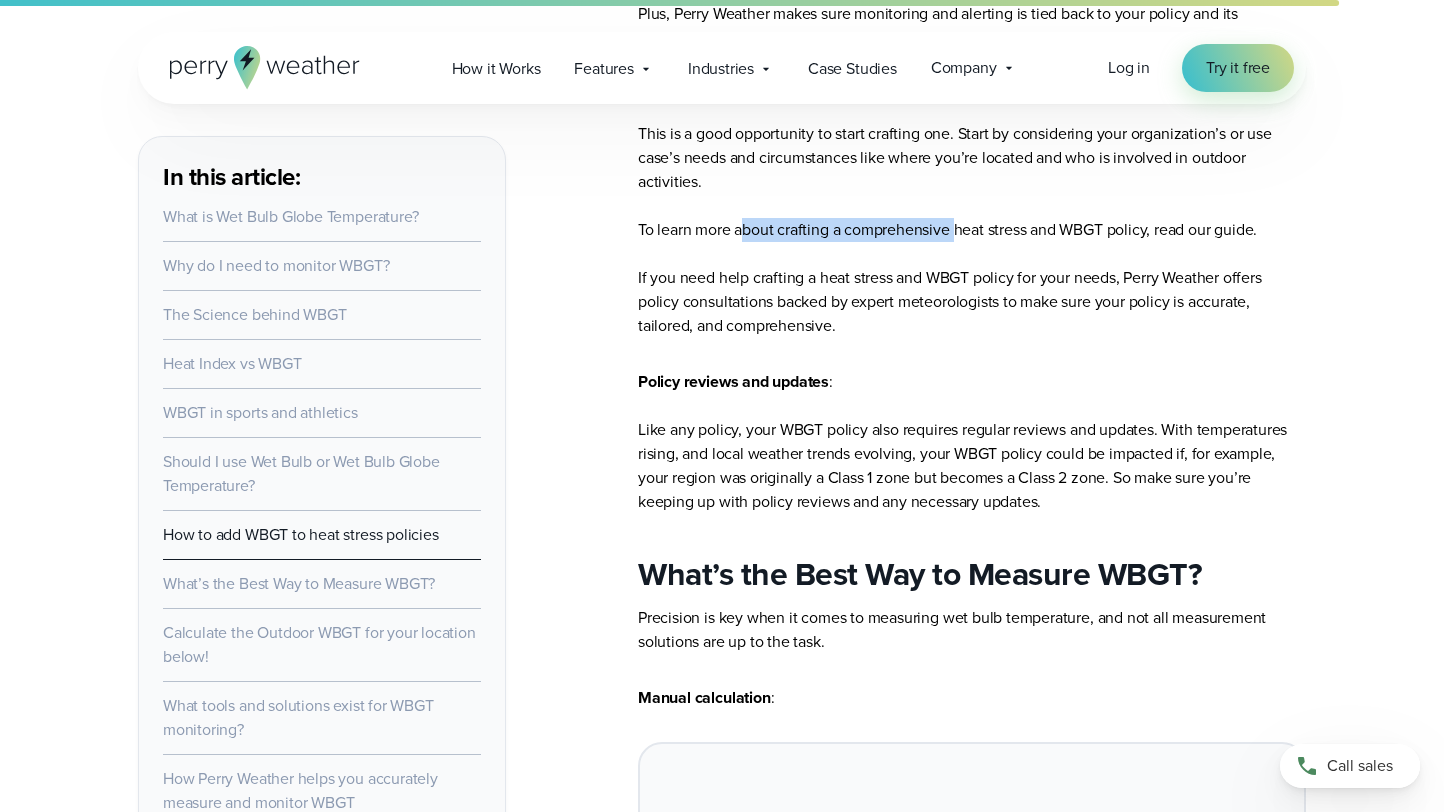 drag, startPoint x: 745, startPoint y: 252, endPoint x: 965, endPoint y: 256, distance: 220.03636 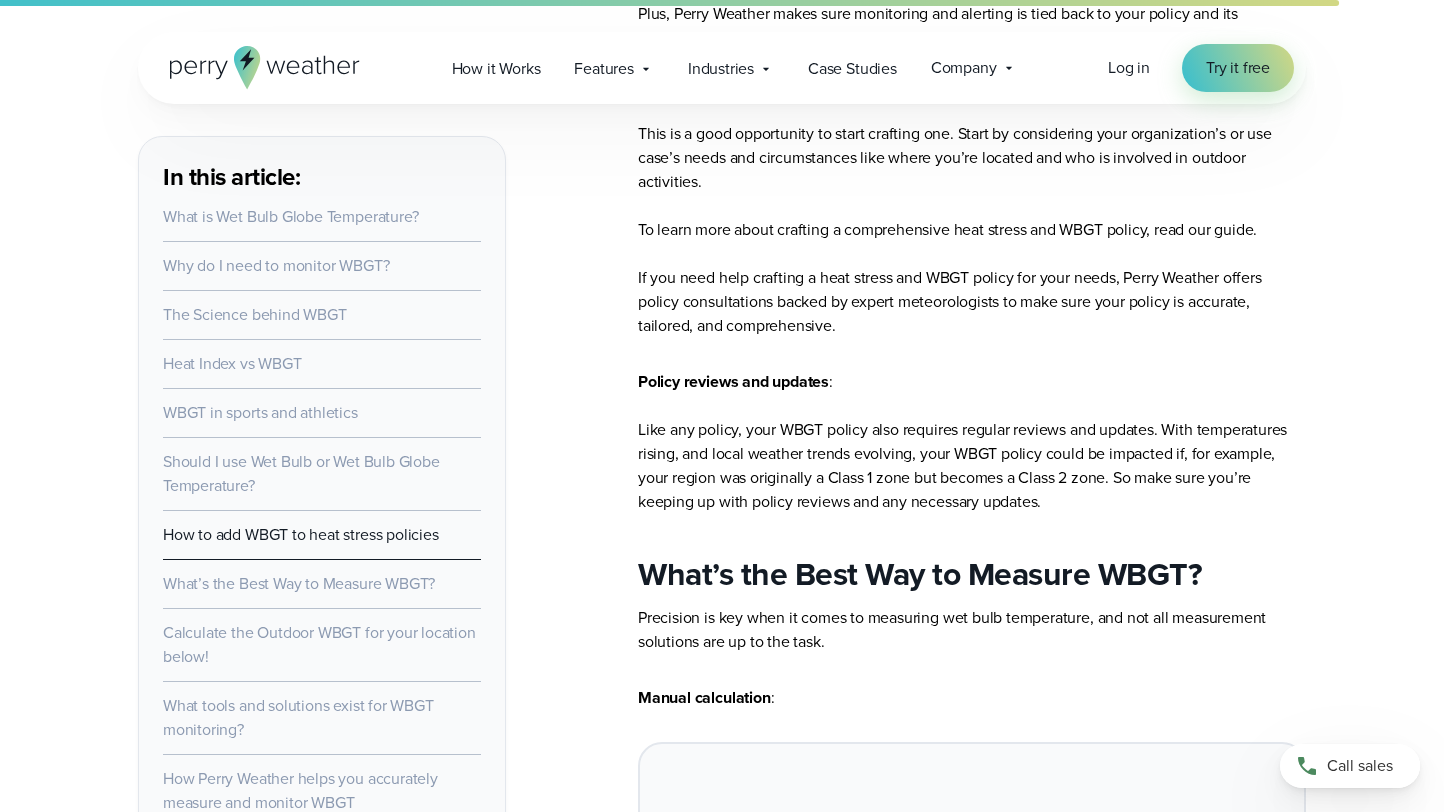 click on "Take a look at our  example WBGT policy  to help guide you. Also consider implementing clear guidance on how WBGT will be measured and how often. Handheld WBGT devices exist, but a solution like Perry Weather’s WBGT monitoring is far more comprehensive and removes a lot of the guesswork that comes with monitoring and calculating wet bulb globe temperature. Plus, Perry Weather makes sure monitoring and alerting is tied back to your policy and its thresholds. If you don’t already have a heat stress policy… This is a good opportunity to start crafting one. Start by considering your organization’s or use case’s needs and circumstances like where you’re located and who is involved in outdoor activities. To learn more about crafting a comprehensive heat stress and WBGT policy, read our guide. If you need help crafting a heat stress and WBGT policy for your needs, Perry Weather offers policy consultations backed by expert meteorologists to make sure your policy is accurate, tailored, and comprehensive." at bounding box center [972, 86] 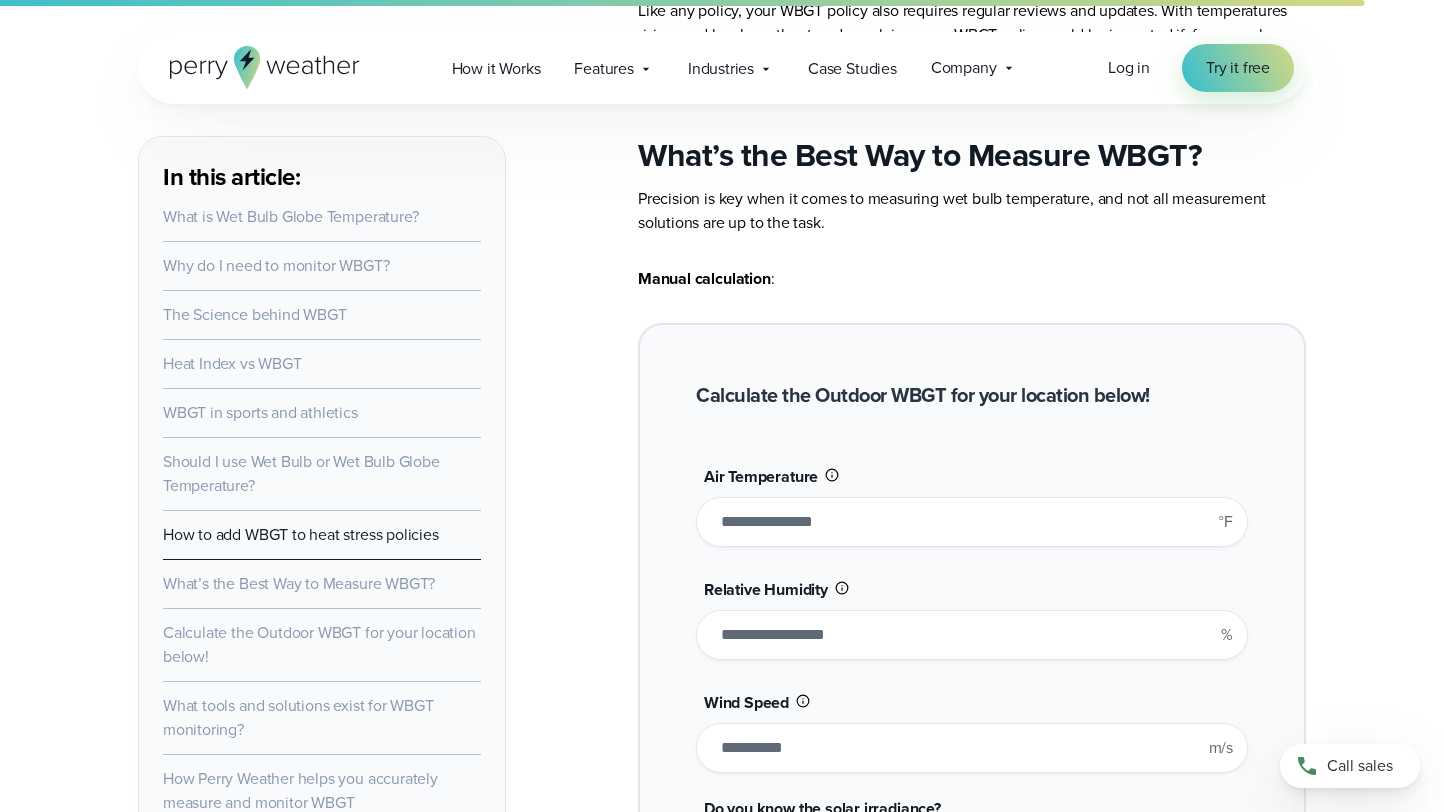 scroll, scrollTop: 9408, scrollLeft: 0, axis: vertical 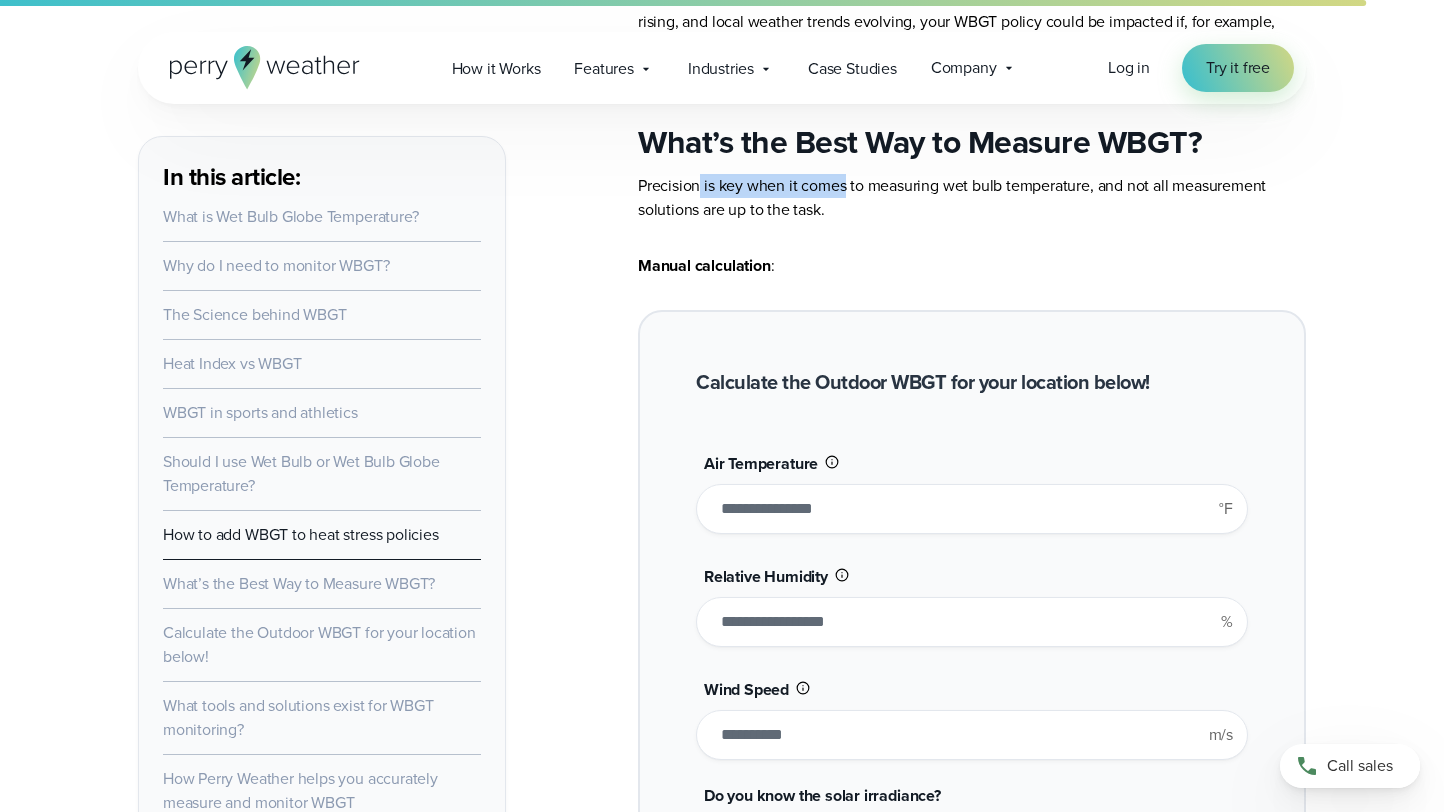 drag, startPoint x: 697, startPoint y: 211, endPoint x: 858, endPoint y: 212, distance: 161.00311 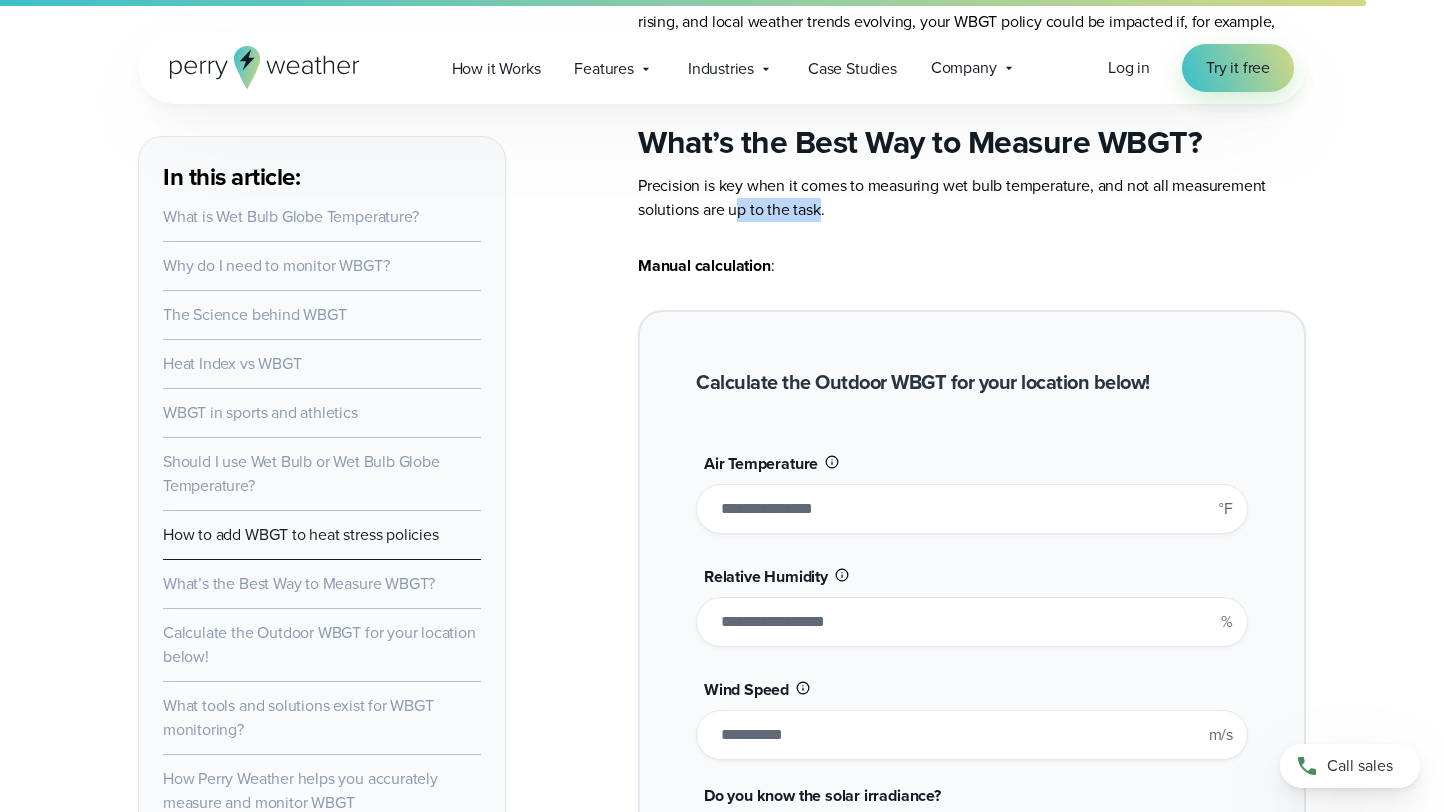 drag, startPoint x: 735, startPoint y: 233, endPoint x: 828, endPoint y: 233, distance: 93 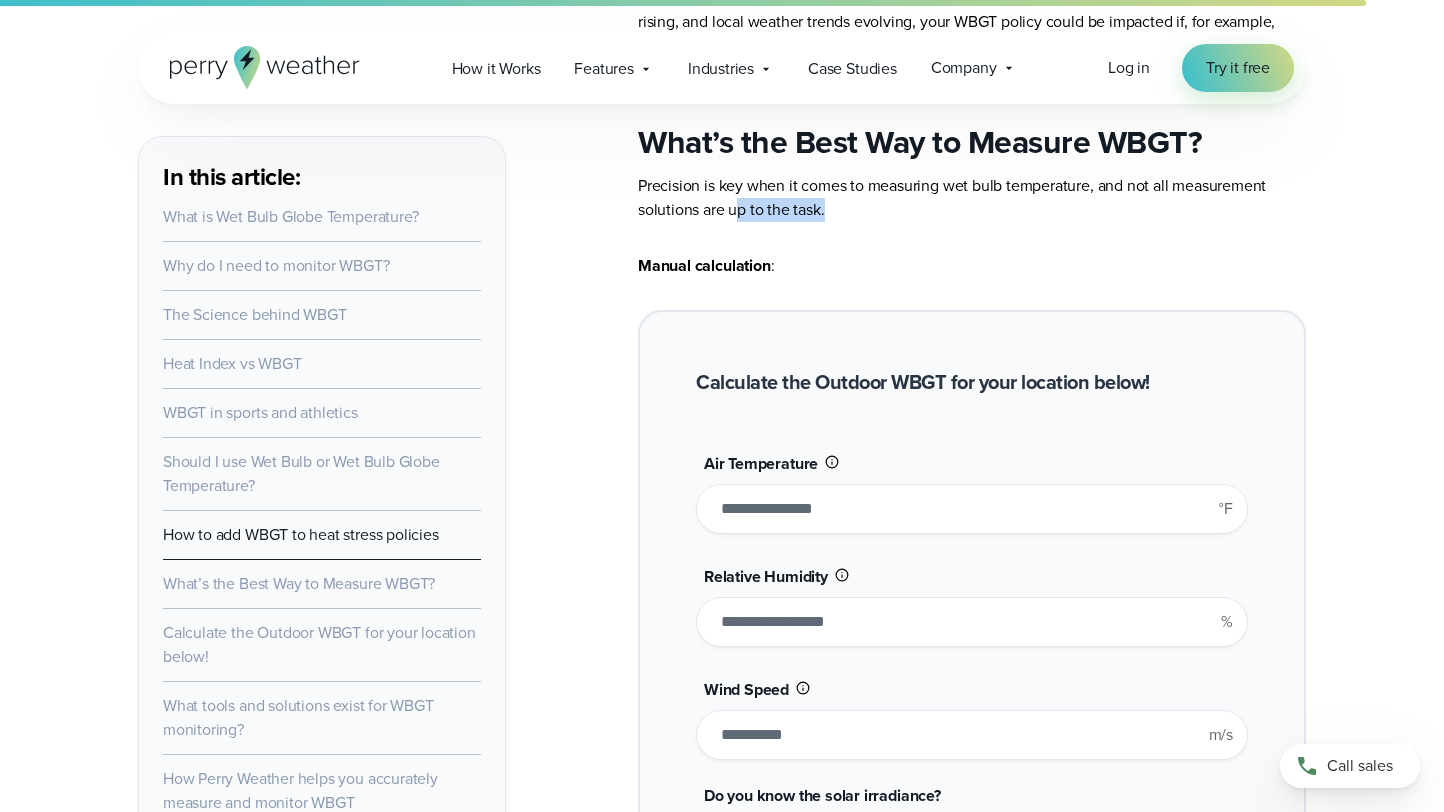click on "Manual calculation :" at bounding box center (972, 266) 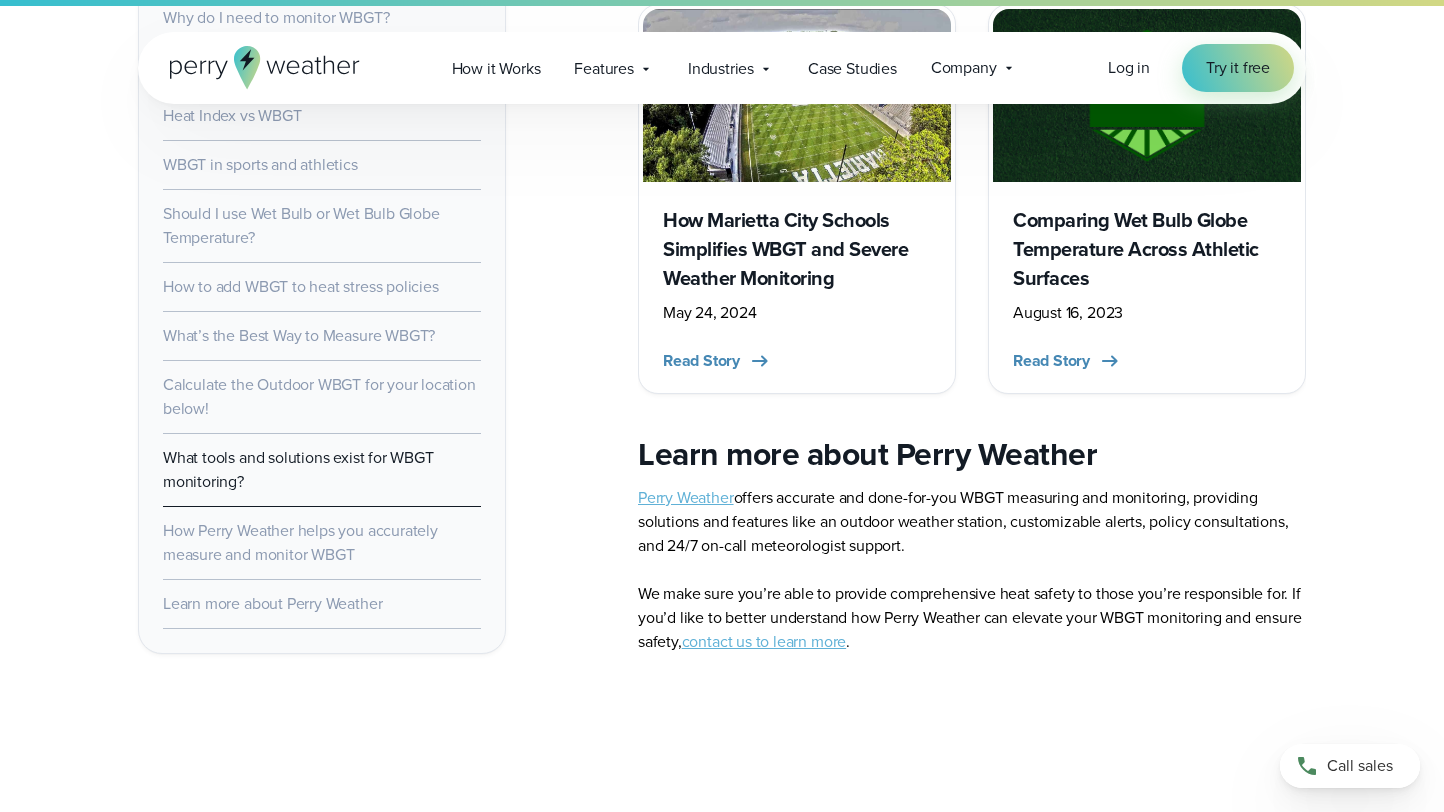 scroll, scrollTop: 12290, scrollLeft: 0, axis: vertical 